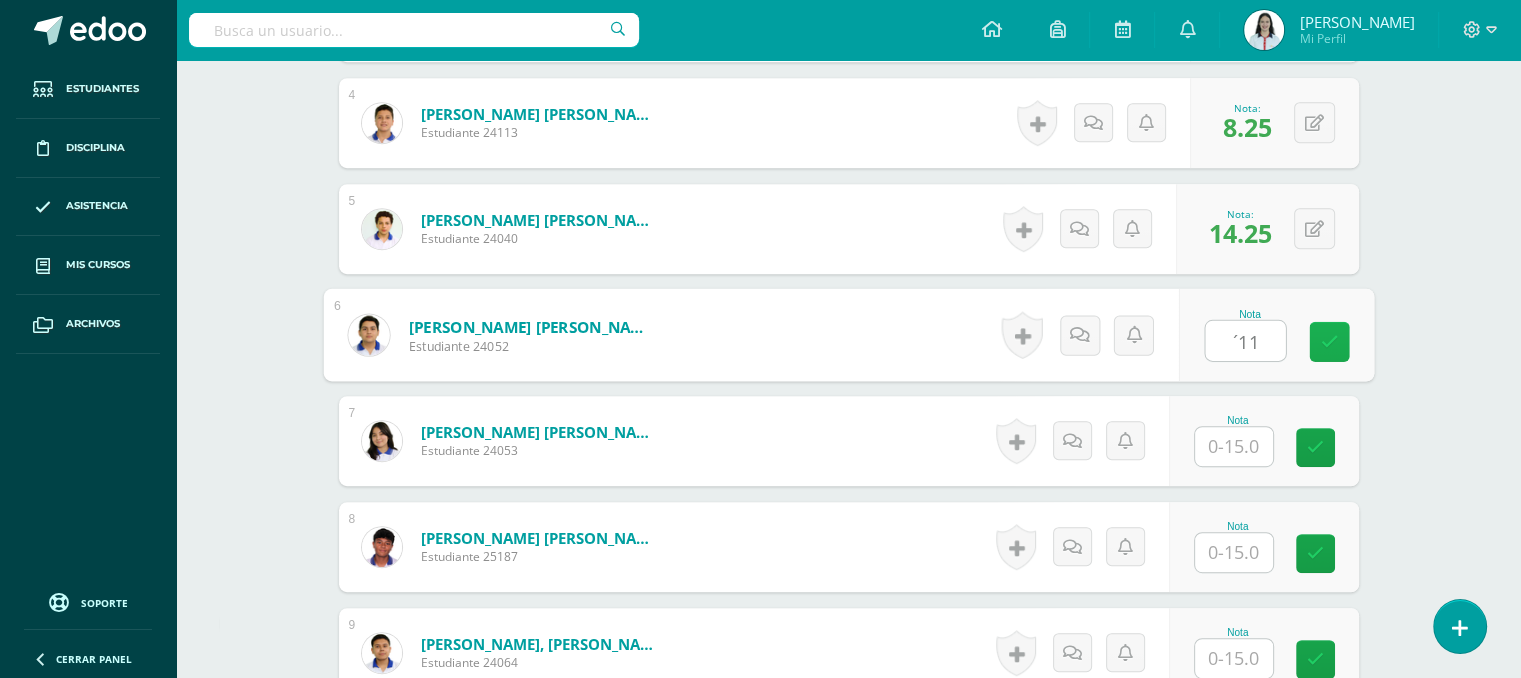 scroll, scrollTop: 935, scrollLeft: 0, axis: vertical 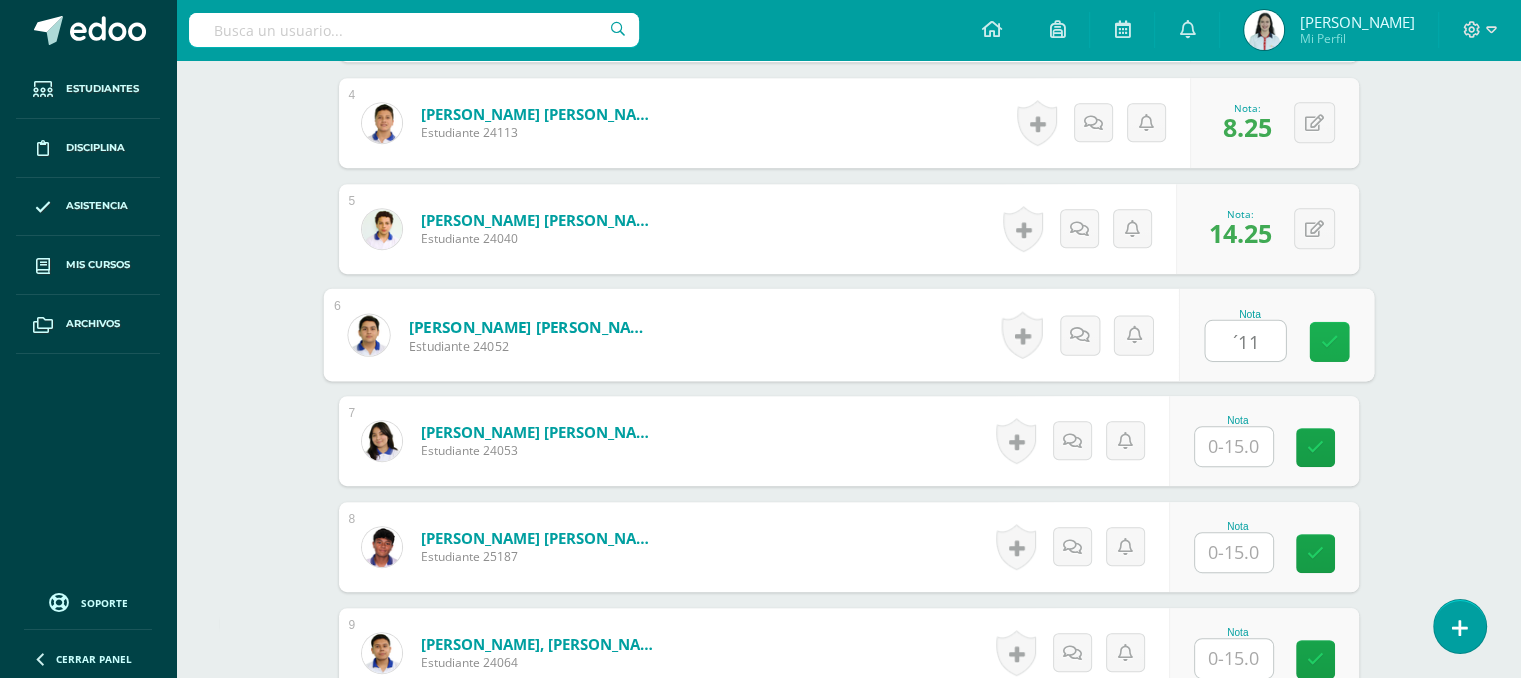 click at bounding box center [1329, 341] 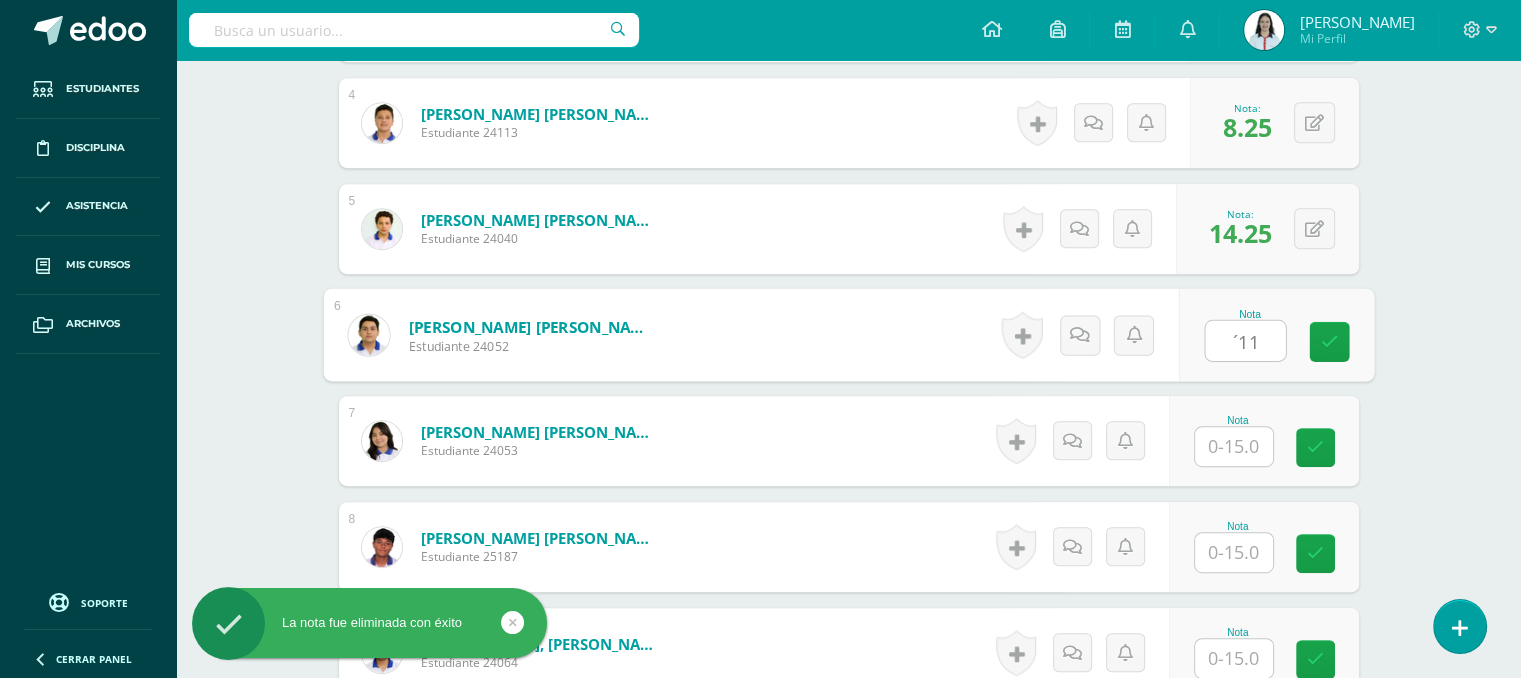 type on "´11" 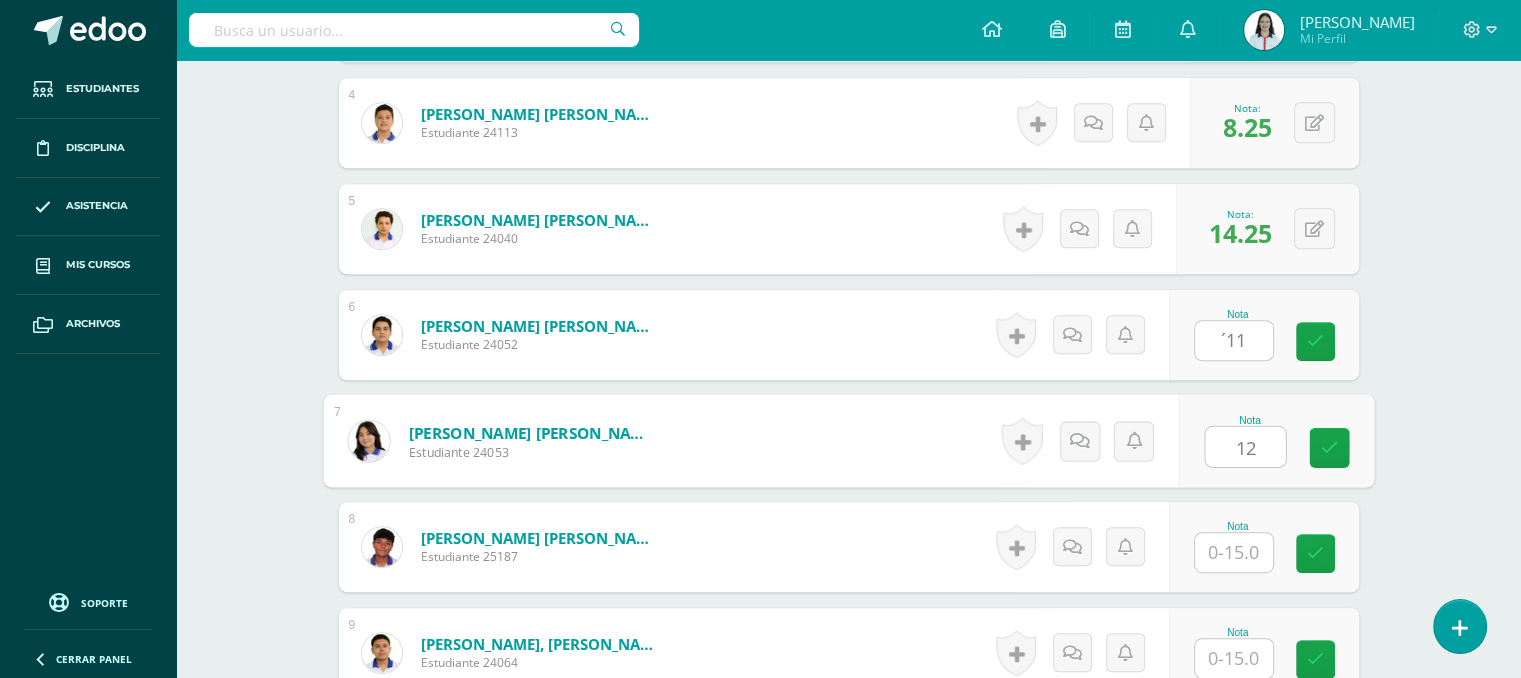 type on "12" 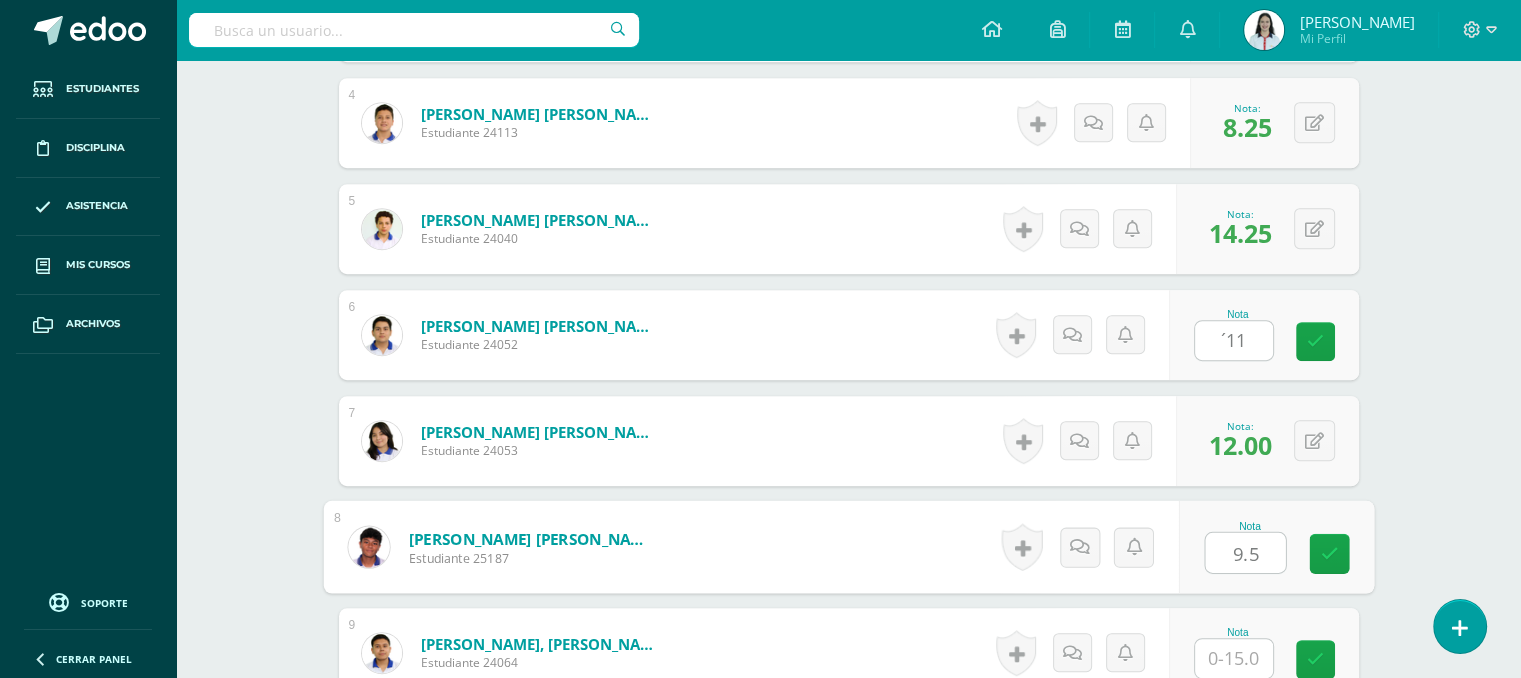 type on "9.5" 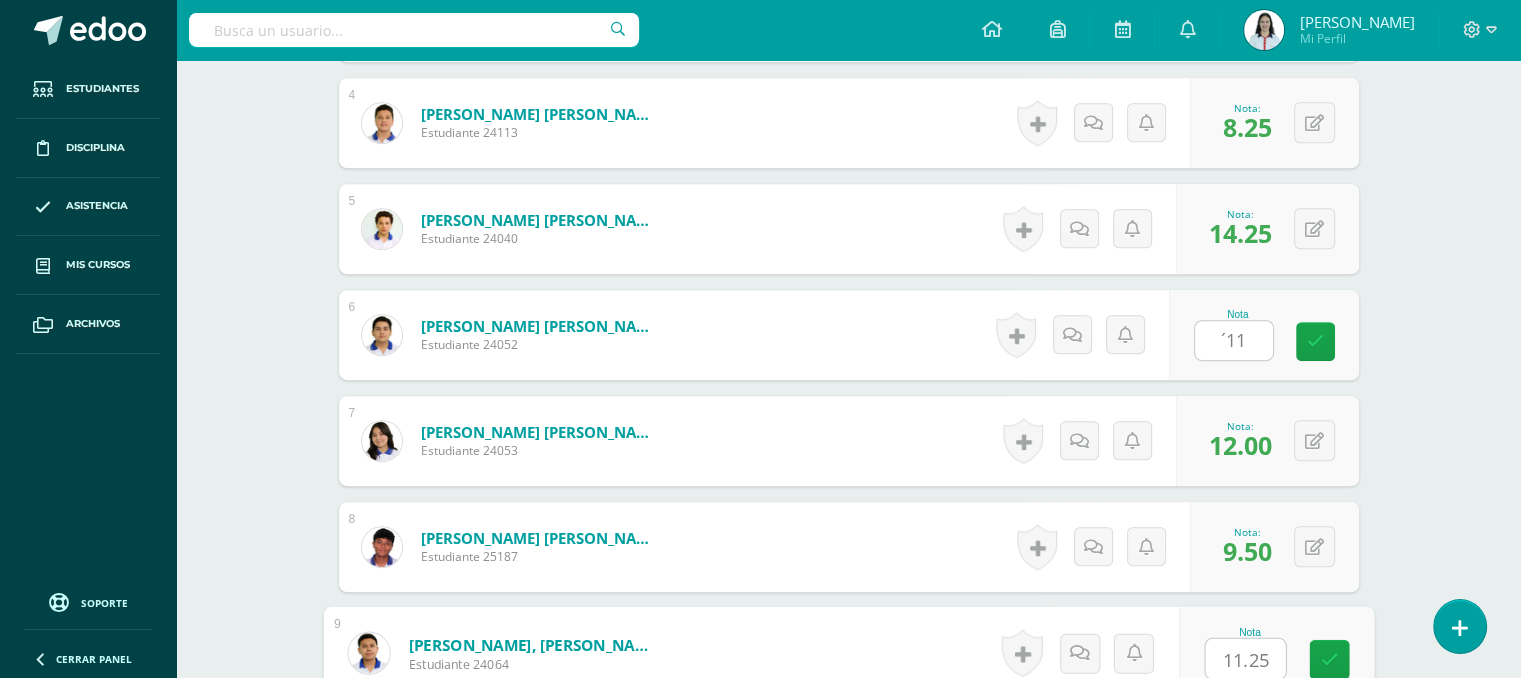 type on "11.25" 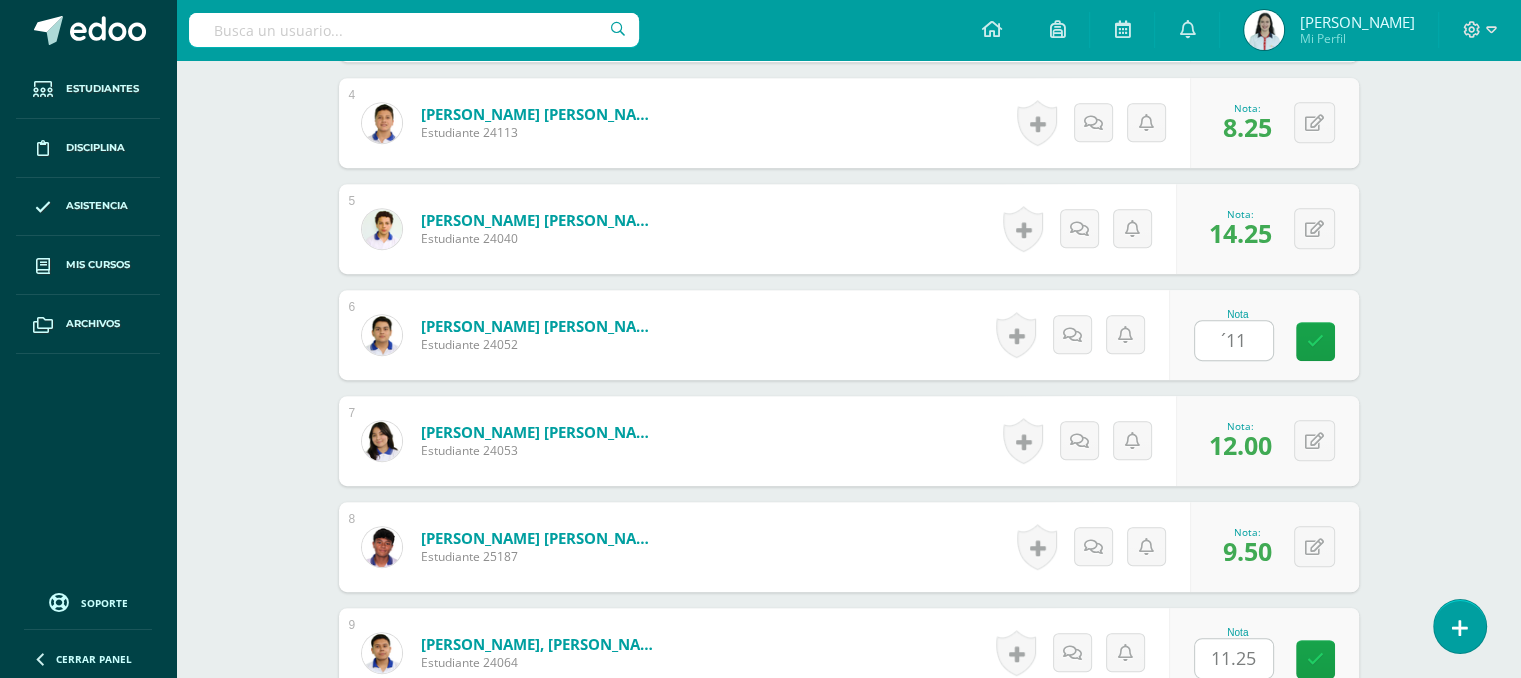 scroll, scrollTop: 1359, scrollLeft: 0, axis: vertical 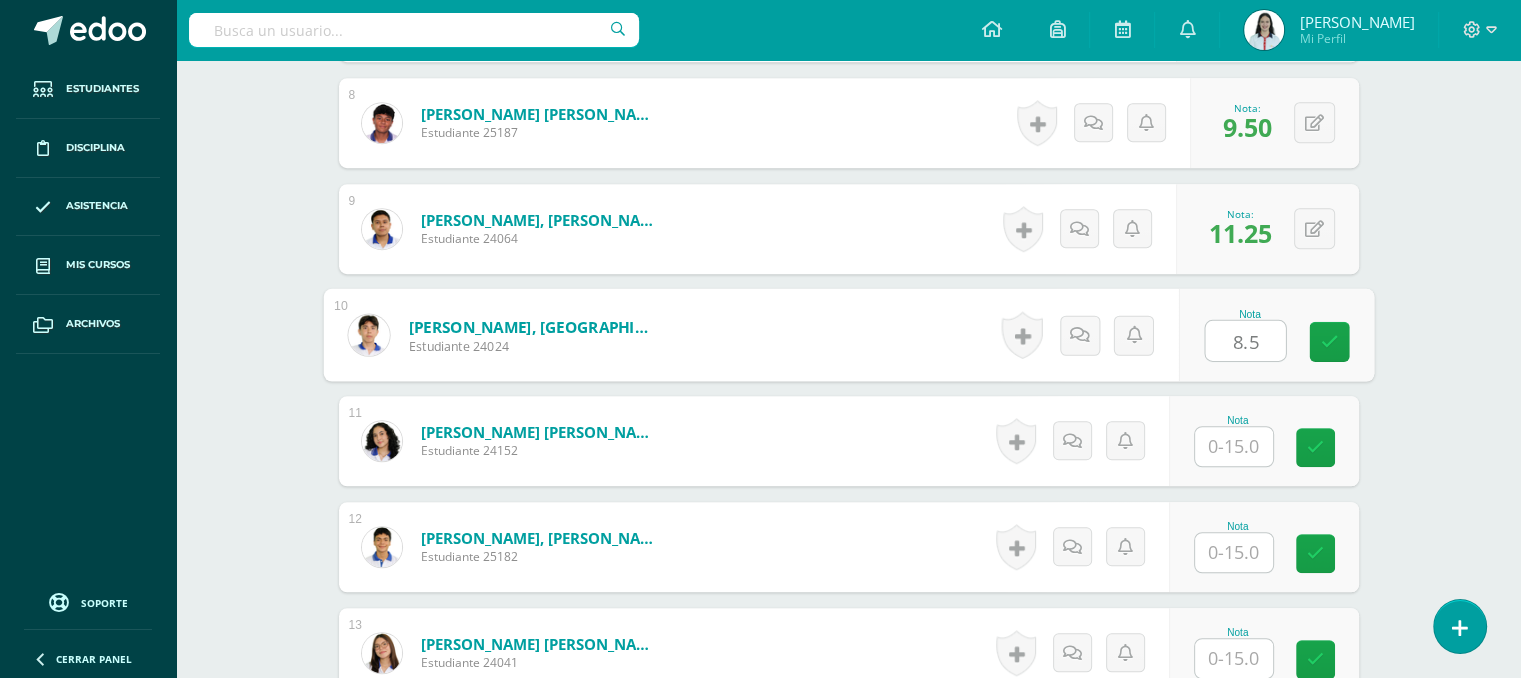 type on "8.5" 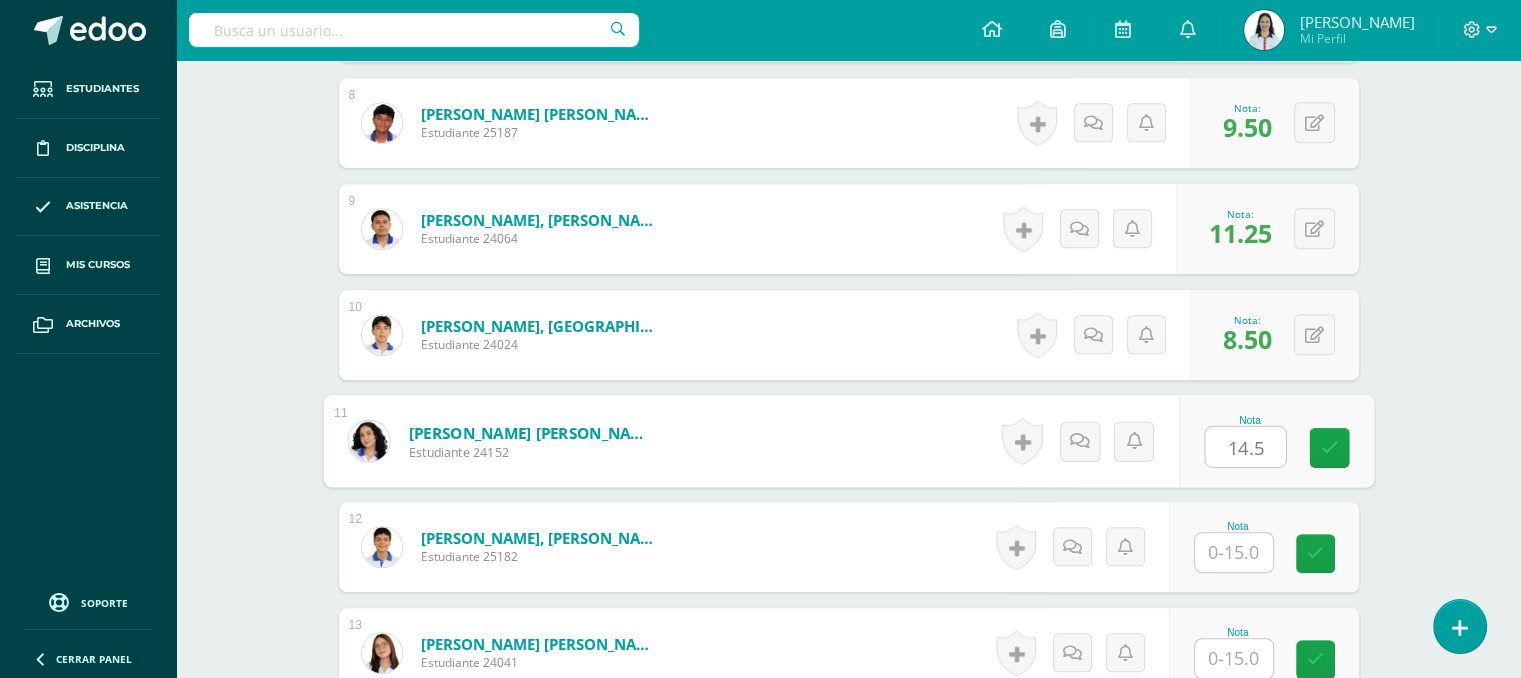 type on "14.5" 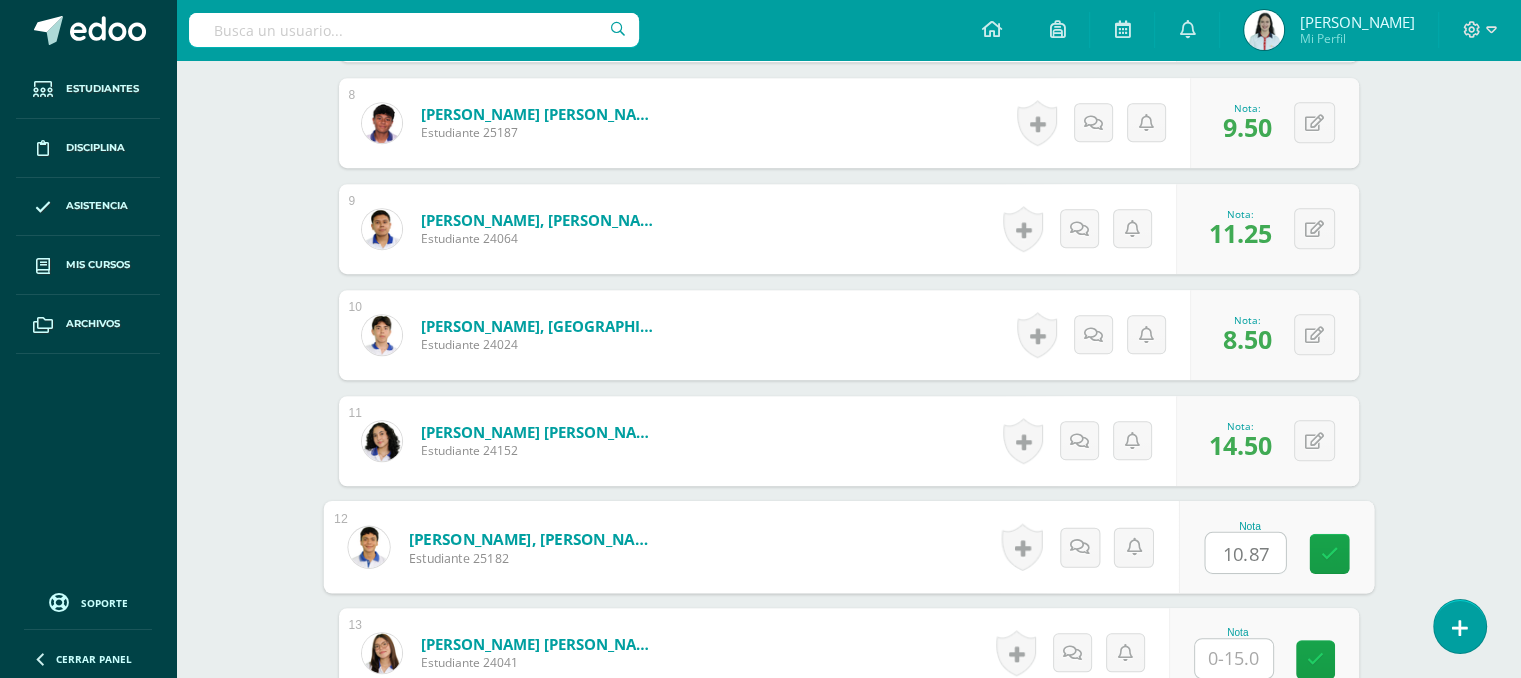 type on "10.87" 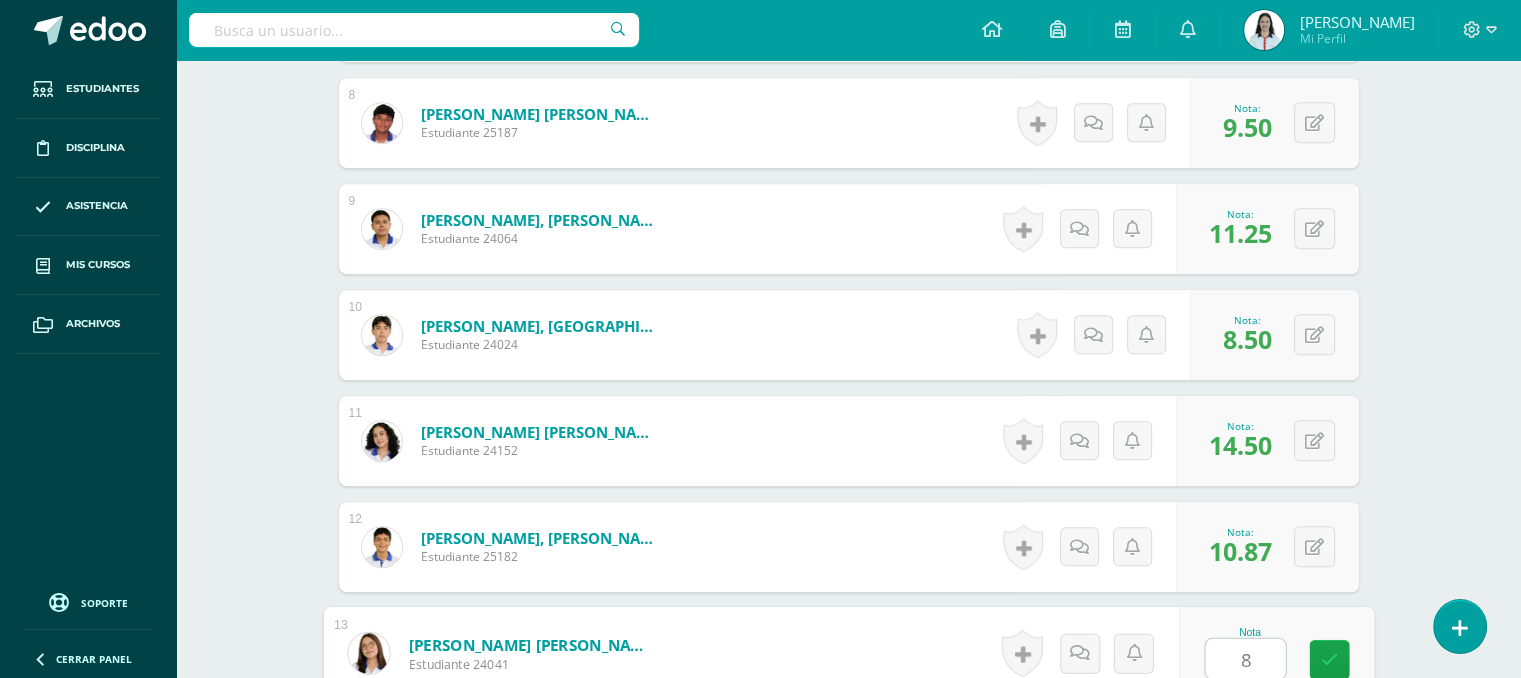 type on "8" 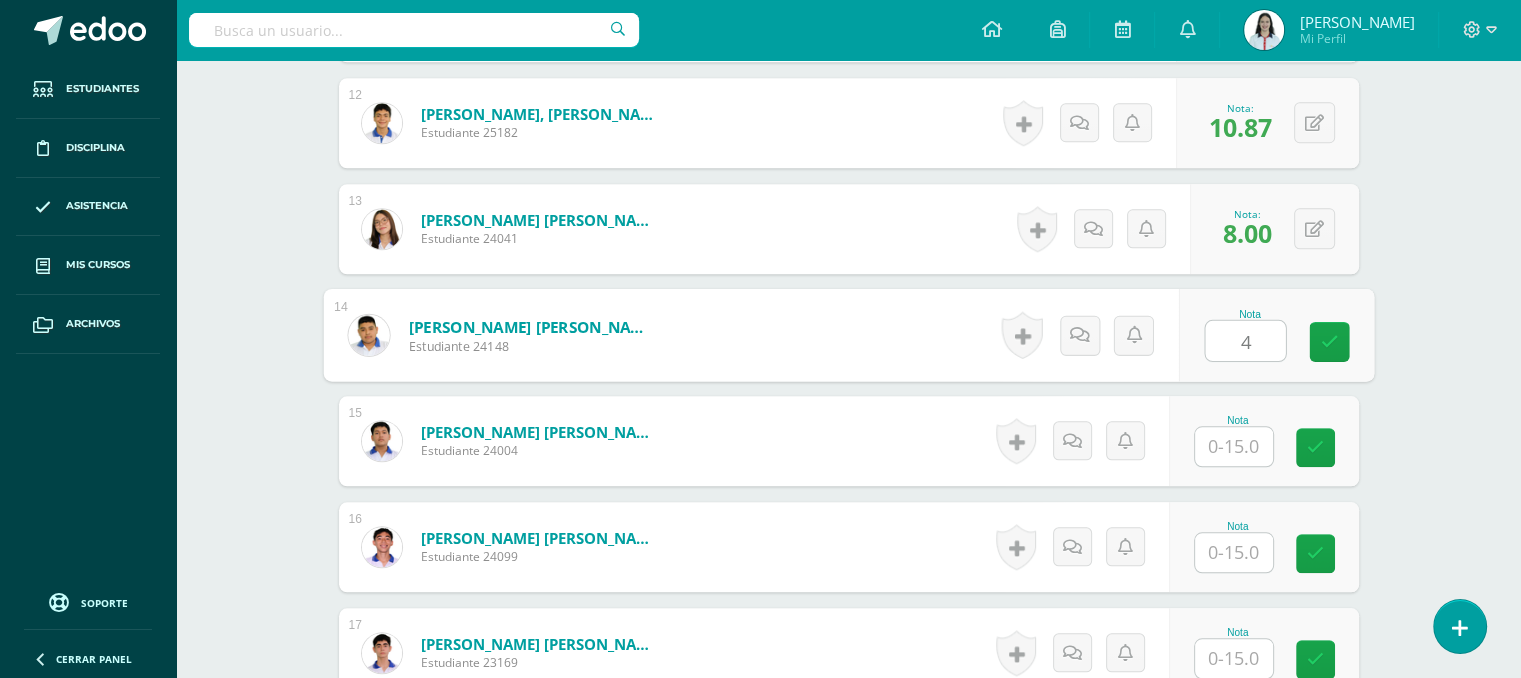 type on "4" 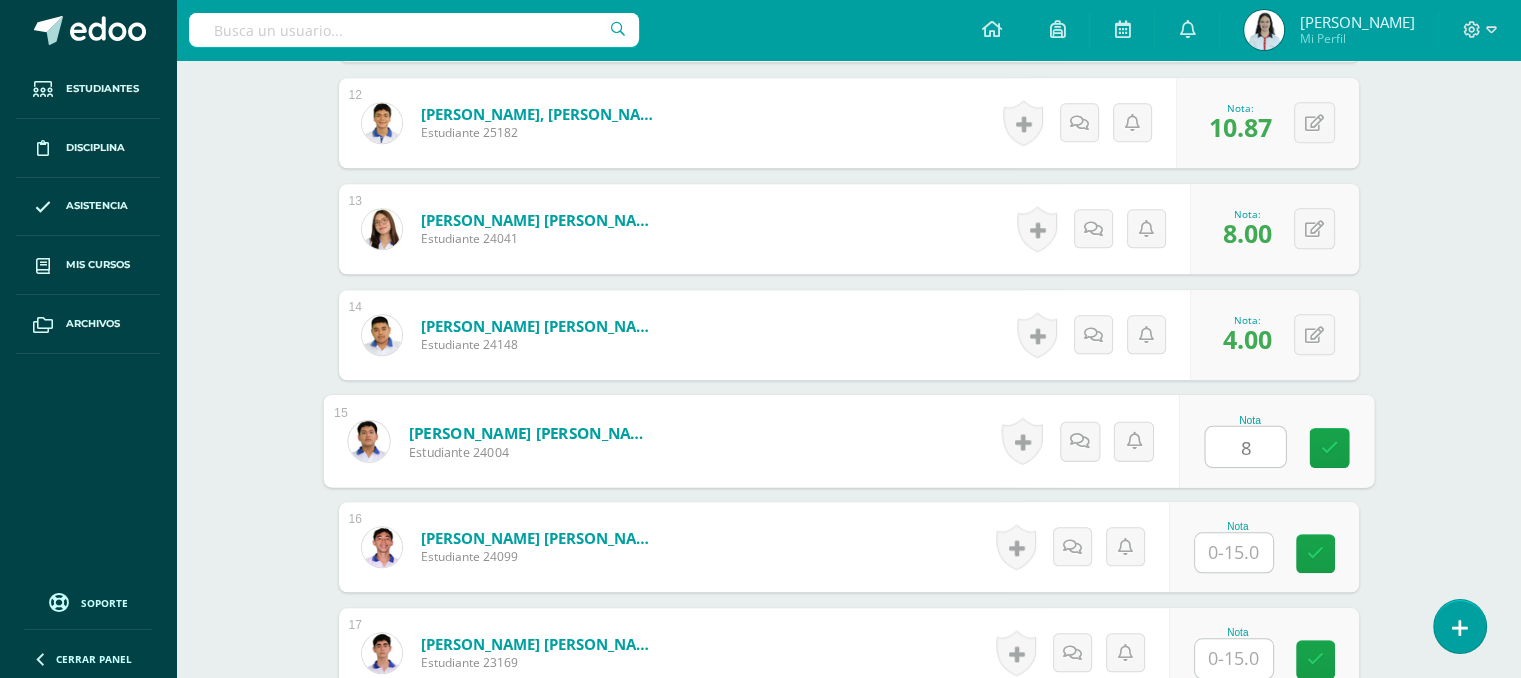 type on "8" 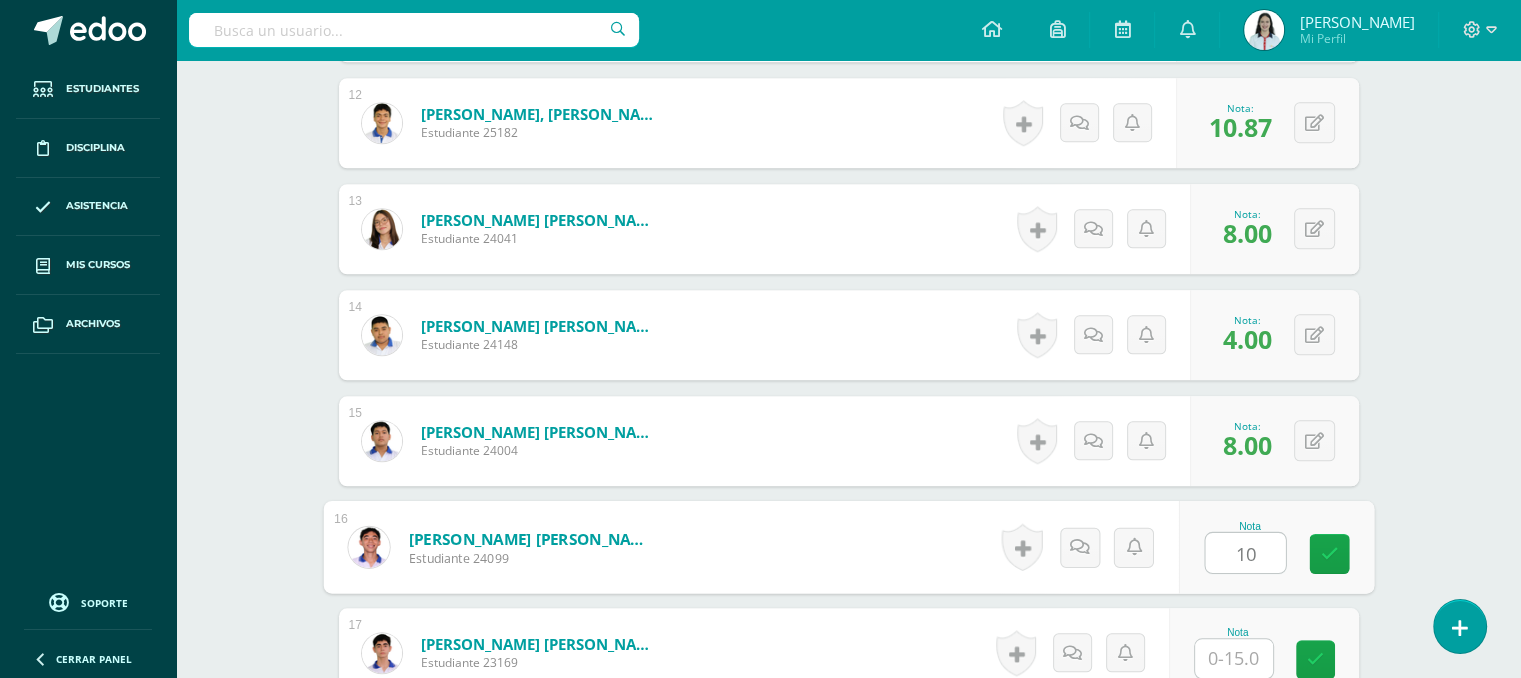 type on "10" 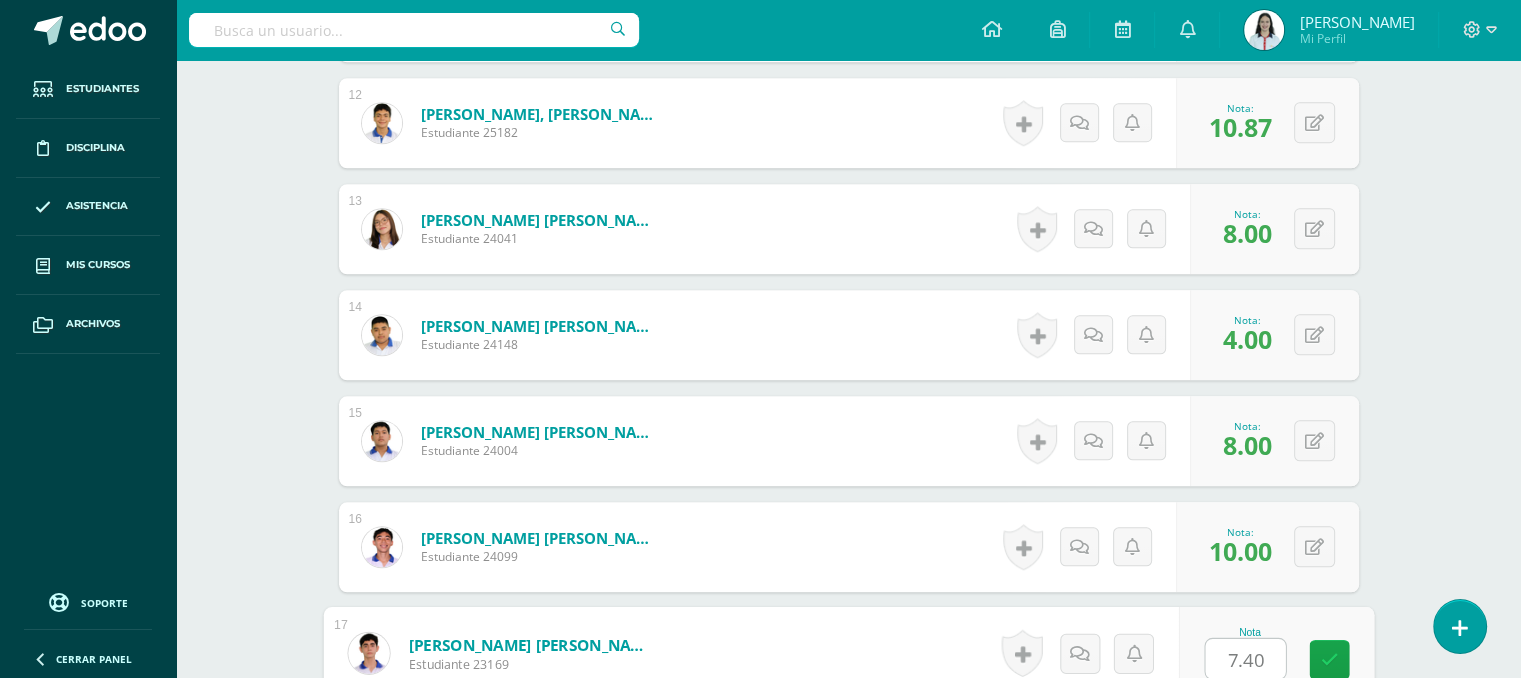 type on "7.40" 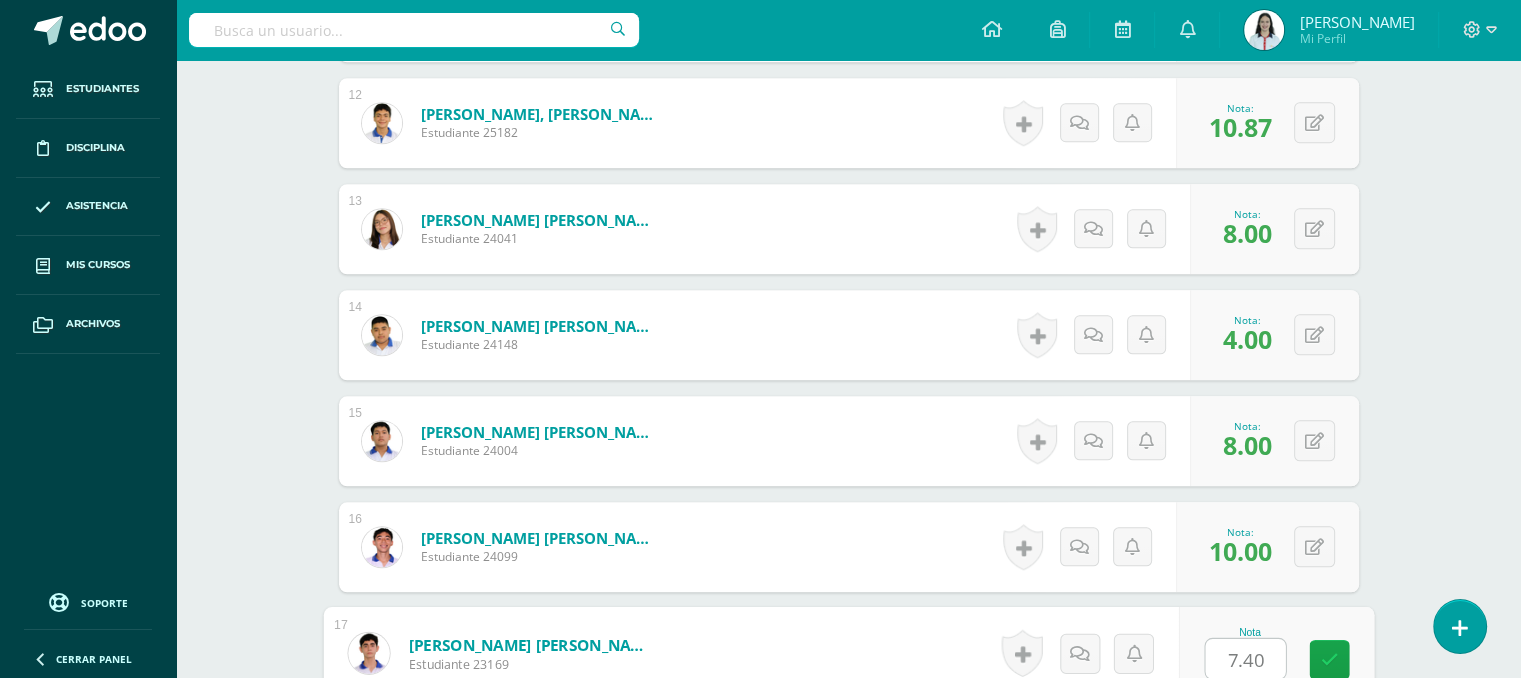 scroll, scrollTop: 2207, scrollLeft: 0, axis: vertical 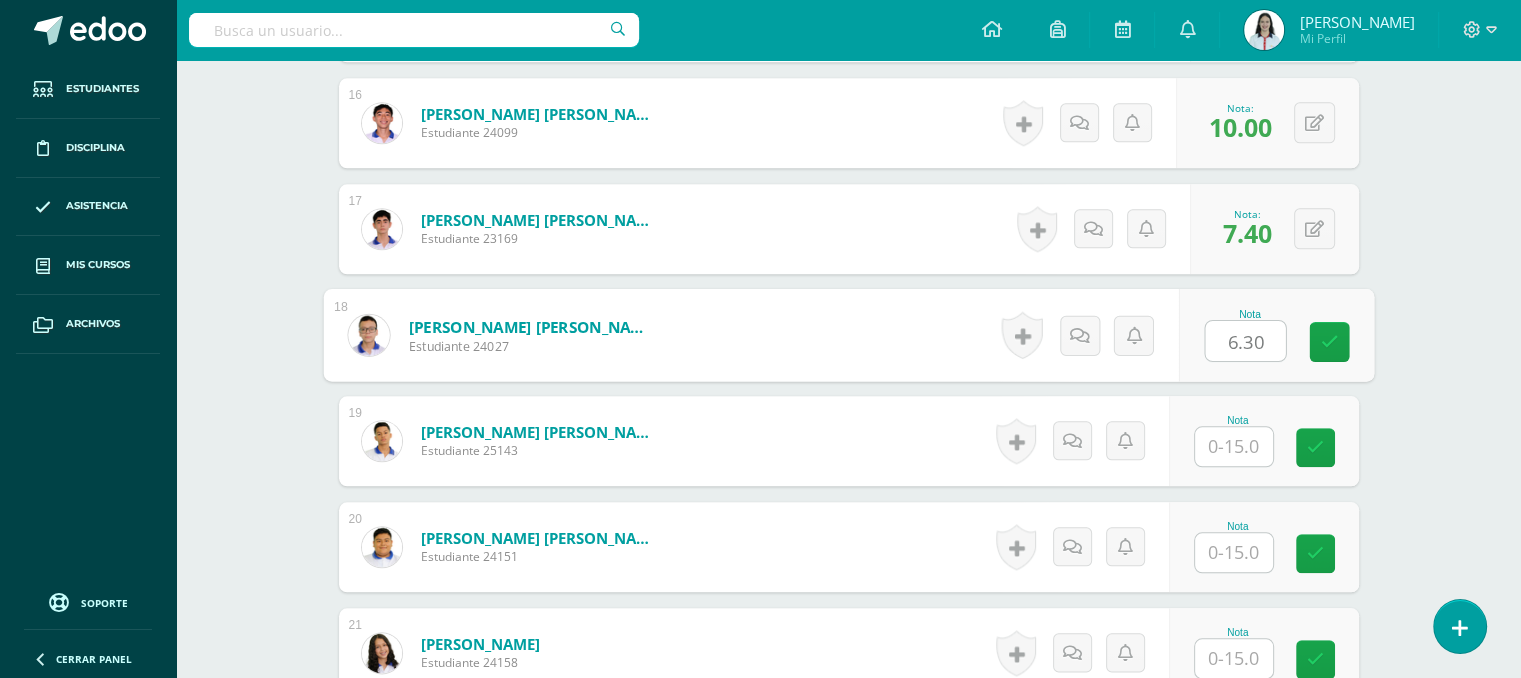 type on "6.30" 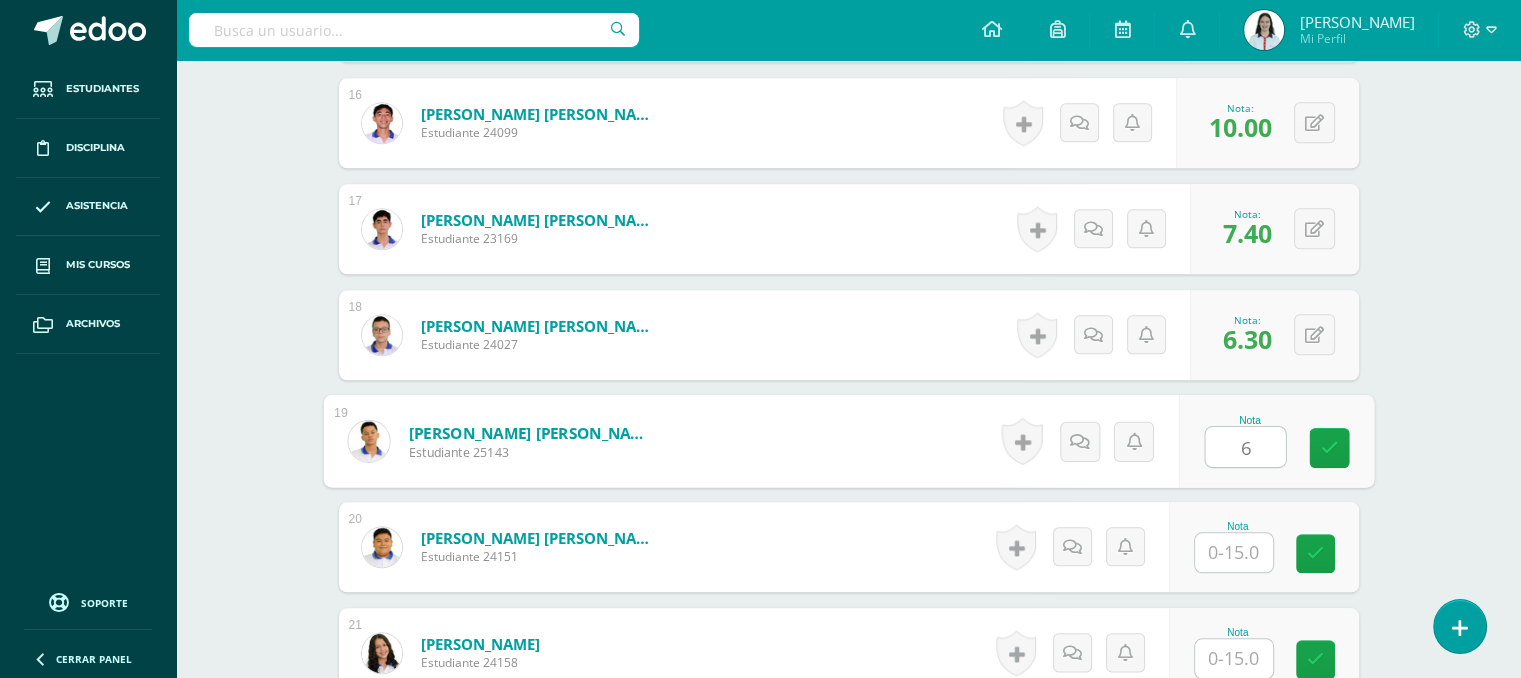 type on "6" 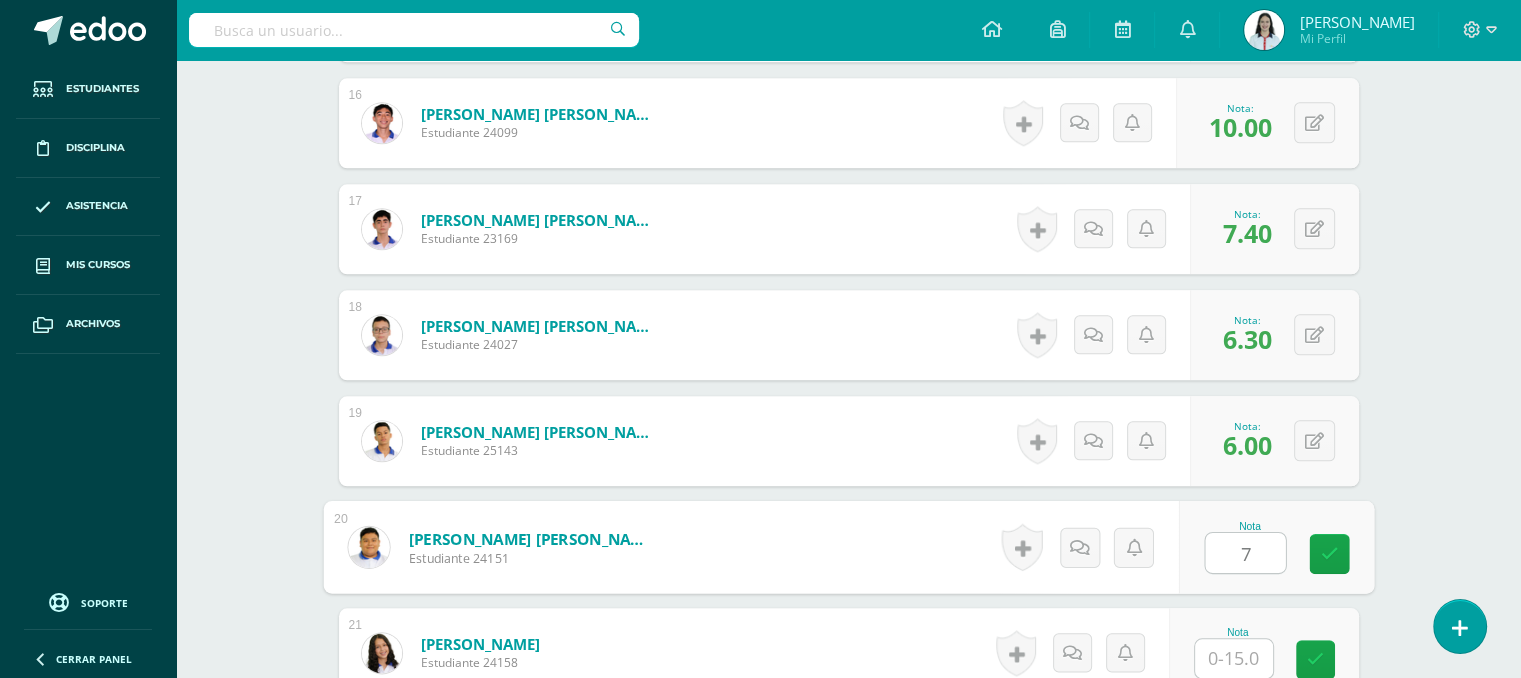 type on "7" 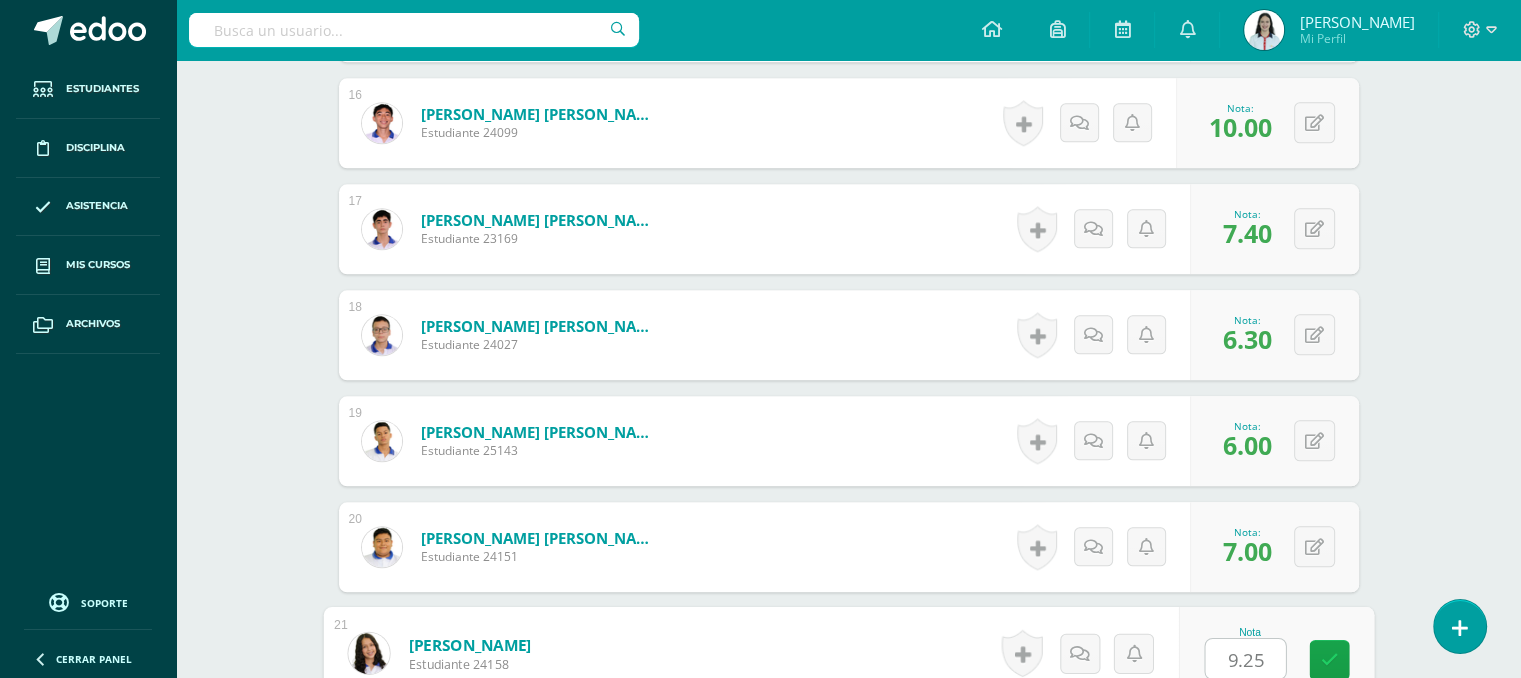 type on "9.25" 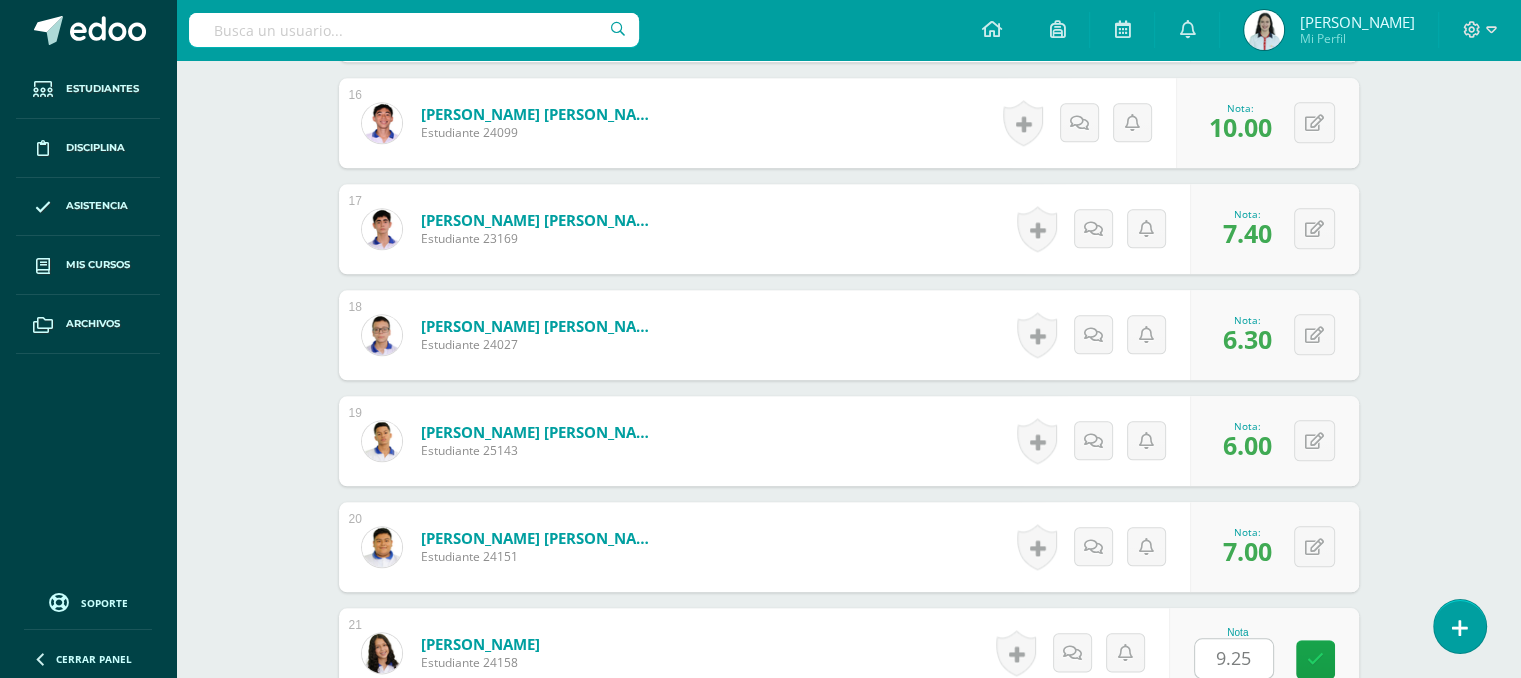 scroll, scrollTop: 2631, scrollLeft: 0, axis: vertical 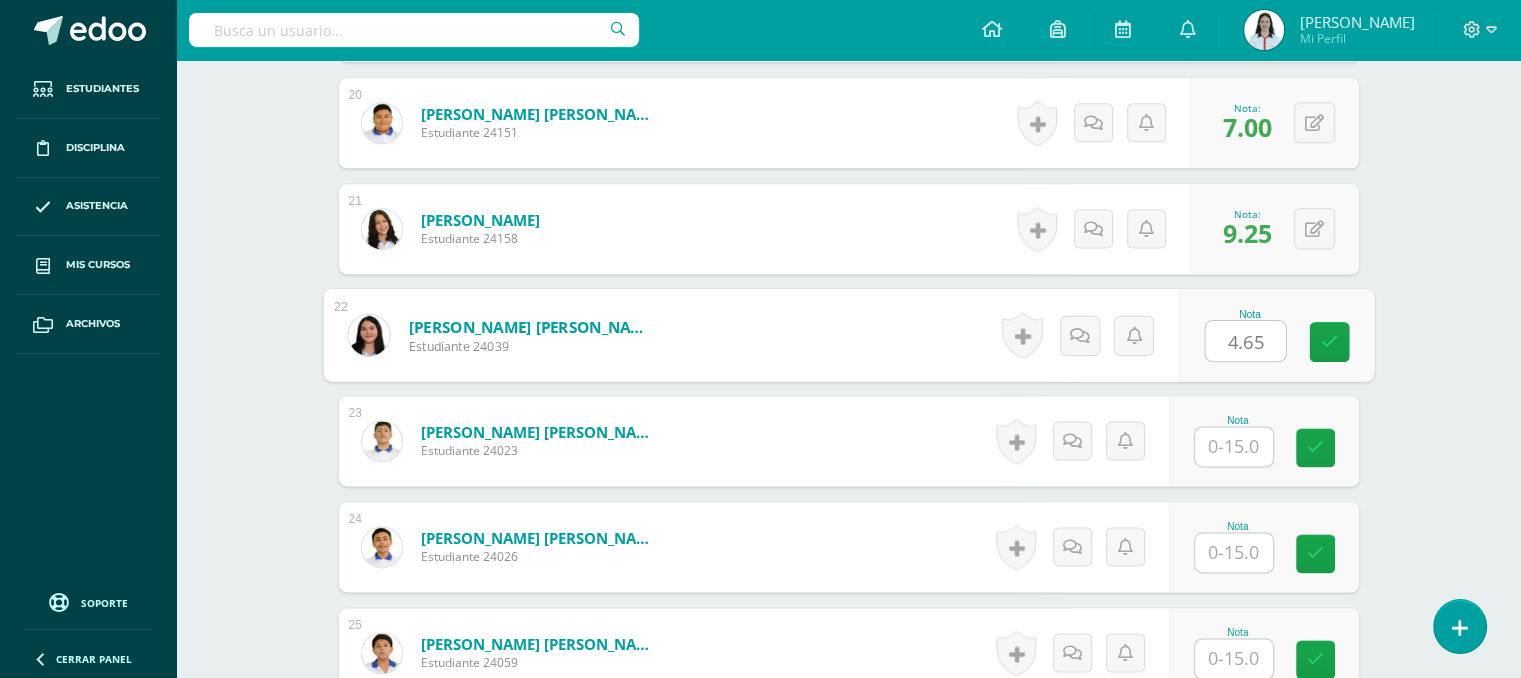type on "4.65" 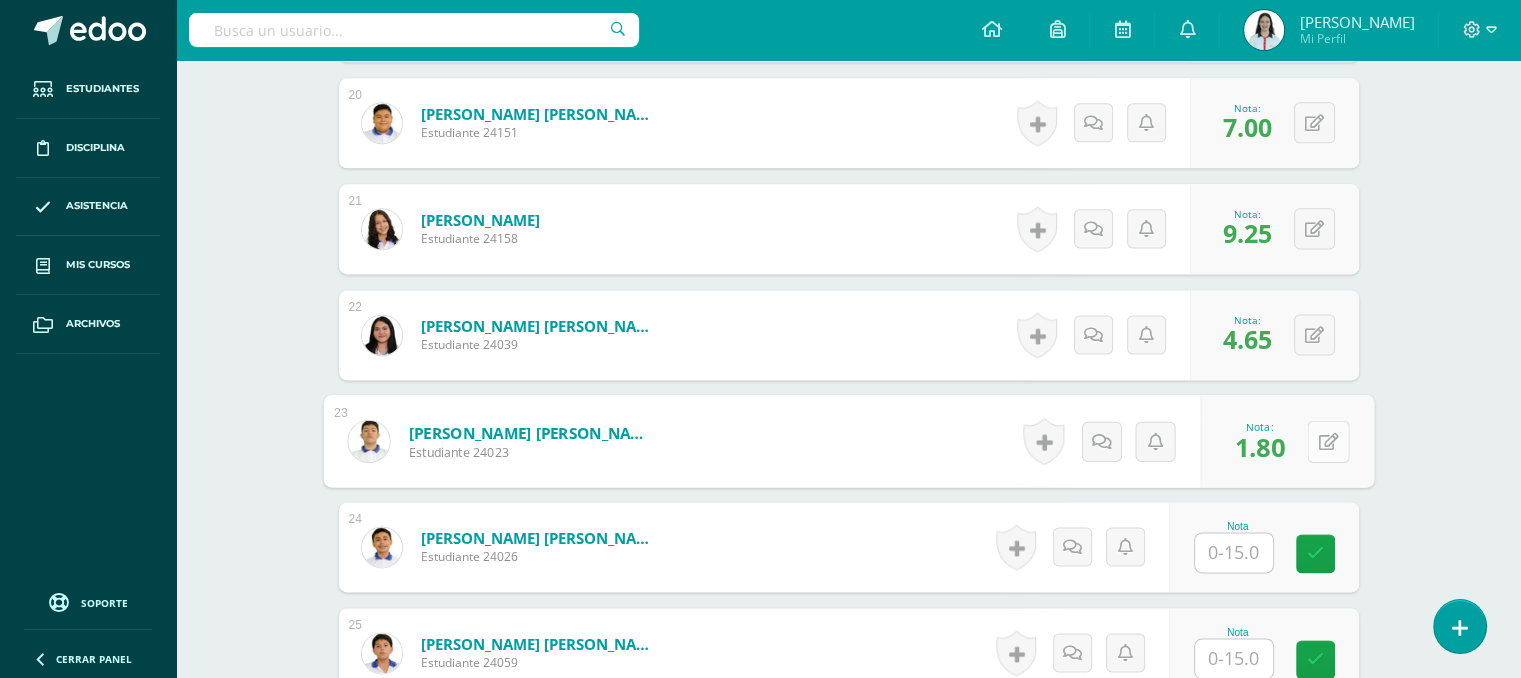 click on "0
Logros
Logros obtenidos
Aún no hay logros agregados
Nota:
1.80" at bounding box center (1287, 441) 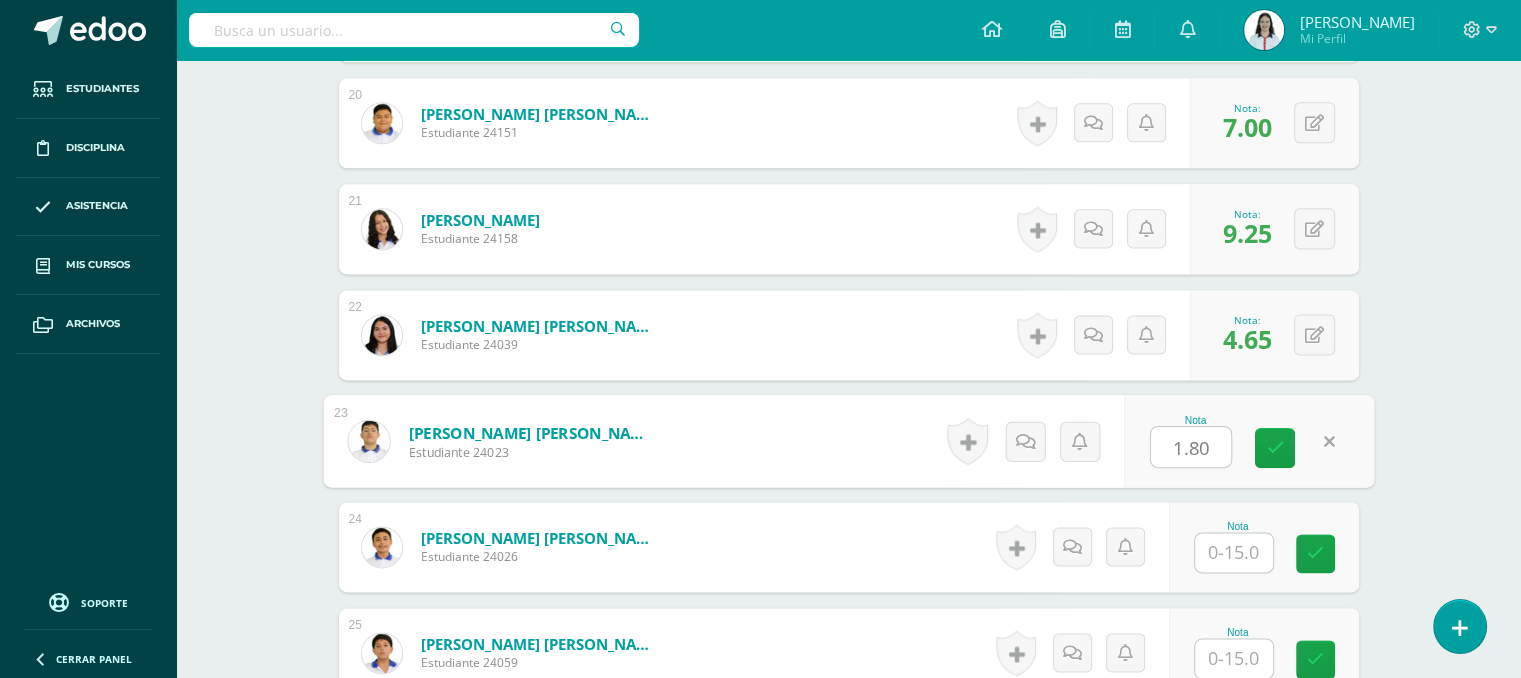 click on "1.80" at bounding box center (1191, 447) 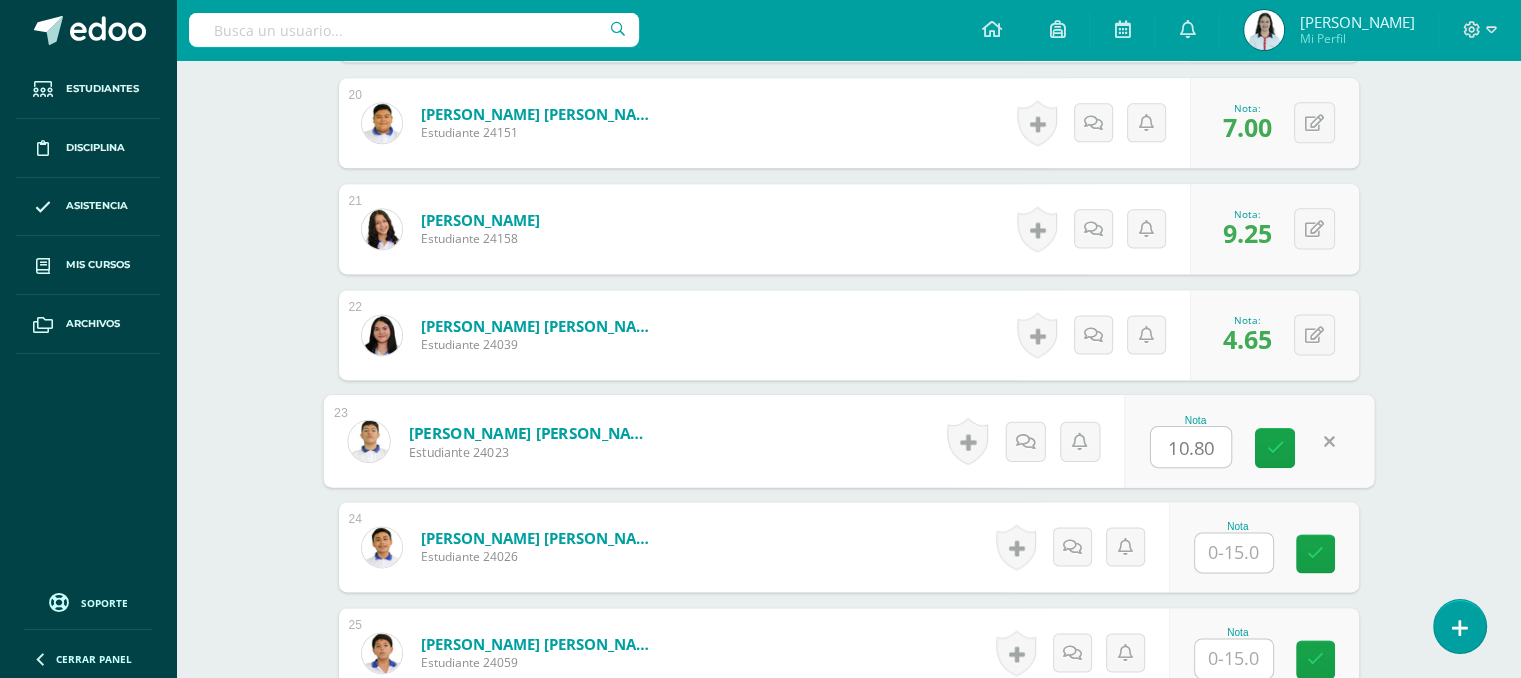 type on "10.80" 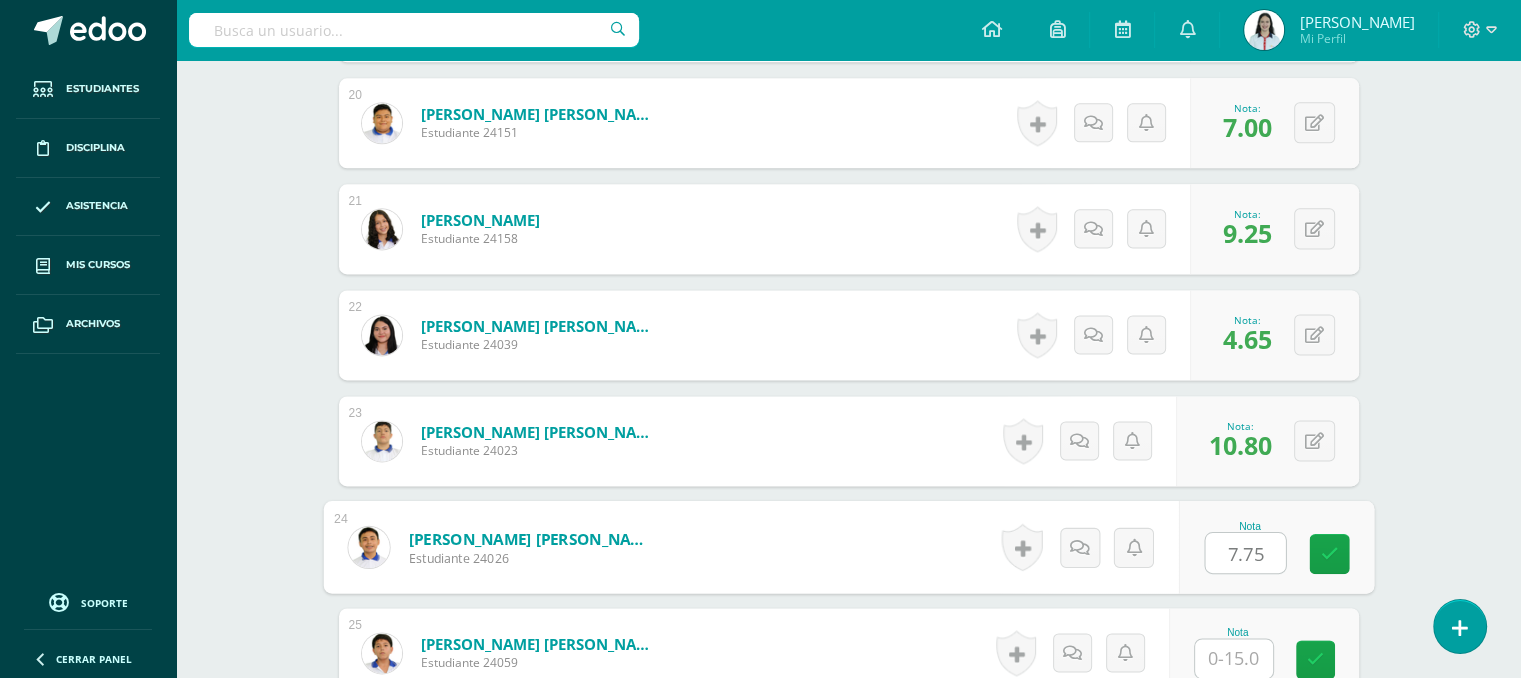 type on "7.75" 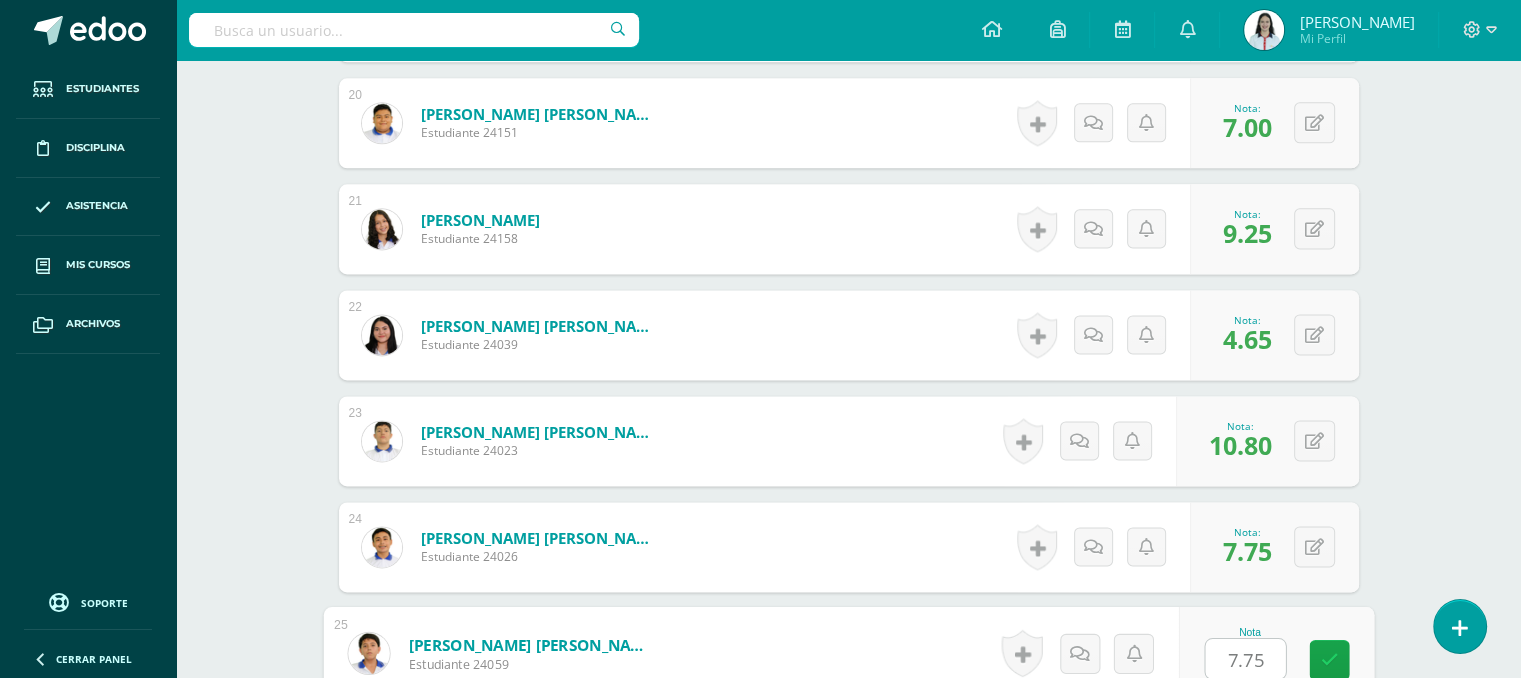 type on "7.75" 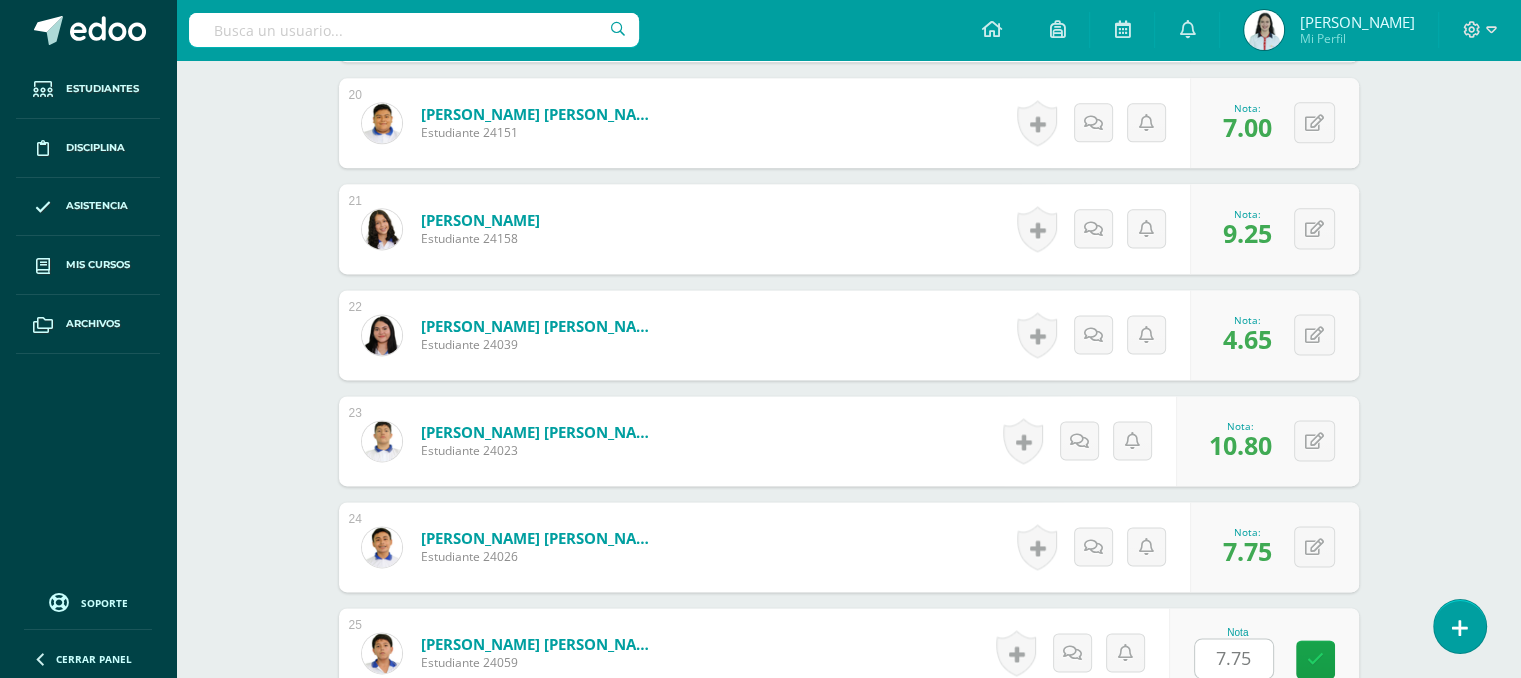 scroll, scrollTop: 3055, scrollLeft: 0, axis: vertical 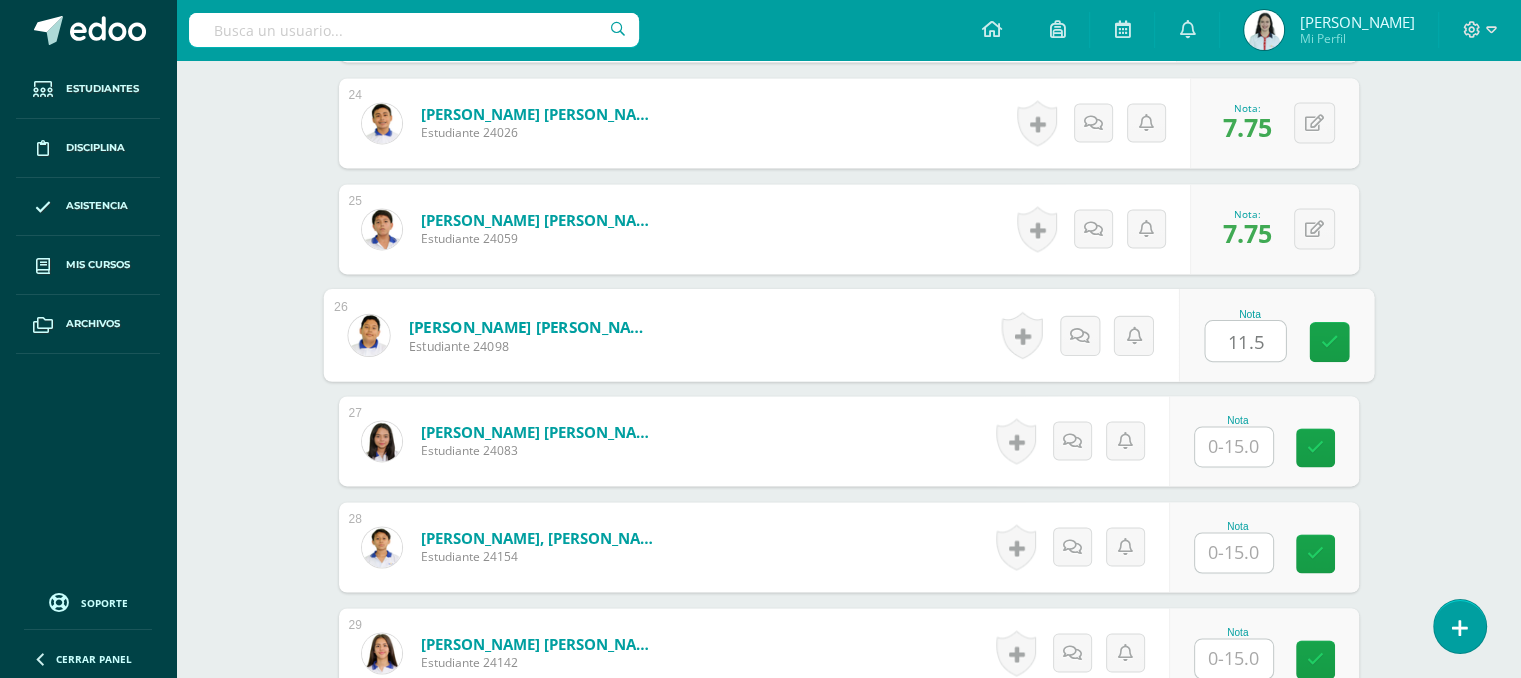 type on "11.5" 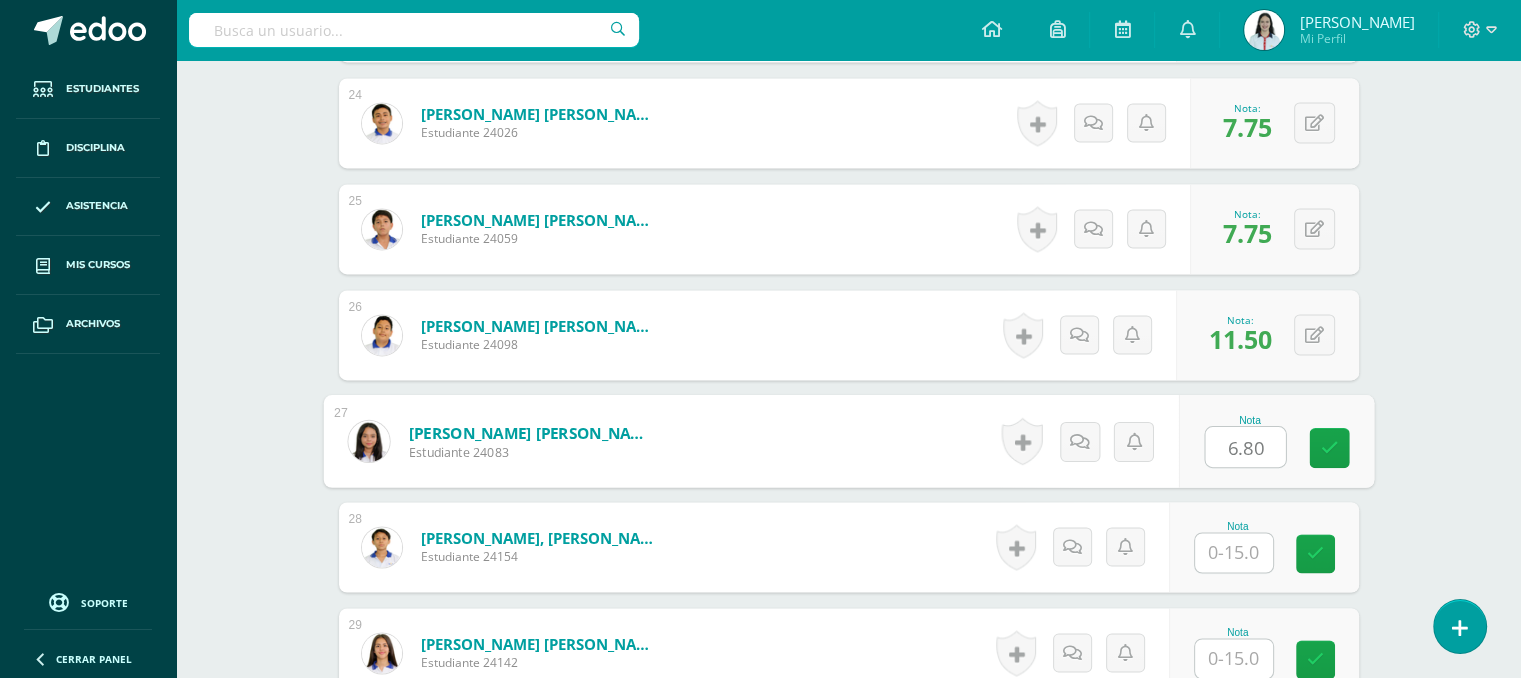 type on "6.80" 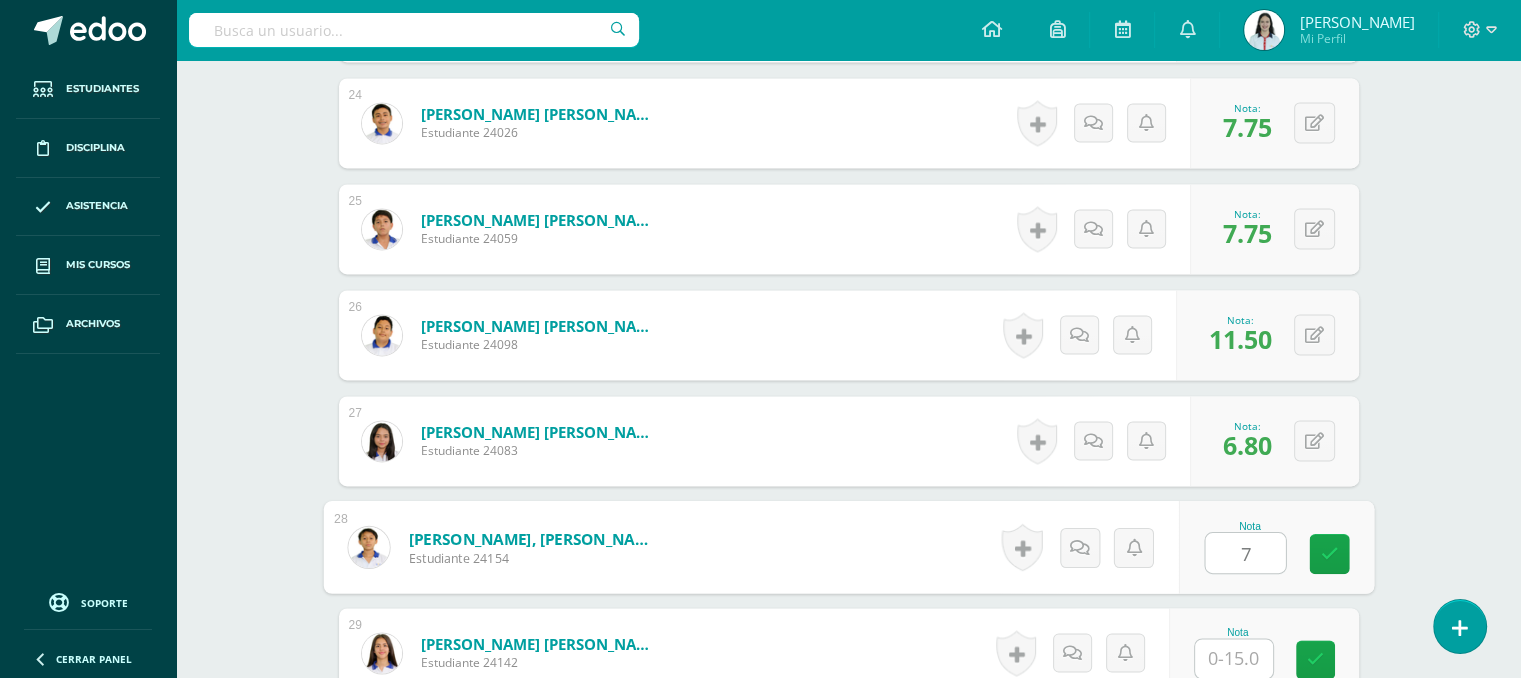 type on "7" 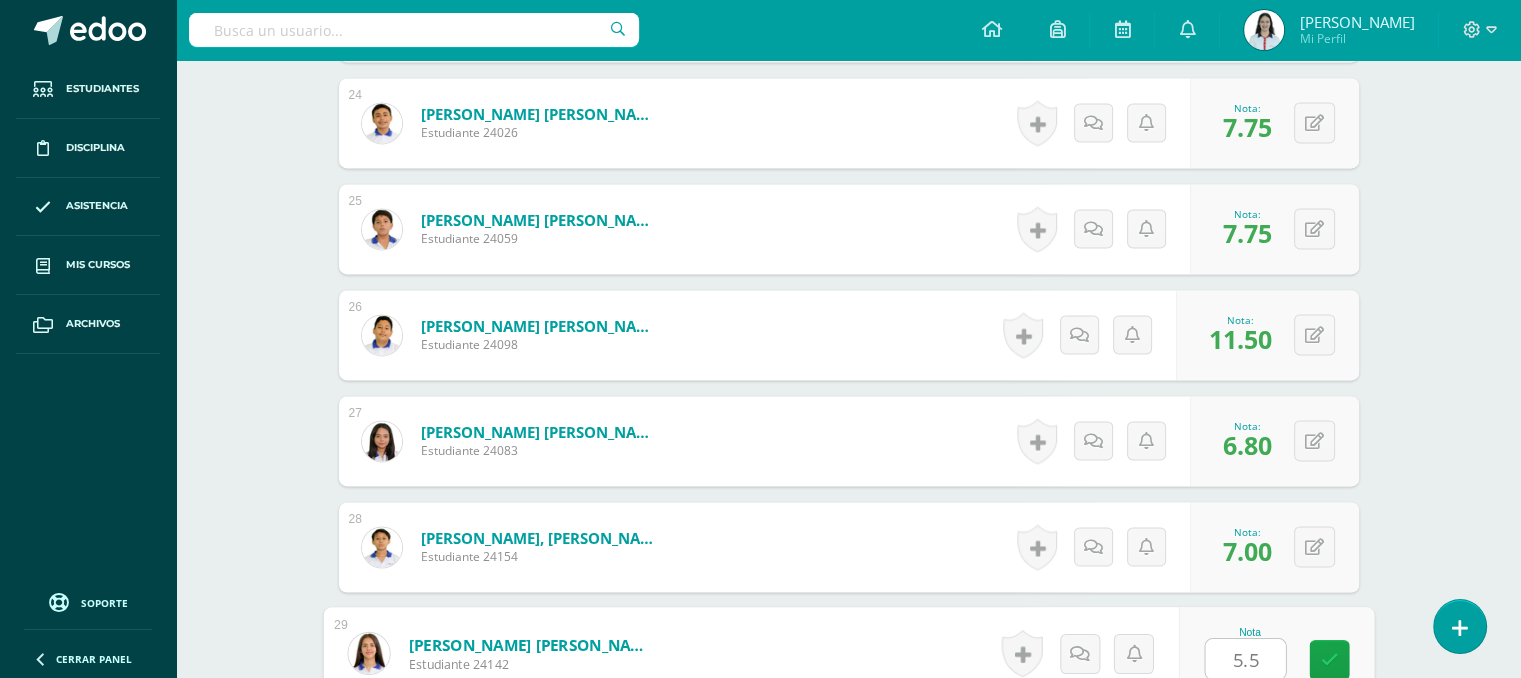 type on "5.5" 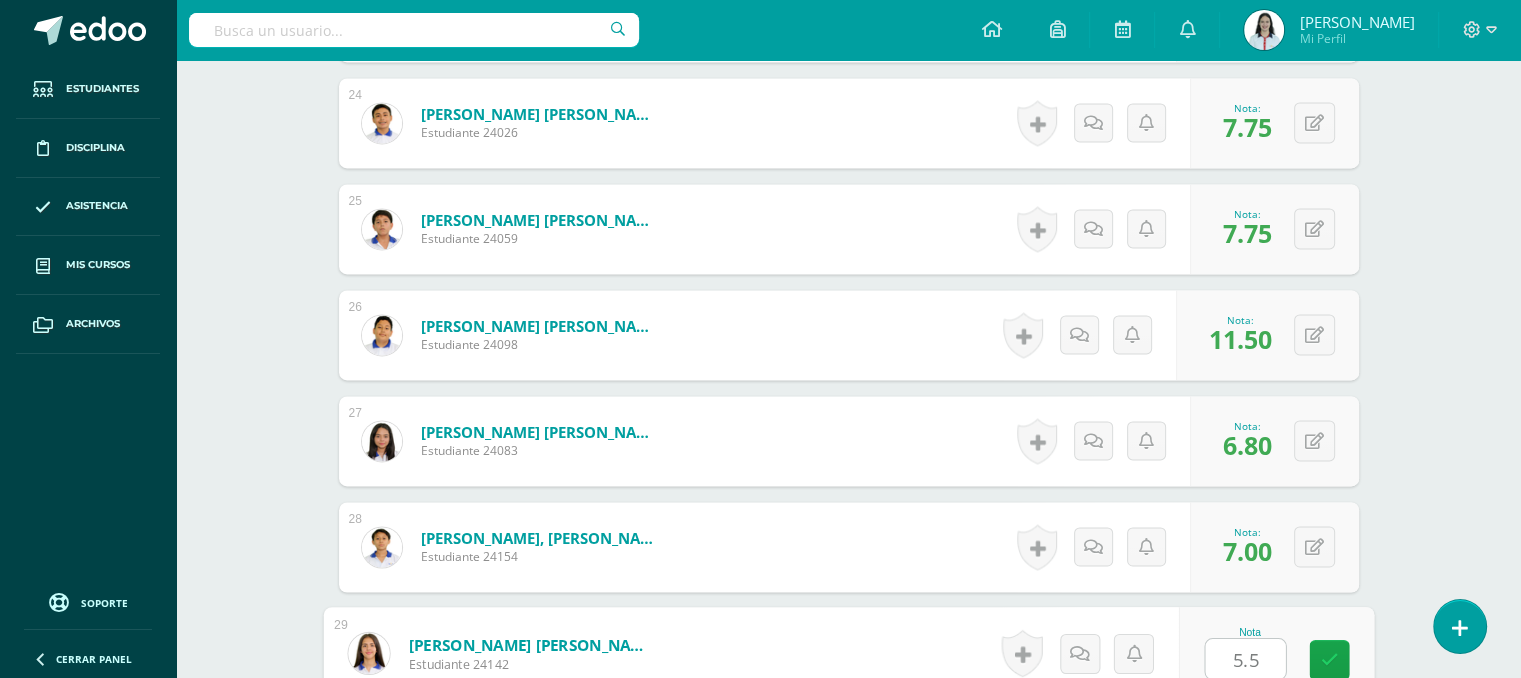 scroll, scrollTop: 3479, scrollLeft: 0, axis: vertical 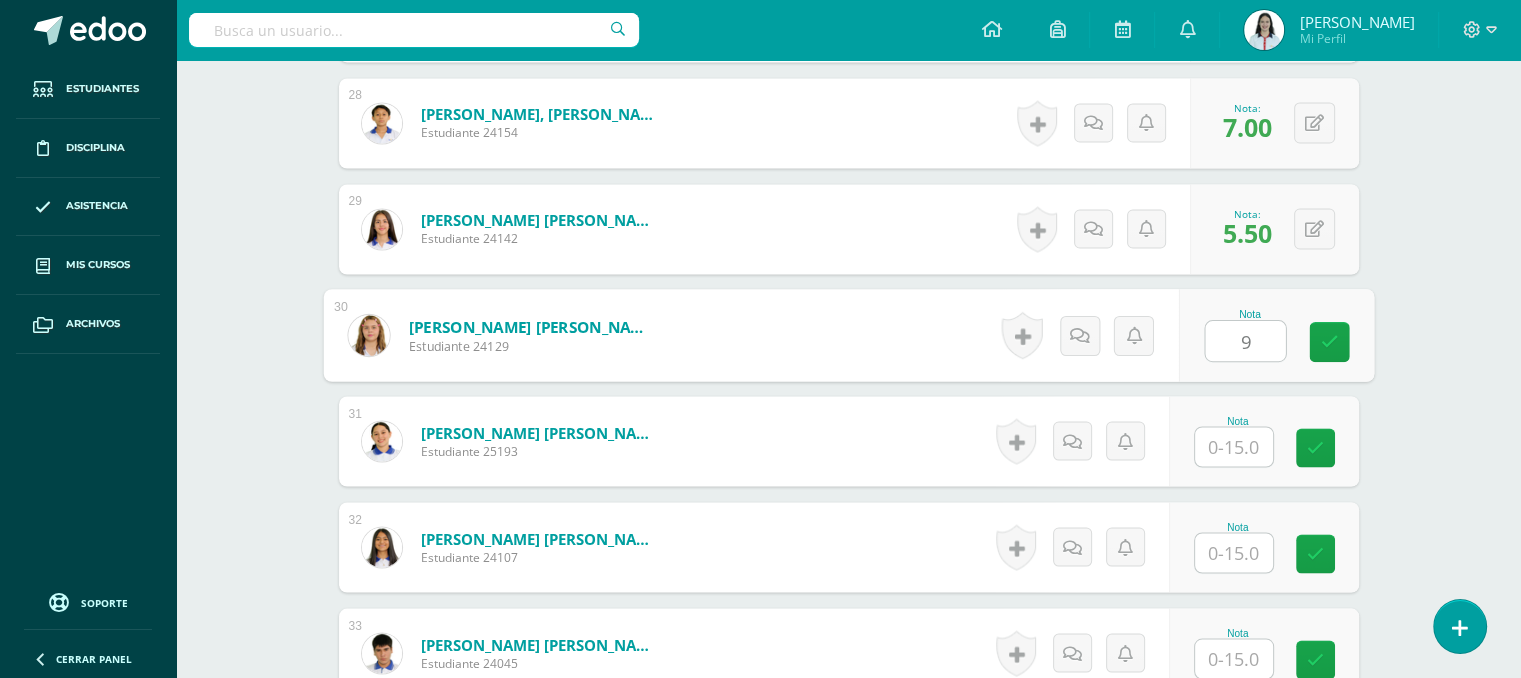 type on "9" 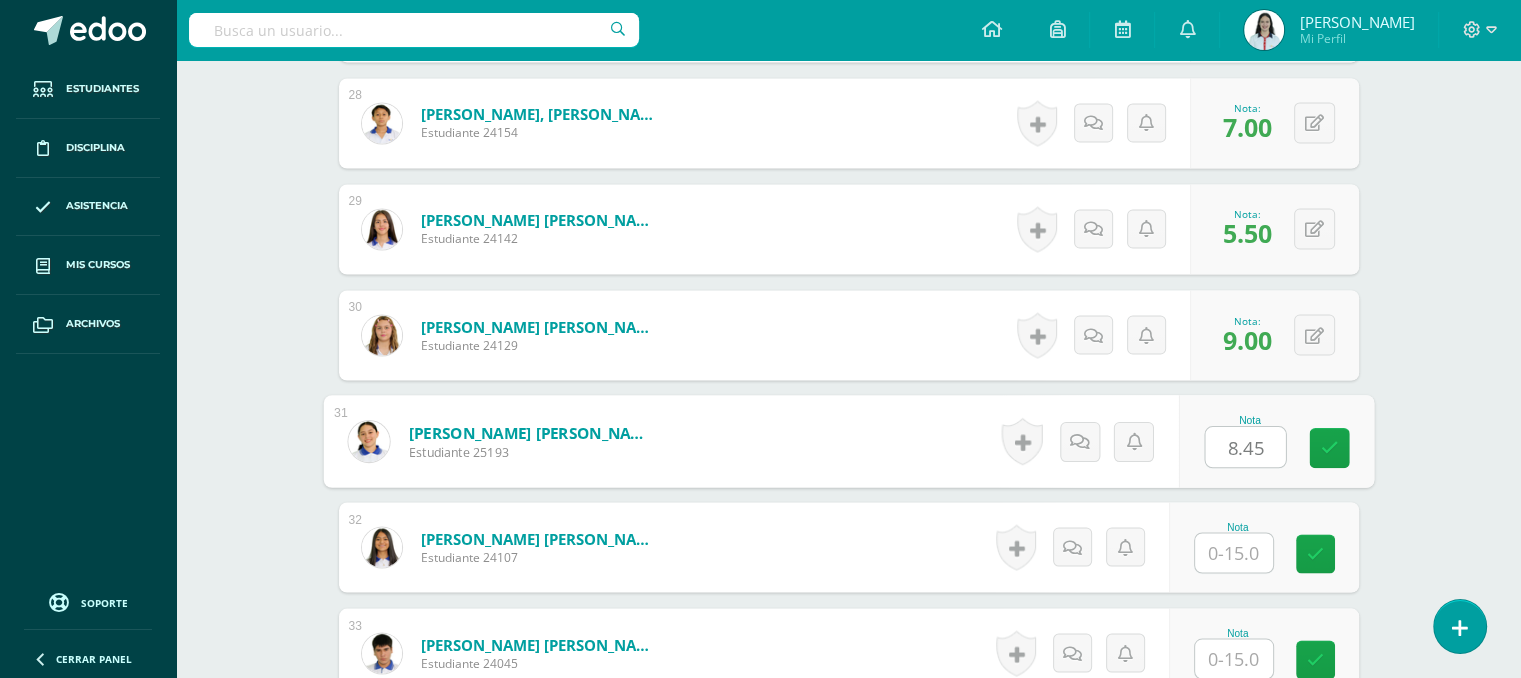 type on "8.45" 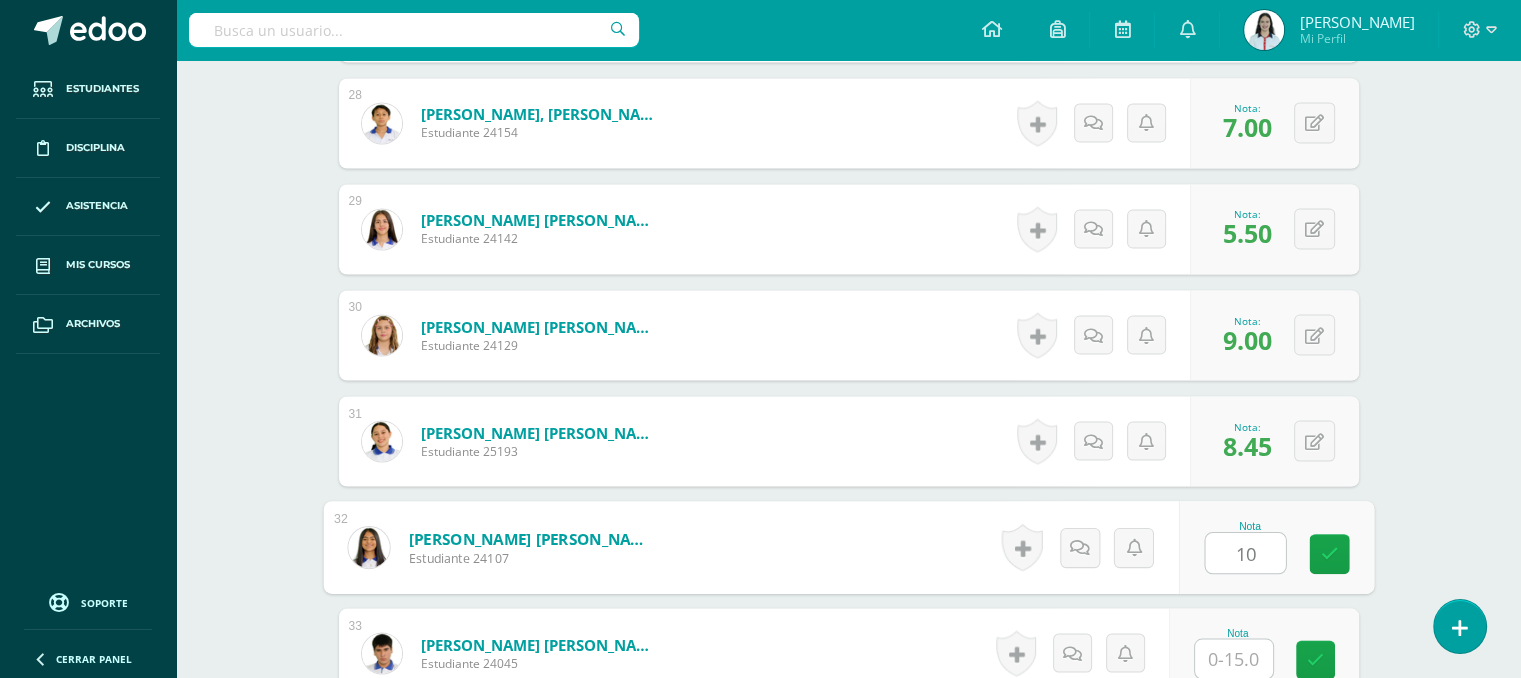 type on "10" 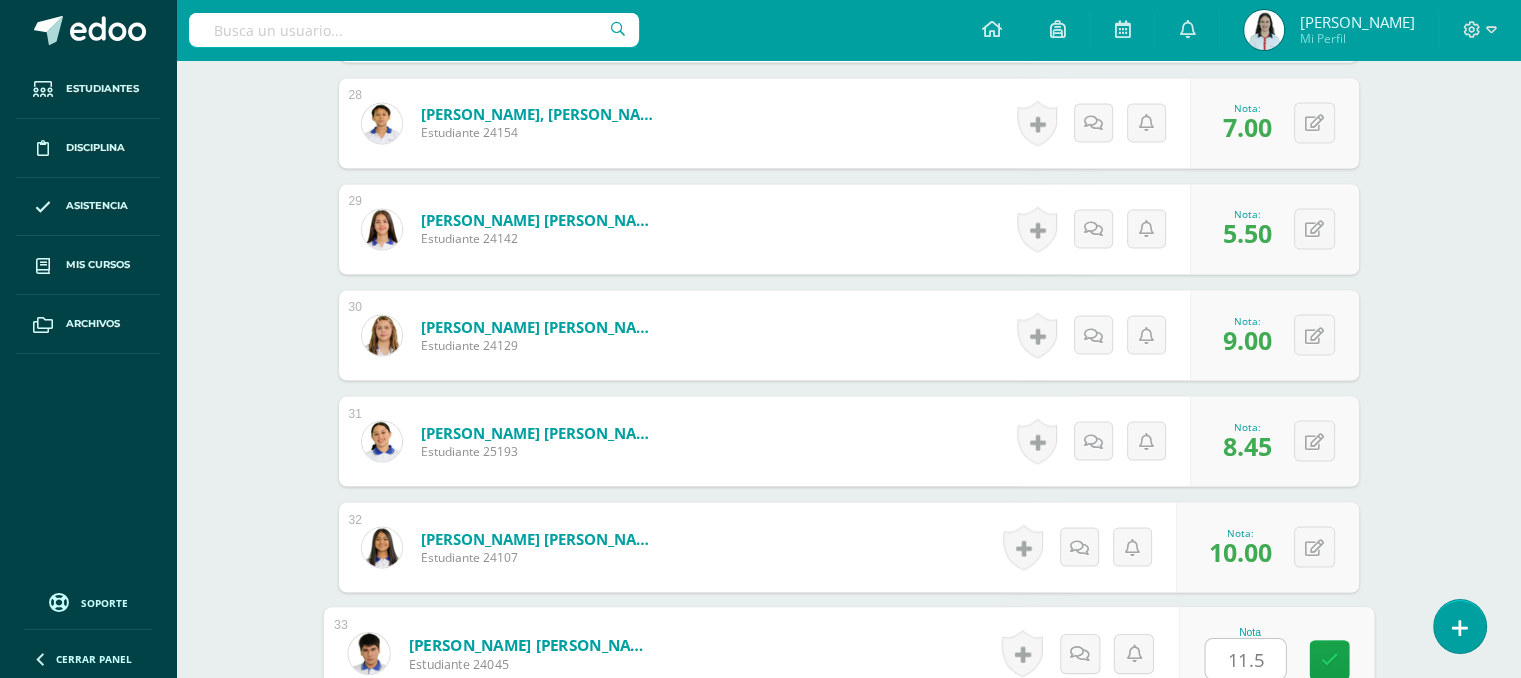 type on "11.5" 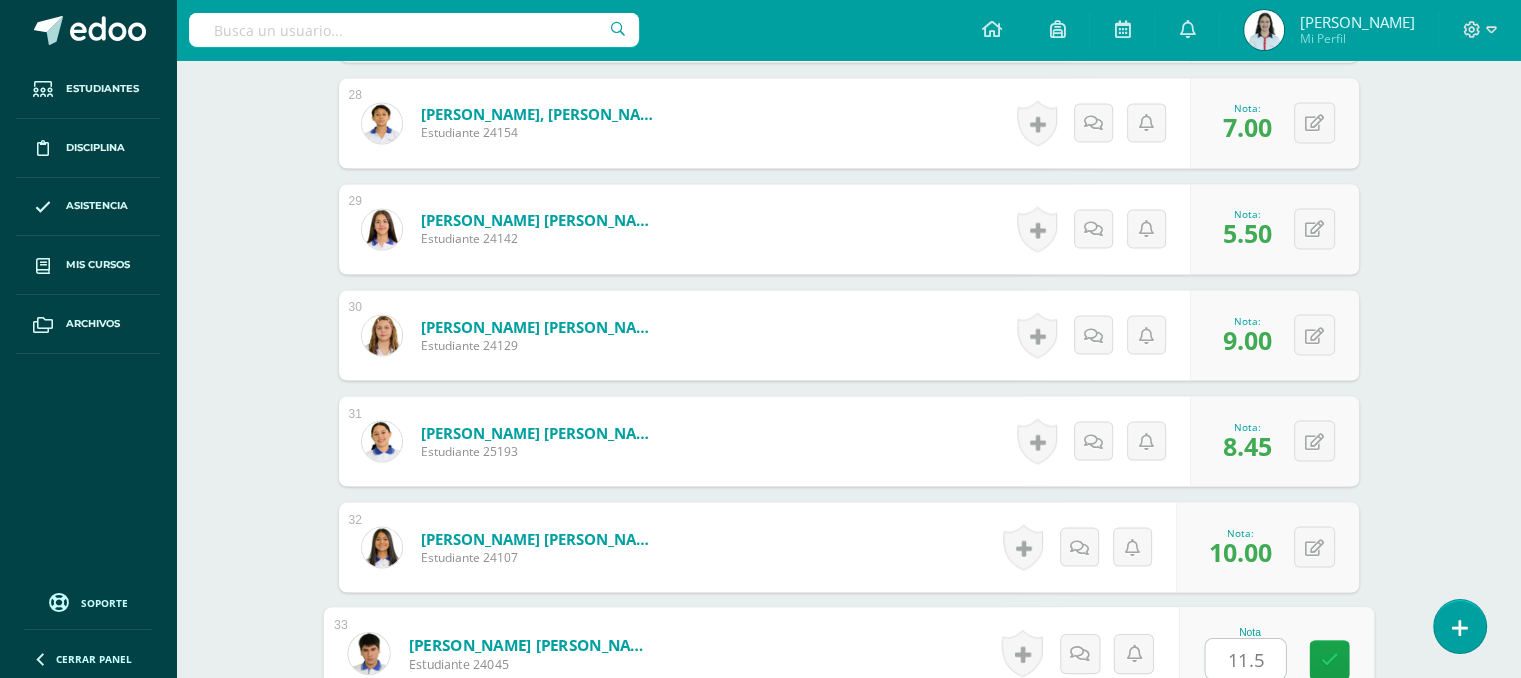 scroll, scrollTop: 3833, scrollLeft: 0, axis: vertical 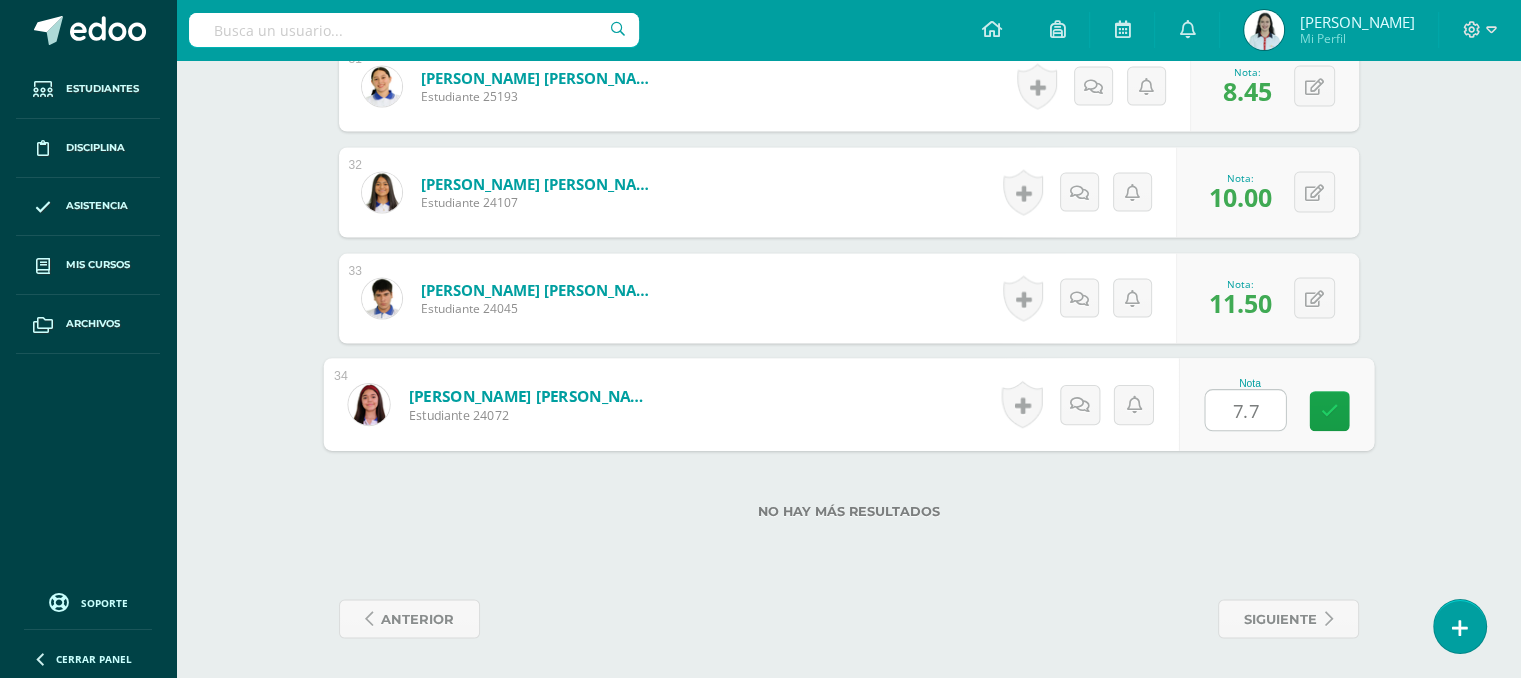 type on "7.75" 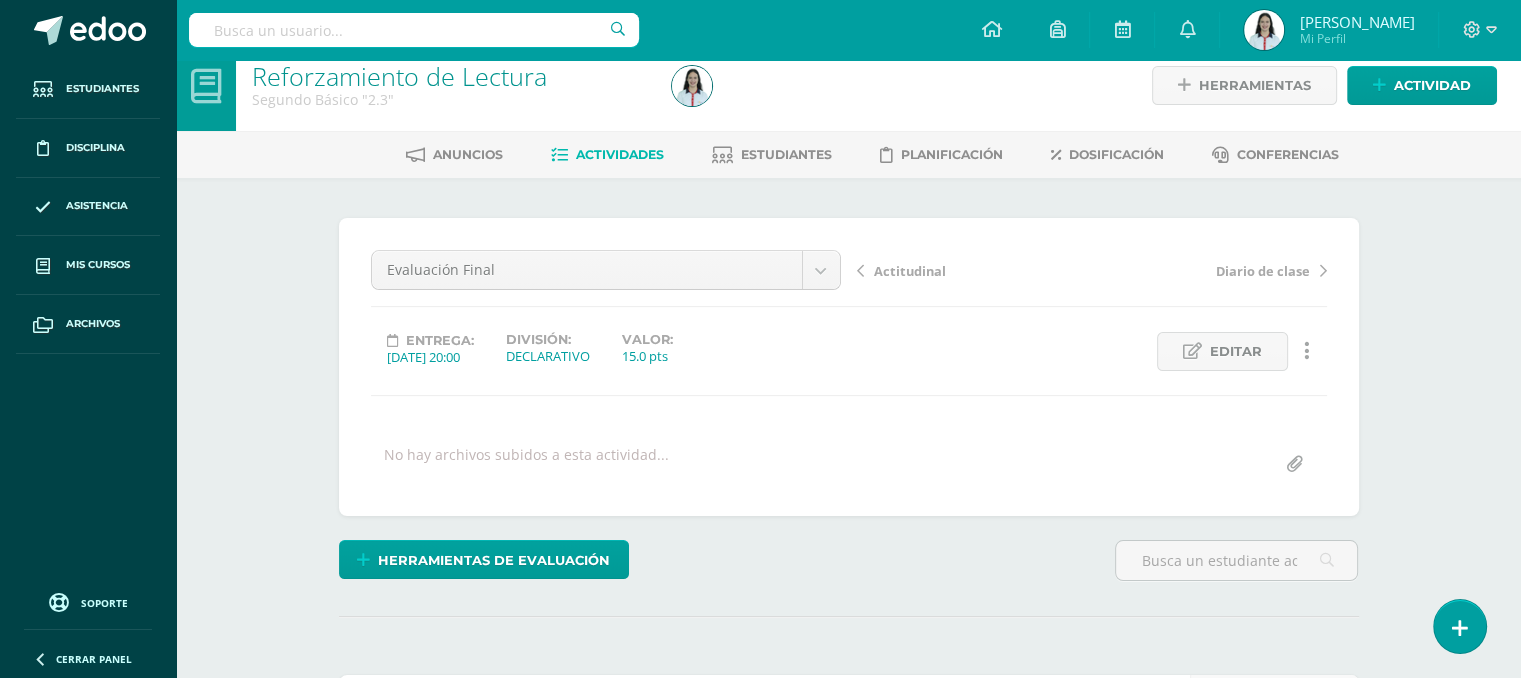 scroll, scrollTop: 0, scrollLeft: 0, axis: both 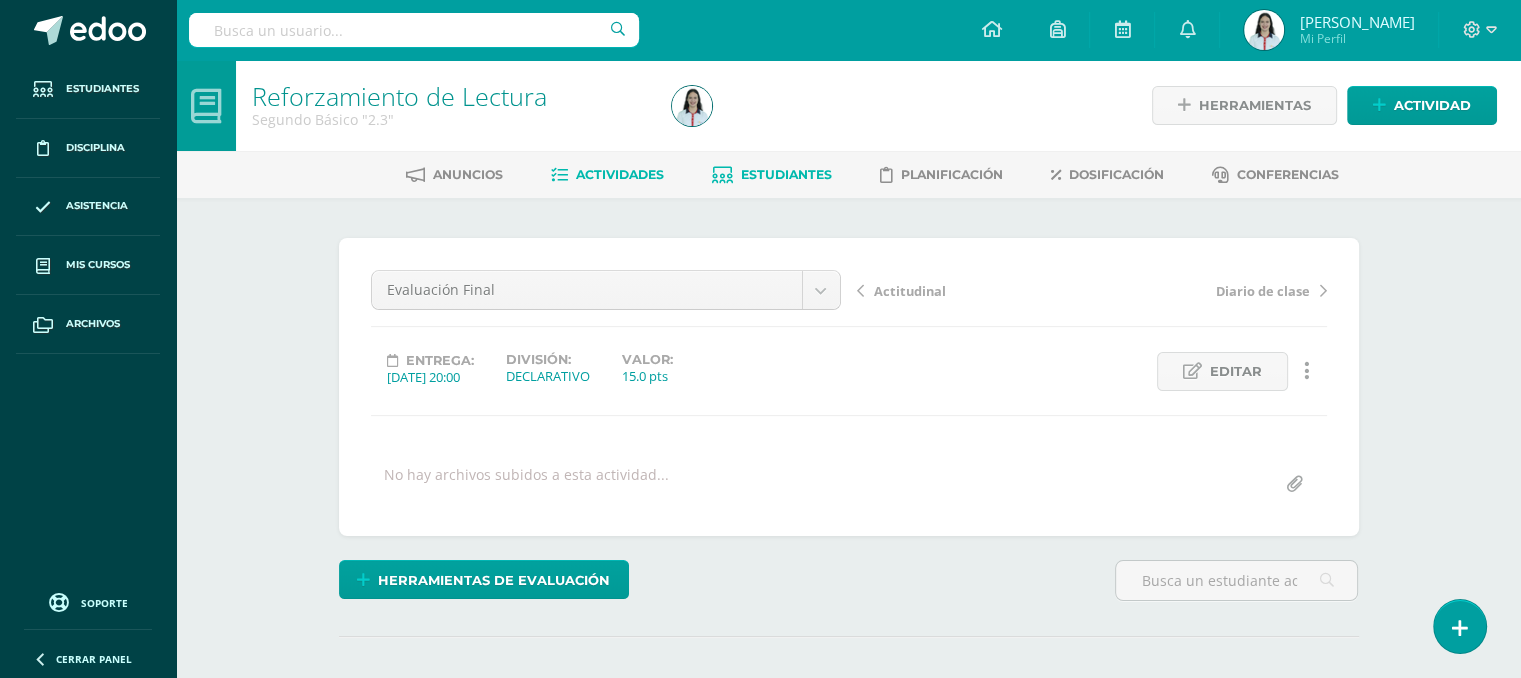 click on "Estudiantes" at bounding box center (786, 174) 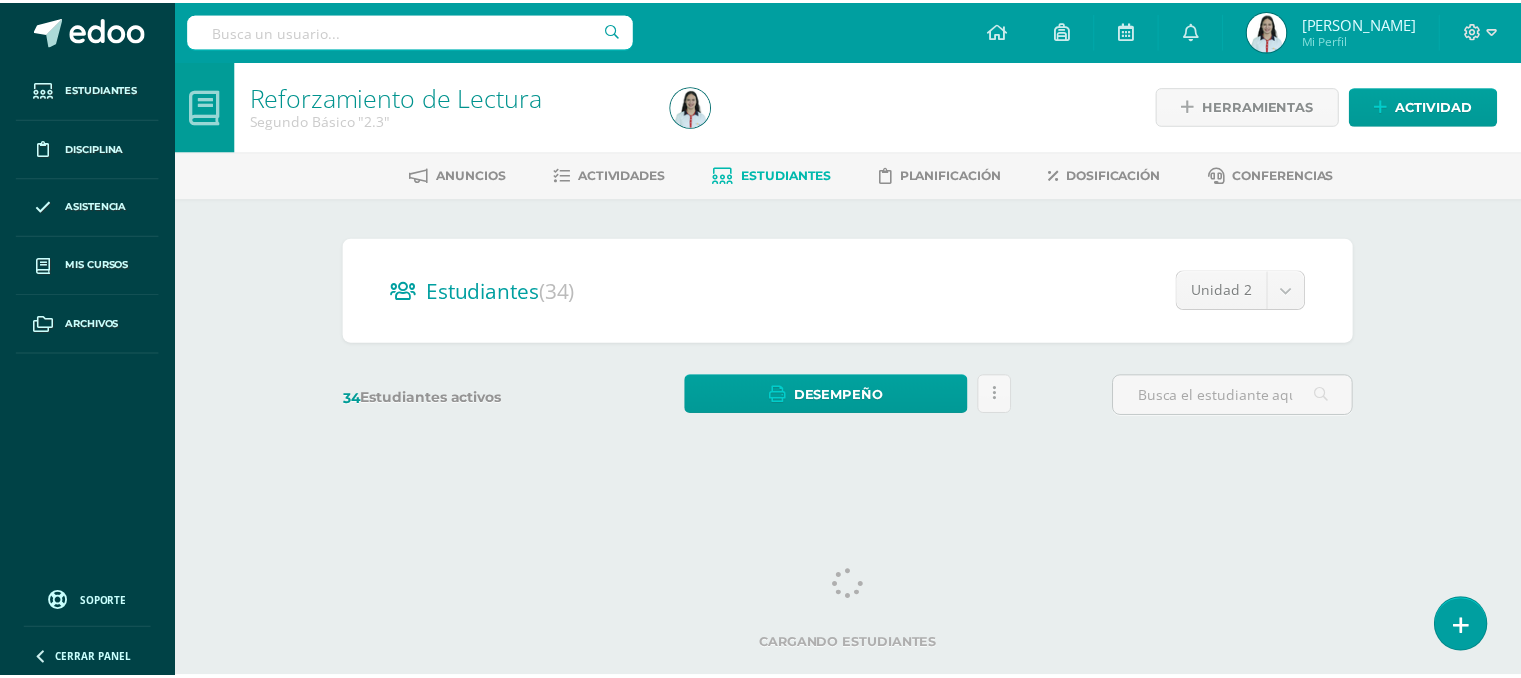 scroll, scrollTop: 0, scrollLeft: 0, axis: both 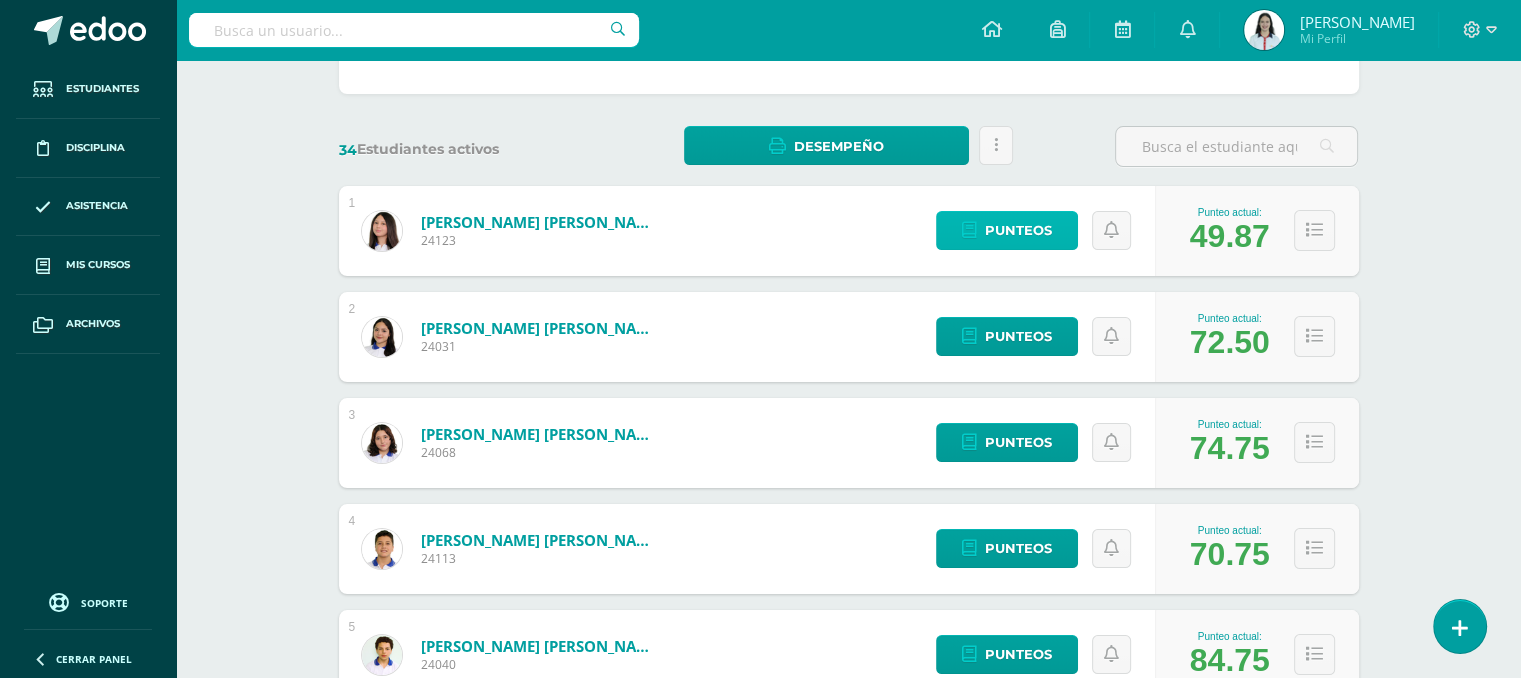 click on "Punteos" at bounding box center [1018, 230] 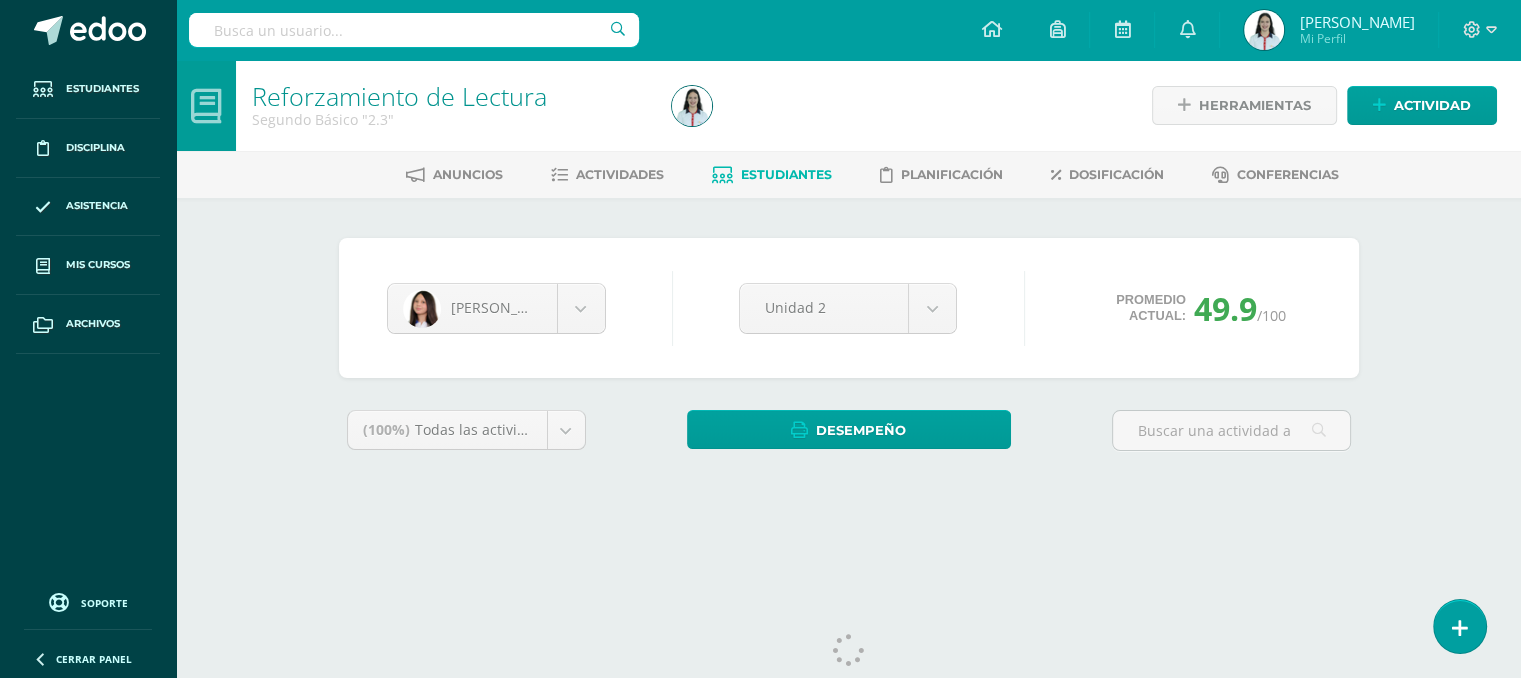 scroll, scrollTop: 0, scrollLeft: 0, axis: both 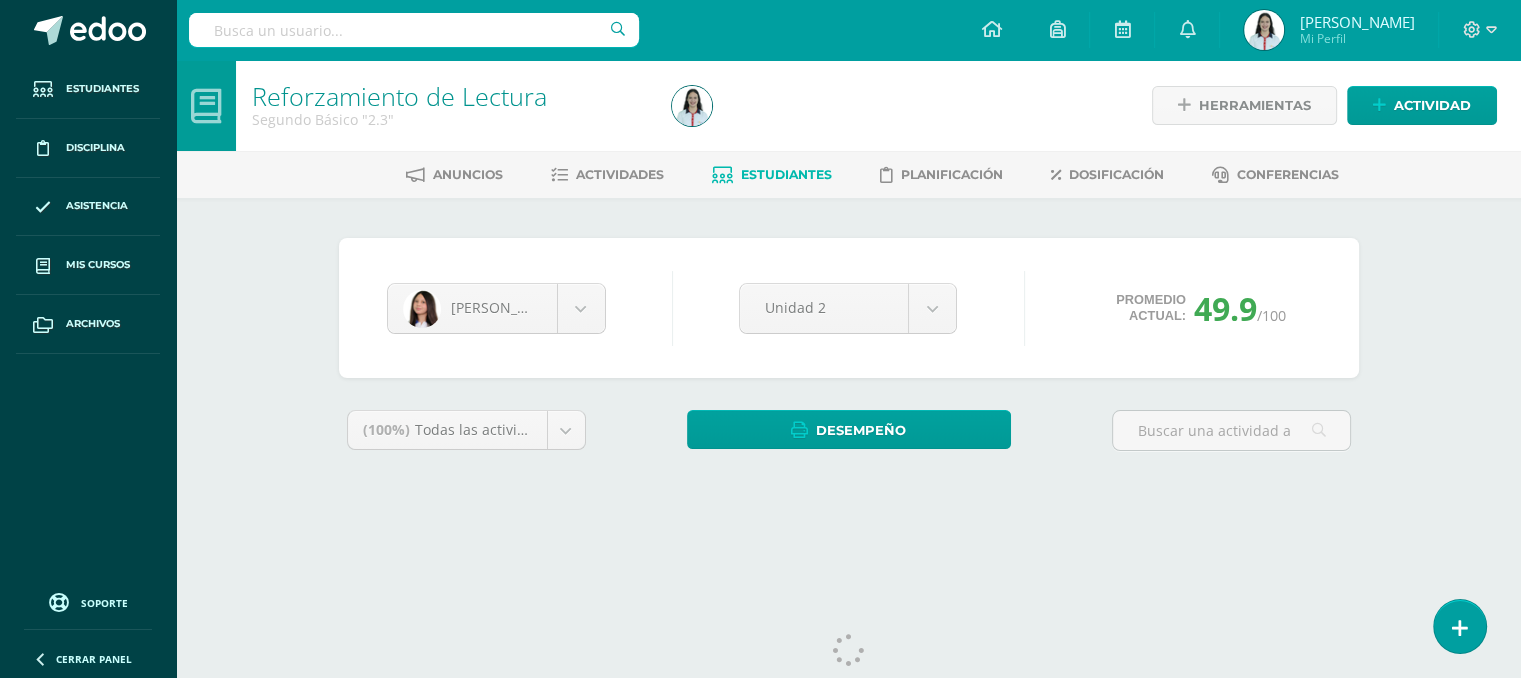 click on "Anuncios
Actividades
Estudiantes
Planificación
Dosificación
Conferencias" at bounding box center [872, 174] 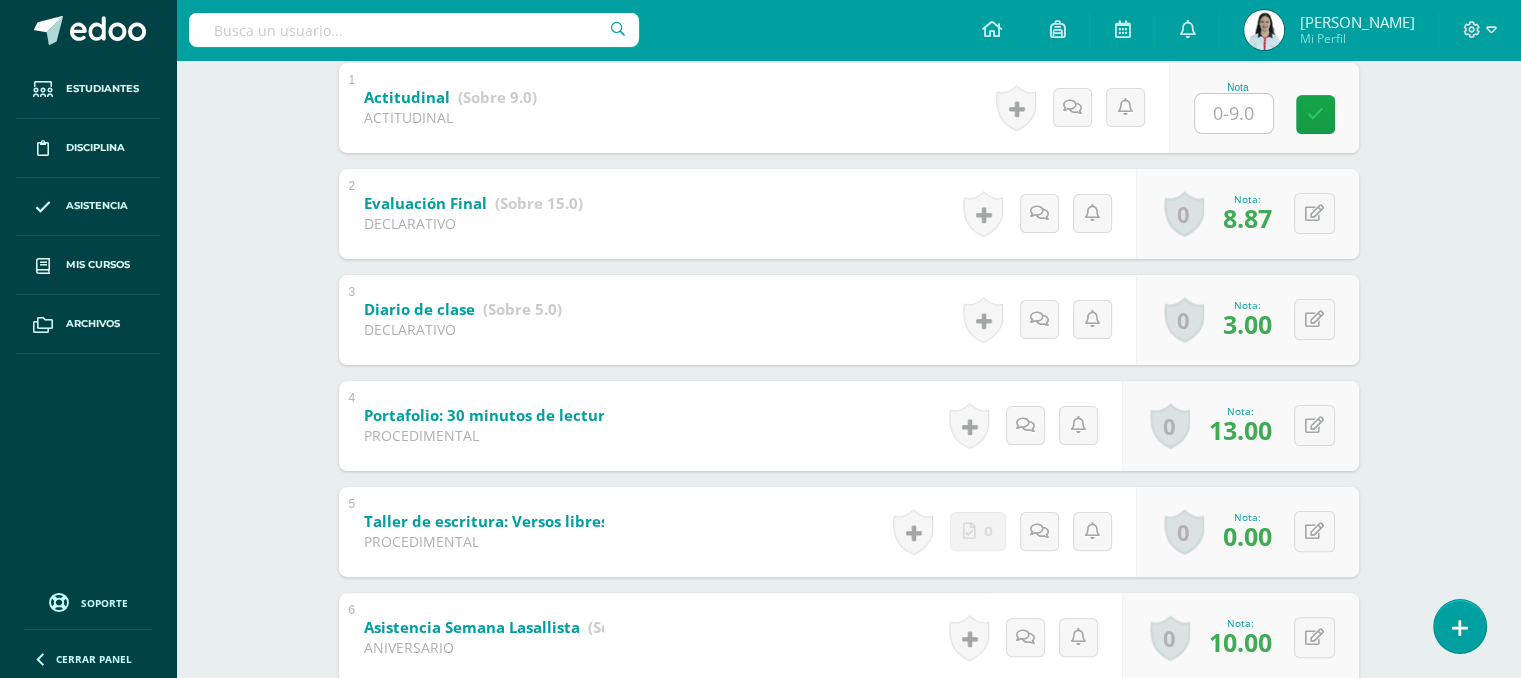 scroll, scrollTop: 441, scrollLeft: 0, axis: vertical 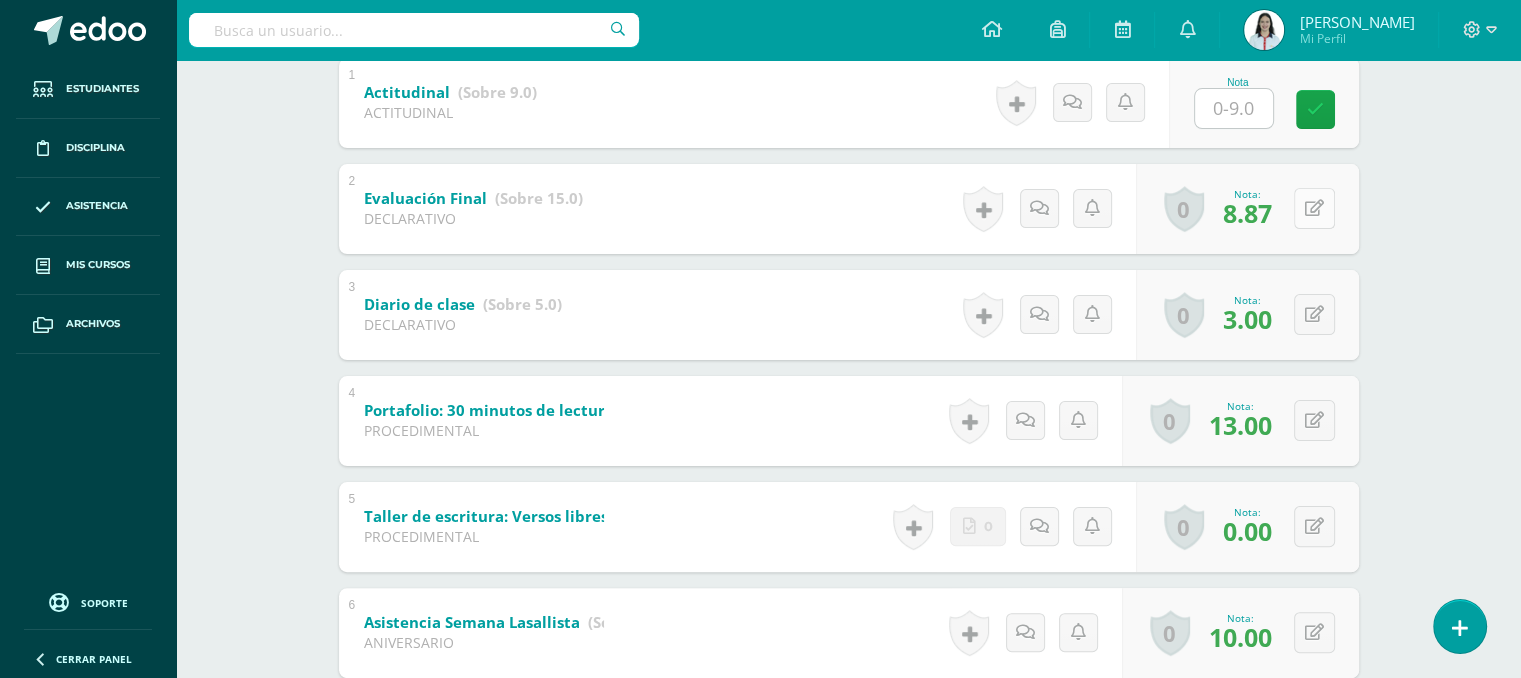 click at bounding box center (1314, 208) 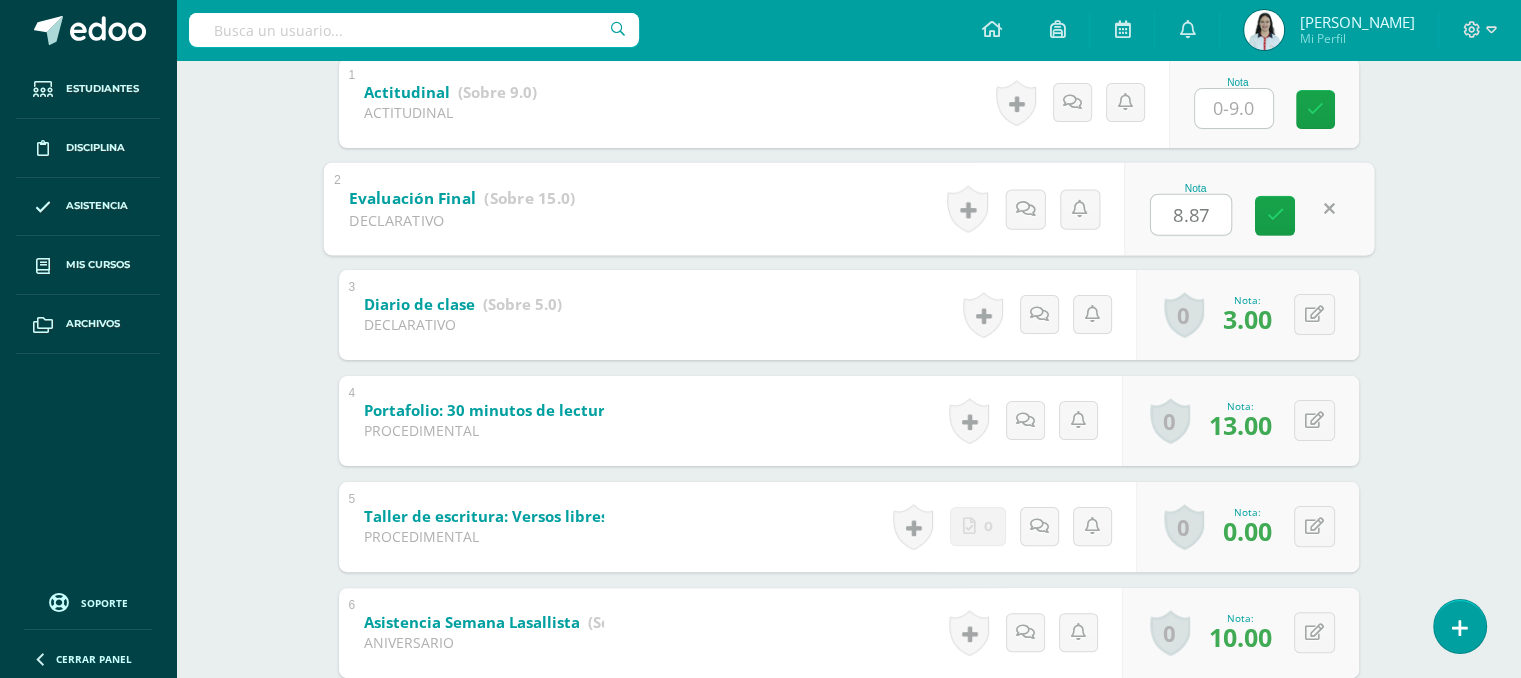 type on "9" 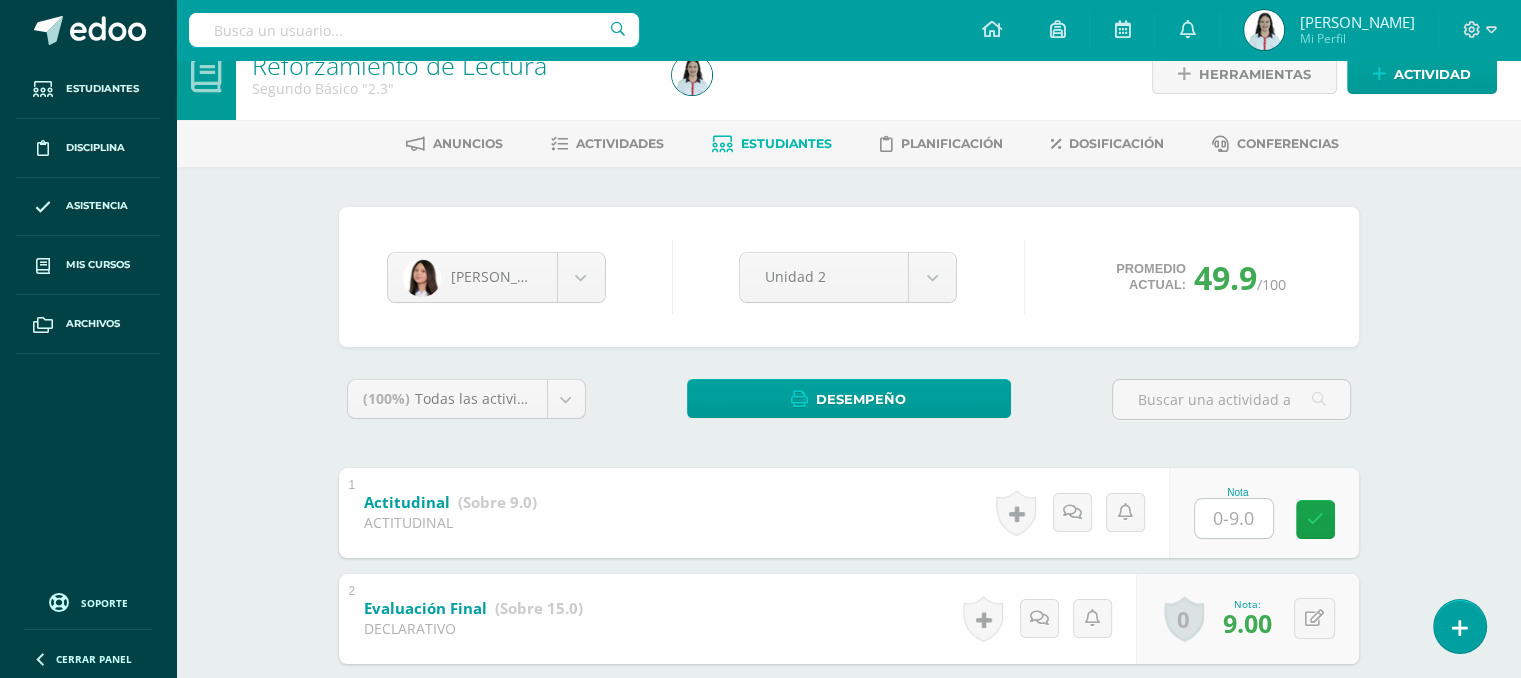 scroll, scrollTop: 0, scrollLeft: 0, axis: both 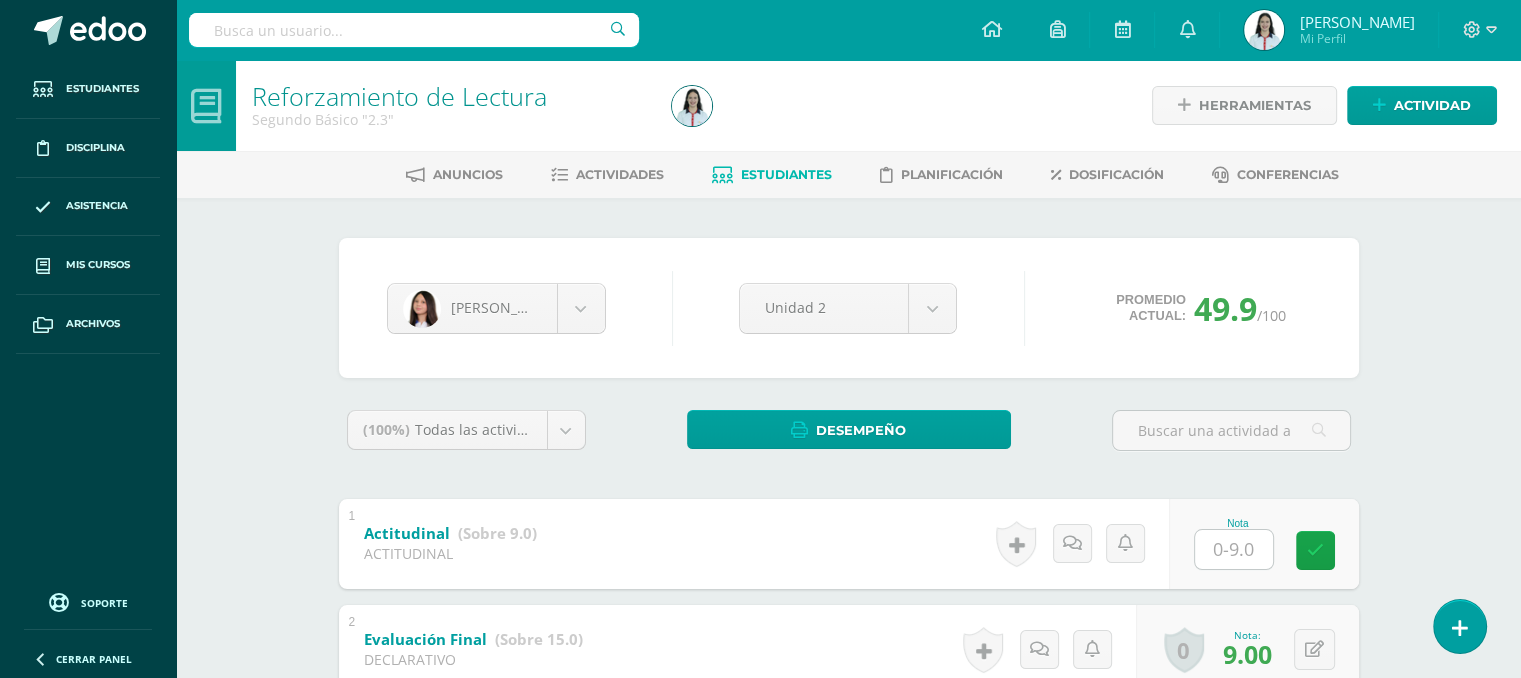 click at bounding box center [722, 175] 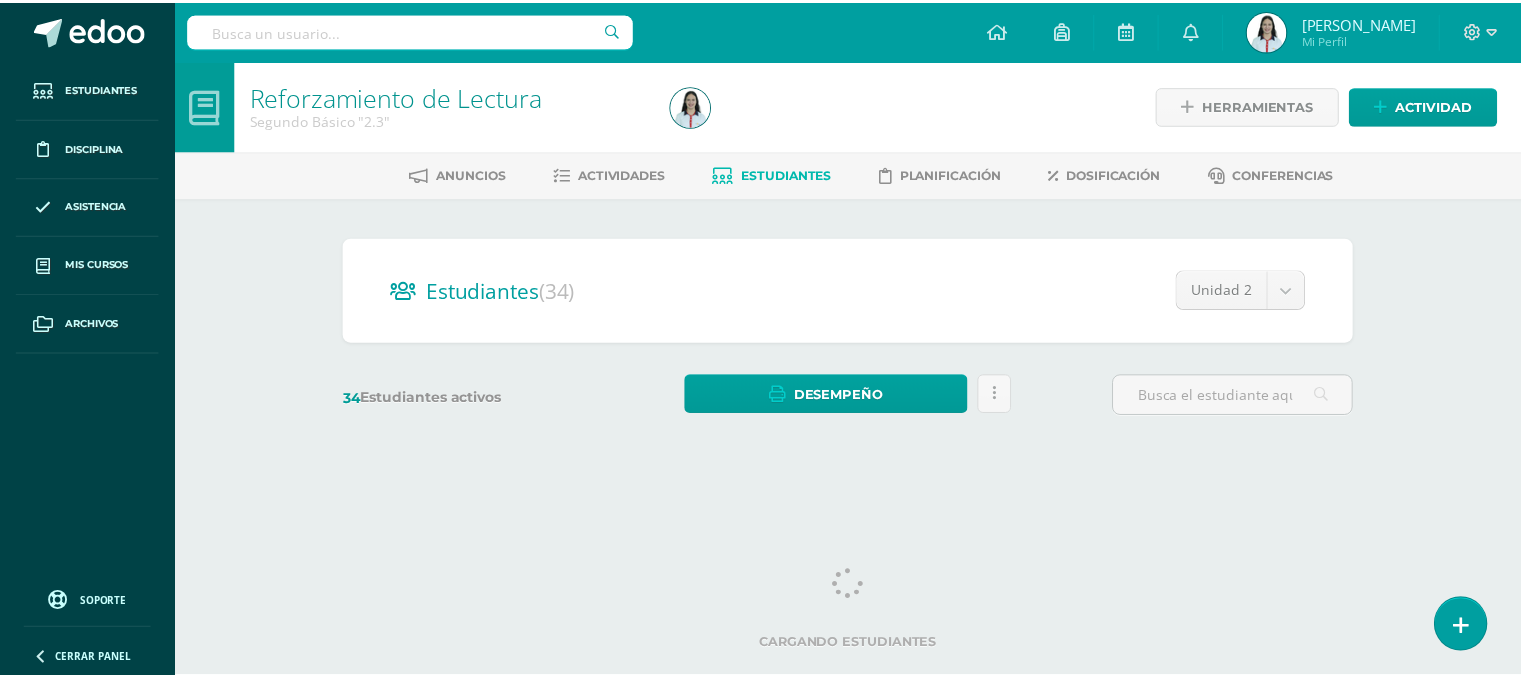 scroll, scrollTop: 0, scrollLeft: 0, axis: both 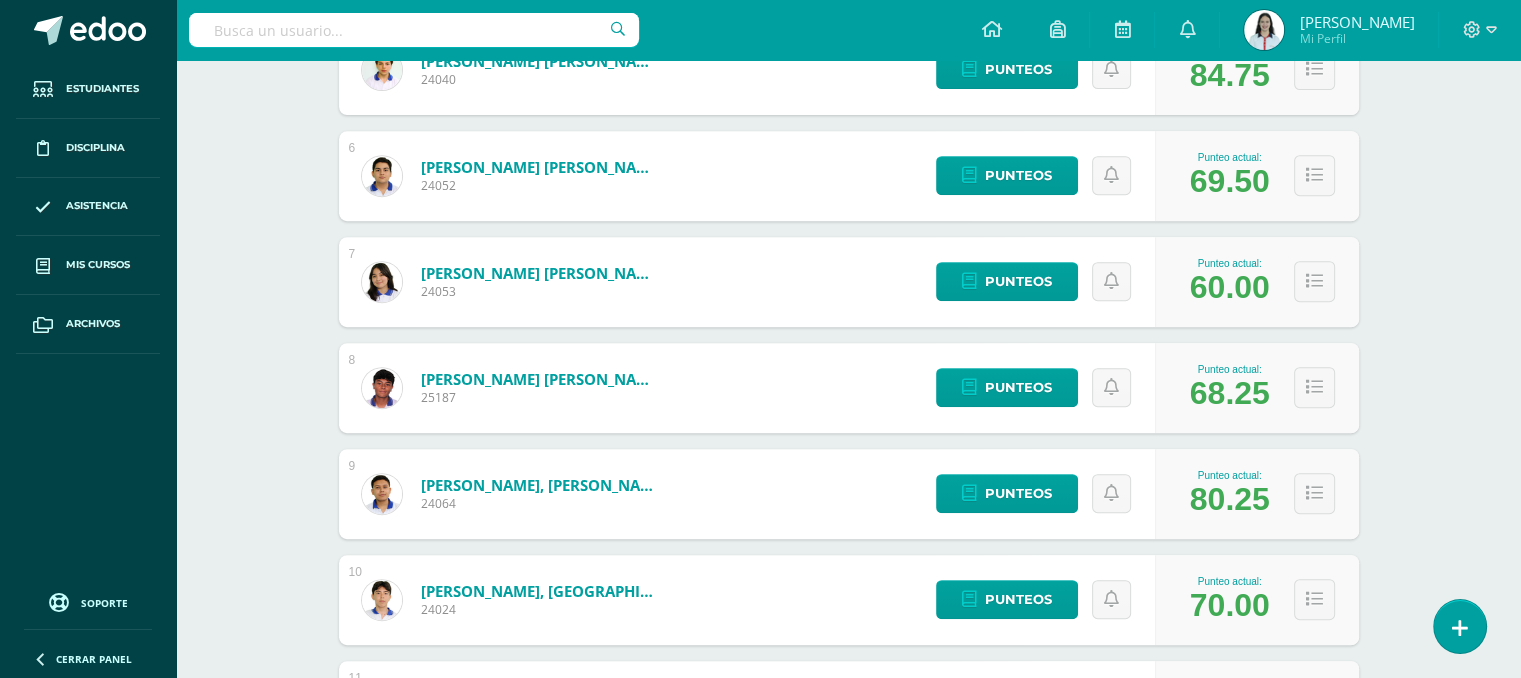 drag, startPoint x: 1535, startPoint y: 406, endPoint x: 1429, endPoint y: 512, distance: 149.90663 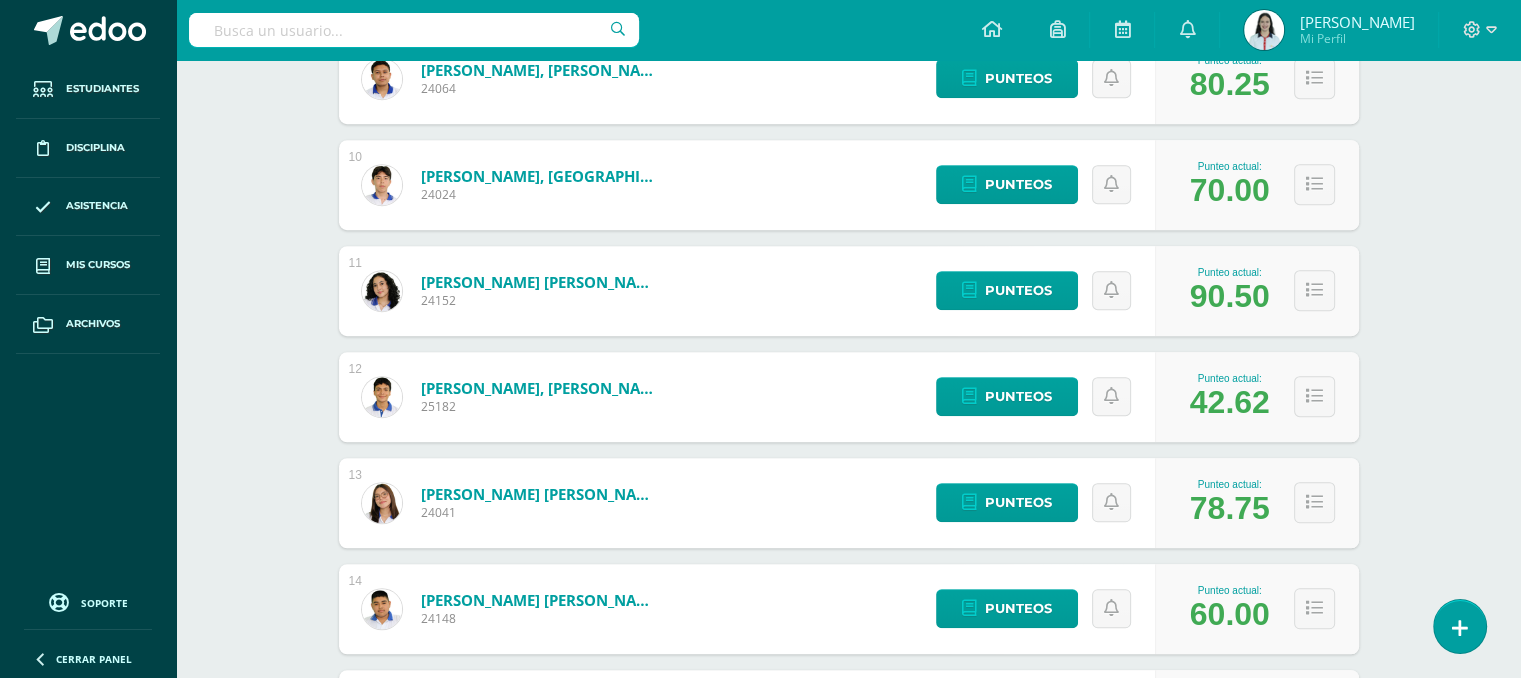 scroll, scrollTop: 1229, scrollLeft: 0, axis: vertical 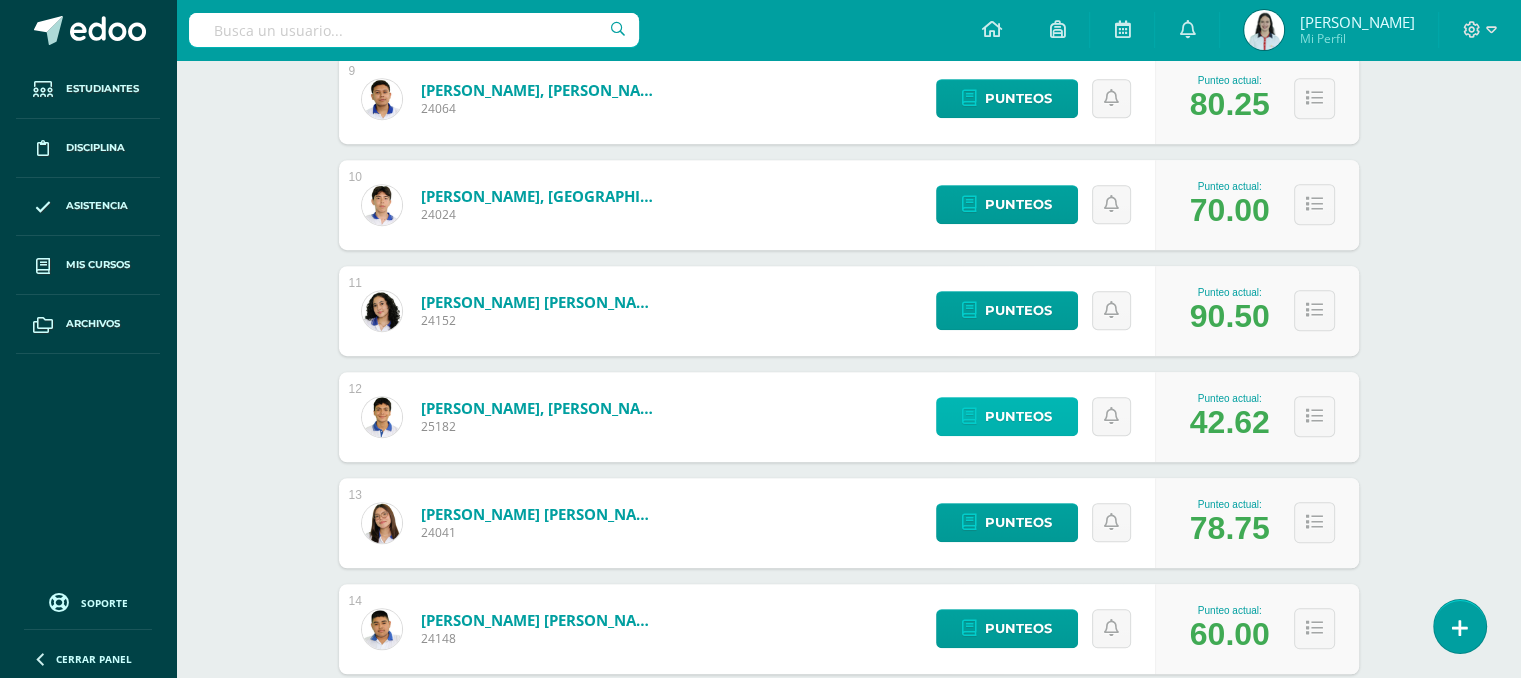 click on "Punteos" at bounding box center [1018, 416] 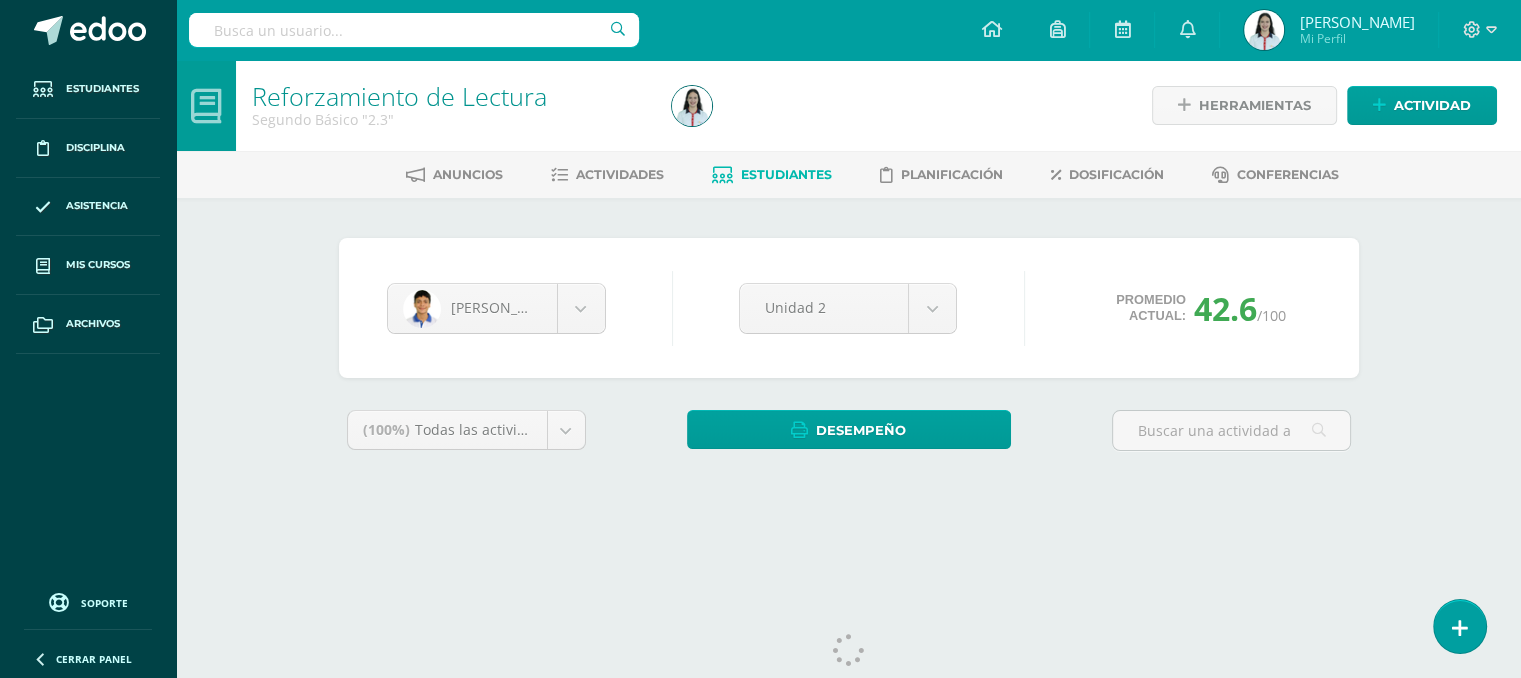 scroll, scrollTop: 0, scrollLeft: 0, axis: both 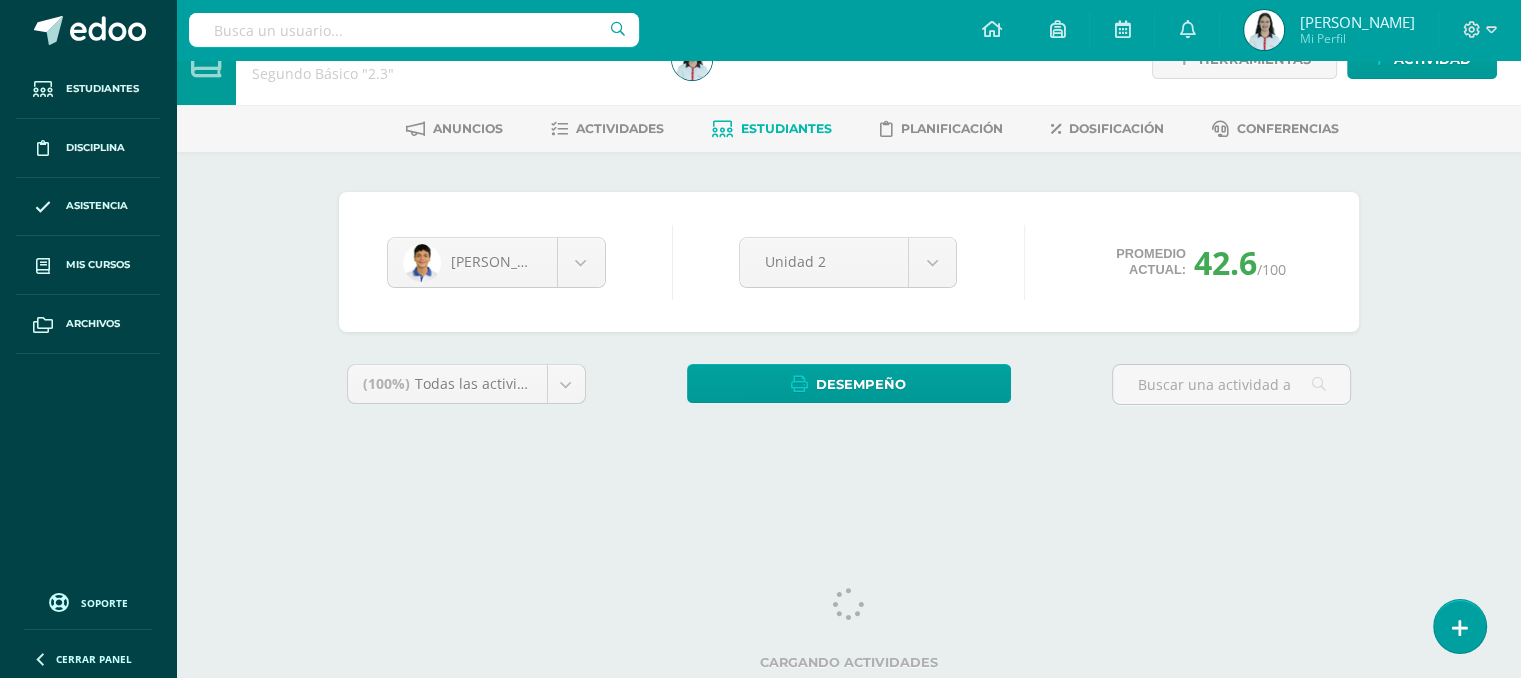 drag, startPoint x: 1530, startPoint y: 209, endPoint x: 1519, endPoint y: 271, distance: 62.968246 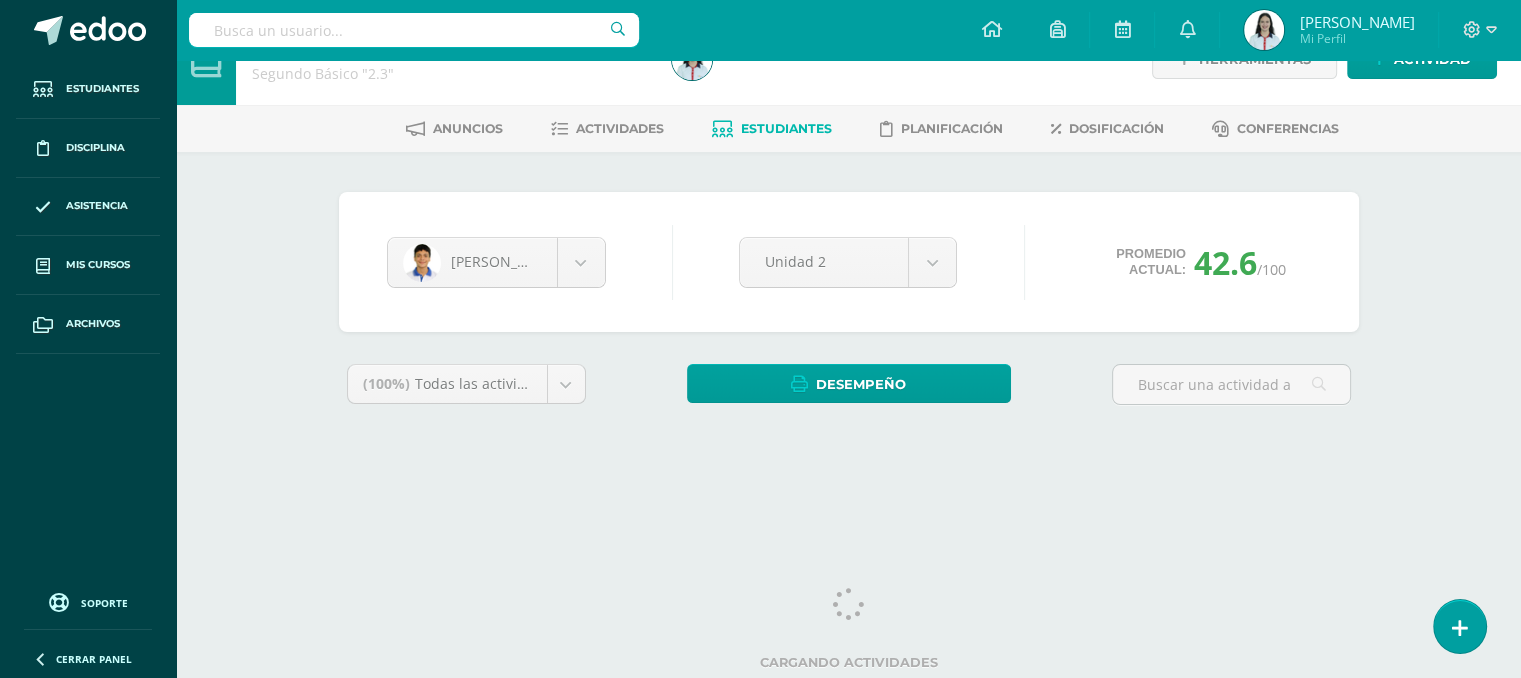 click on "Estudiantes Disciplina Asistencia Mis cursos Archivos Soporte
Centro de ayuda
Últimas actualizaciones
Cerrar panel
Reforzamiento de Lectura
Primero
Básico
"1.1"
Actividades Estudiantes Planificación Dosificación
Reforzamiento de Lectura
Primero
Básico
"1.2"
Actividades Estudiantes Planificación Dosificación
Reforzamiento de Lectura
Primero
Básico
"1.3"
Actividades Estudiantes Planificación Dosificación
Reforzamiento de Lectura
Actividades Estudiantes 1" at bounding box center (760, 223) 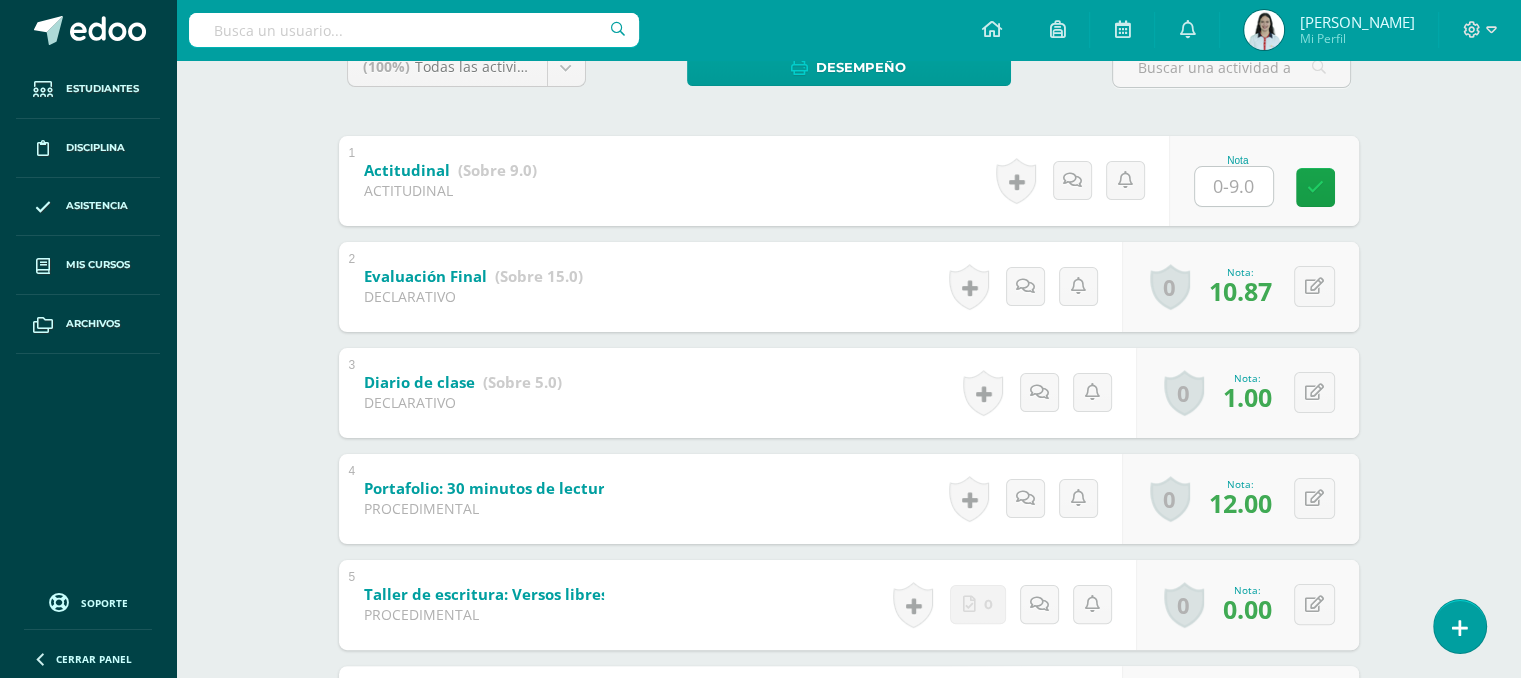 scroll, scrollTop: 367, scrollLeft: 0, axis: vertical 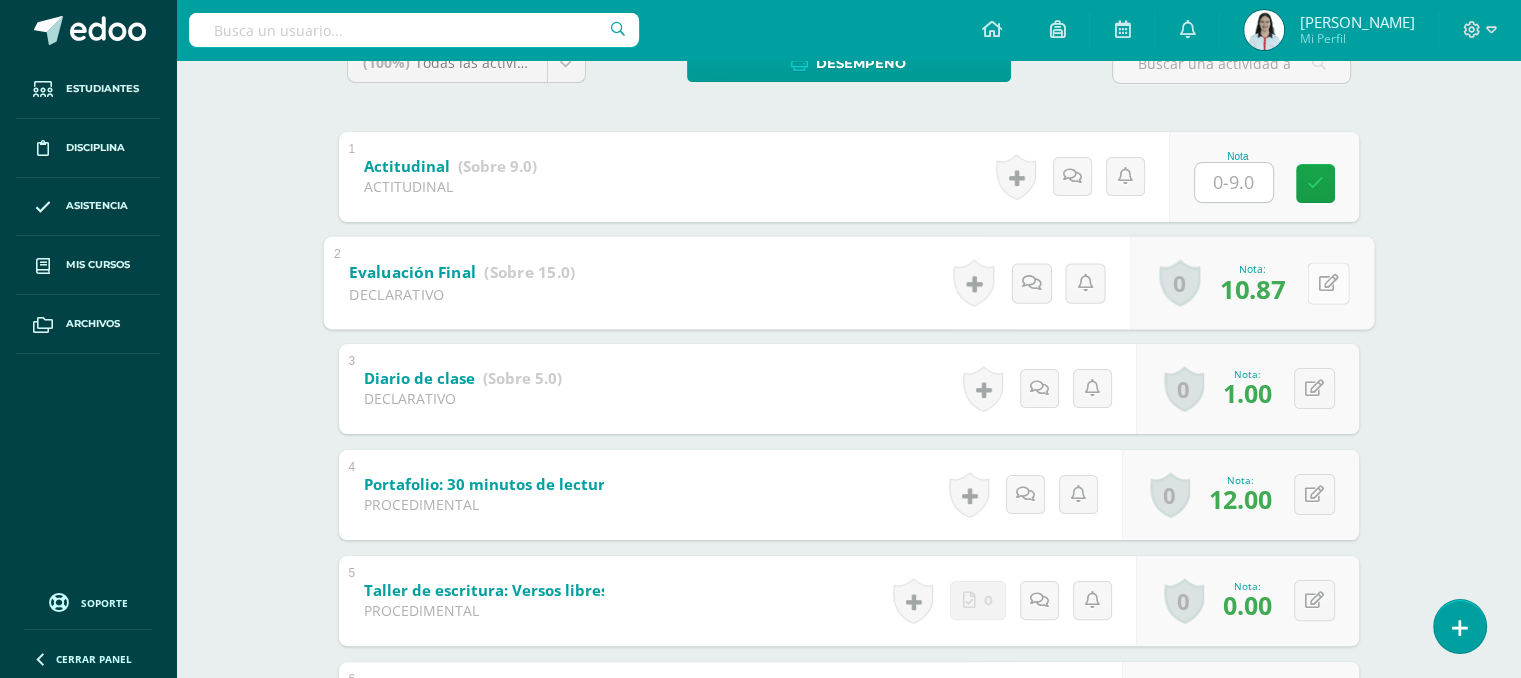 click at bounding box center [1328, 282] 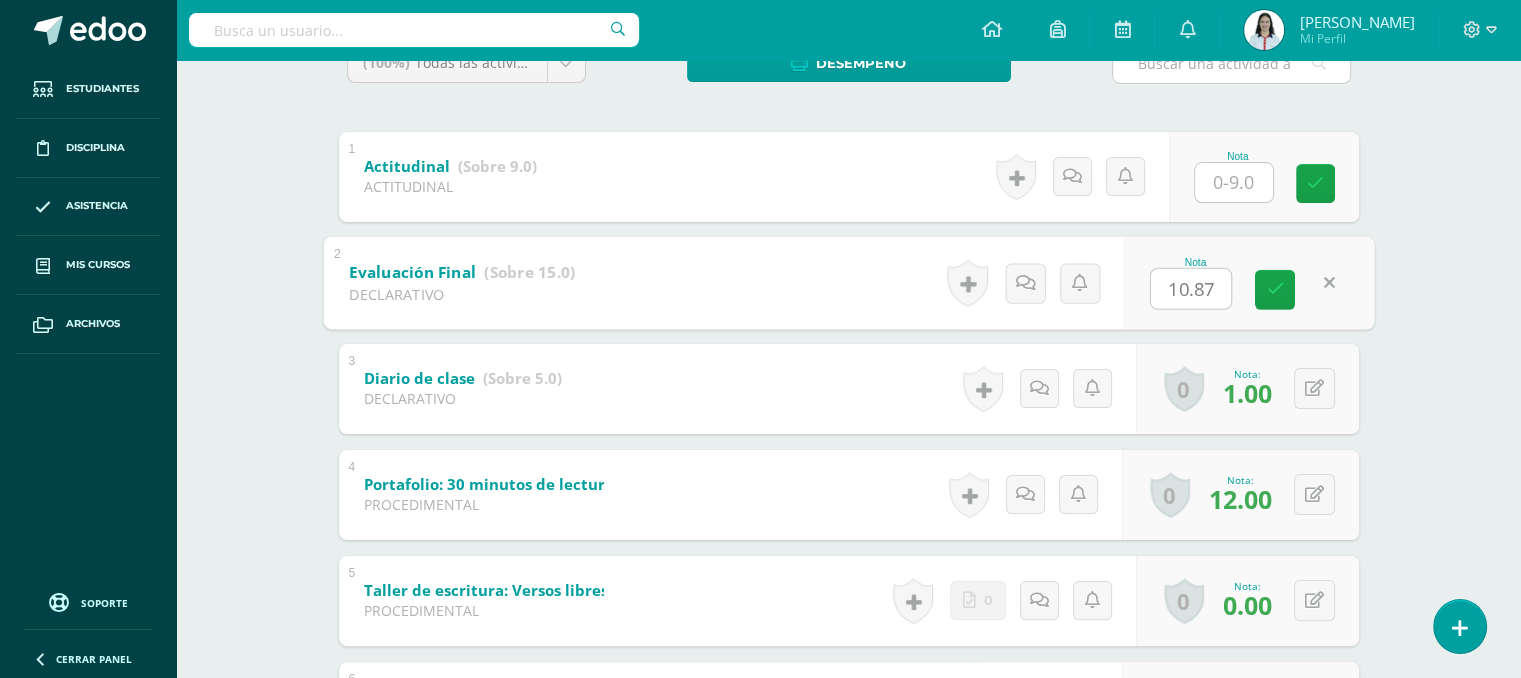 scroll, scrollTop: 150, scrollLeft: 0, axis: vertical 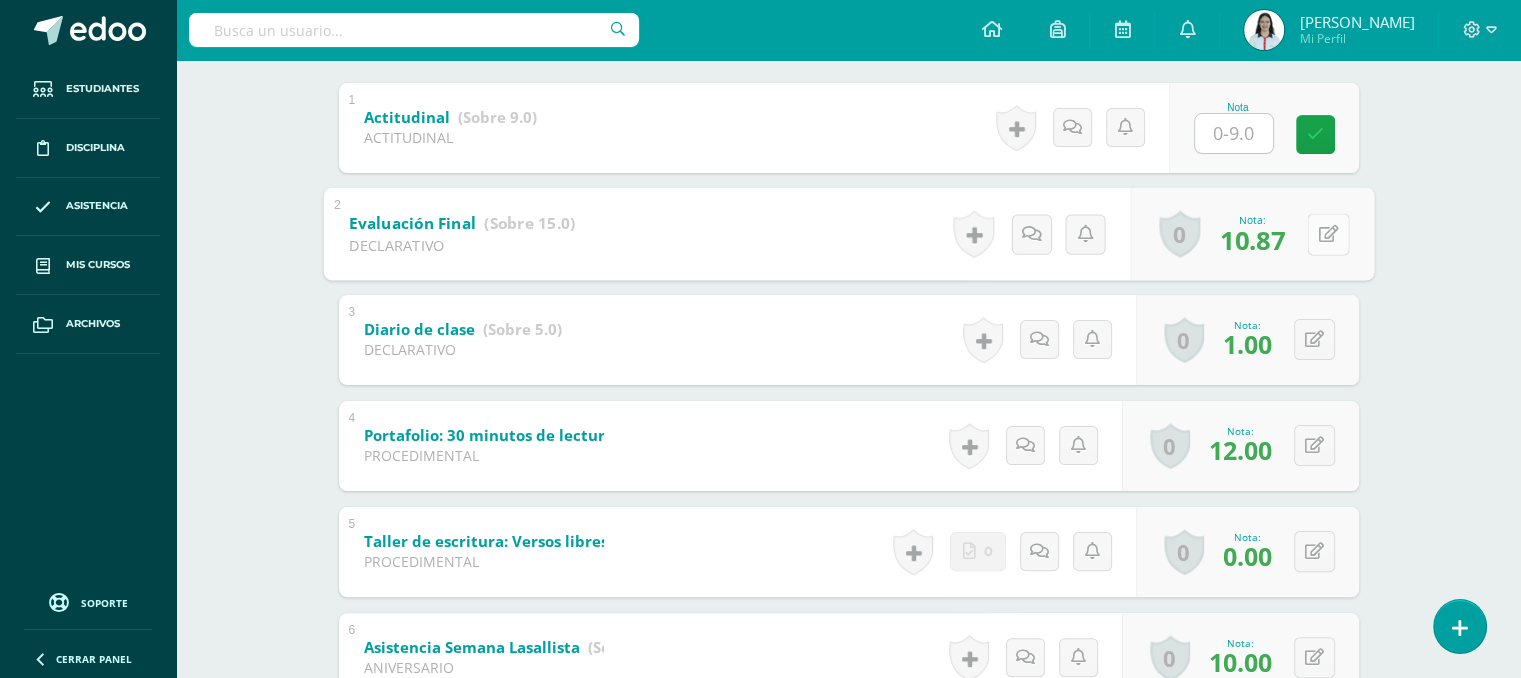 click on "0
Logros
Logros obtenidos
Aún no hay logros agregados
Nota:
10.87" at bounding box center [1252, 233] 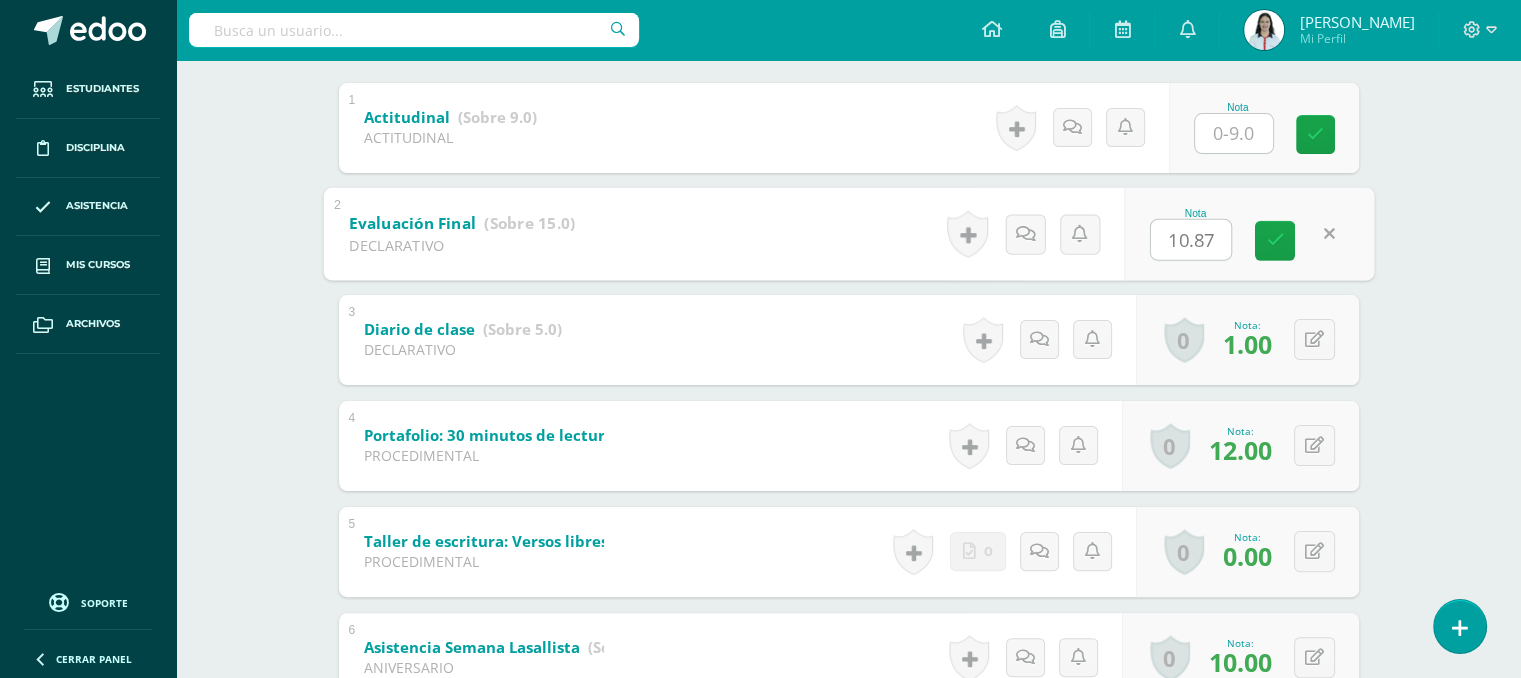 click on "10.87" at bounding box center [1191, 239] 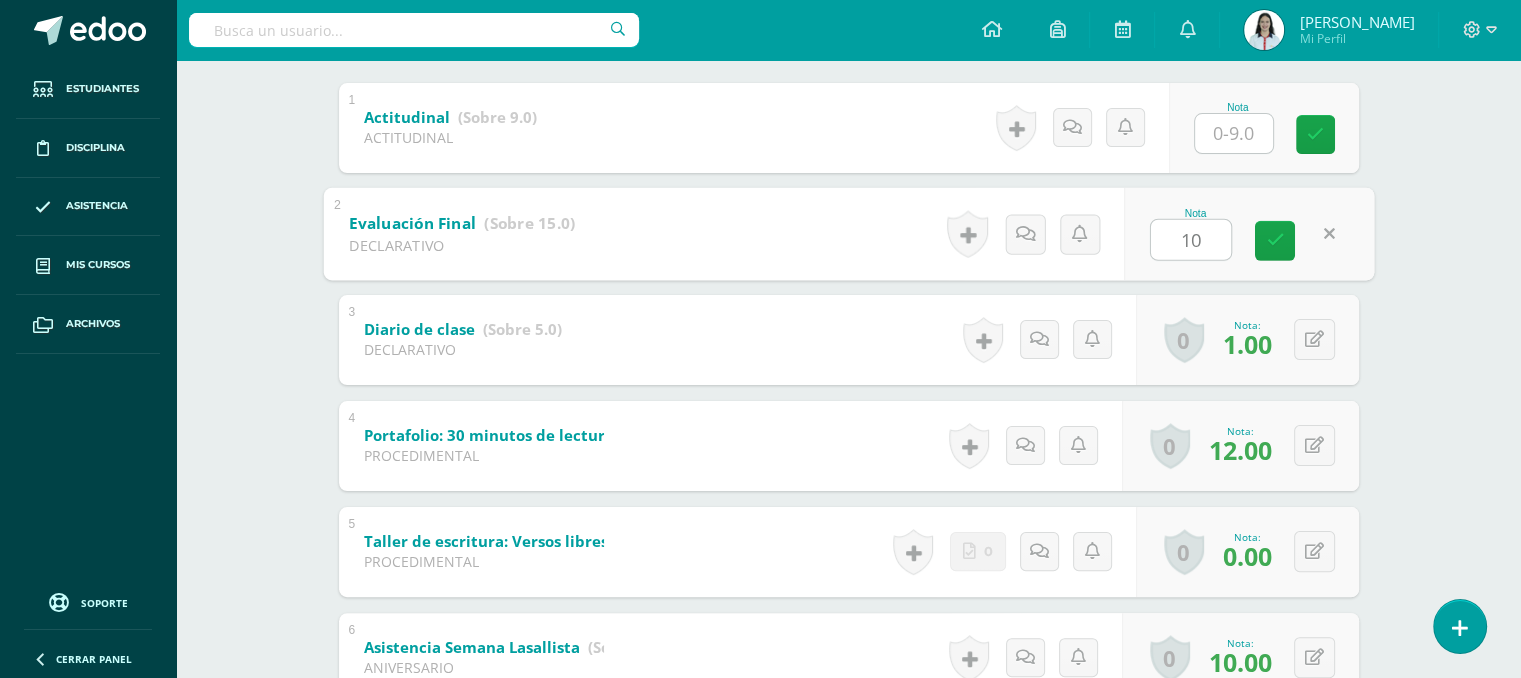 type on "1" 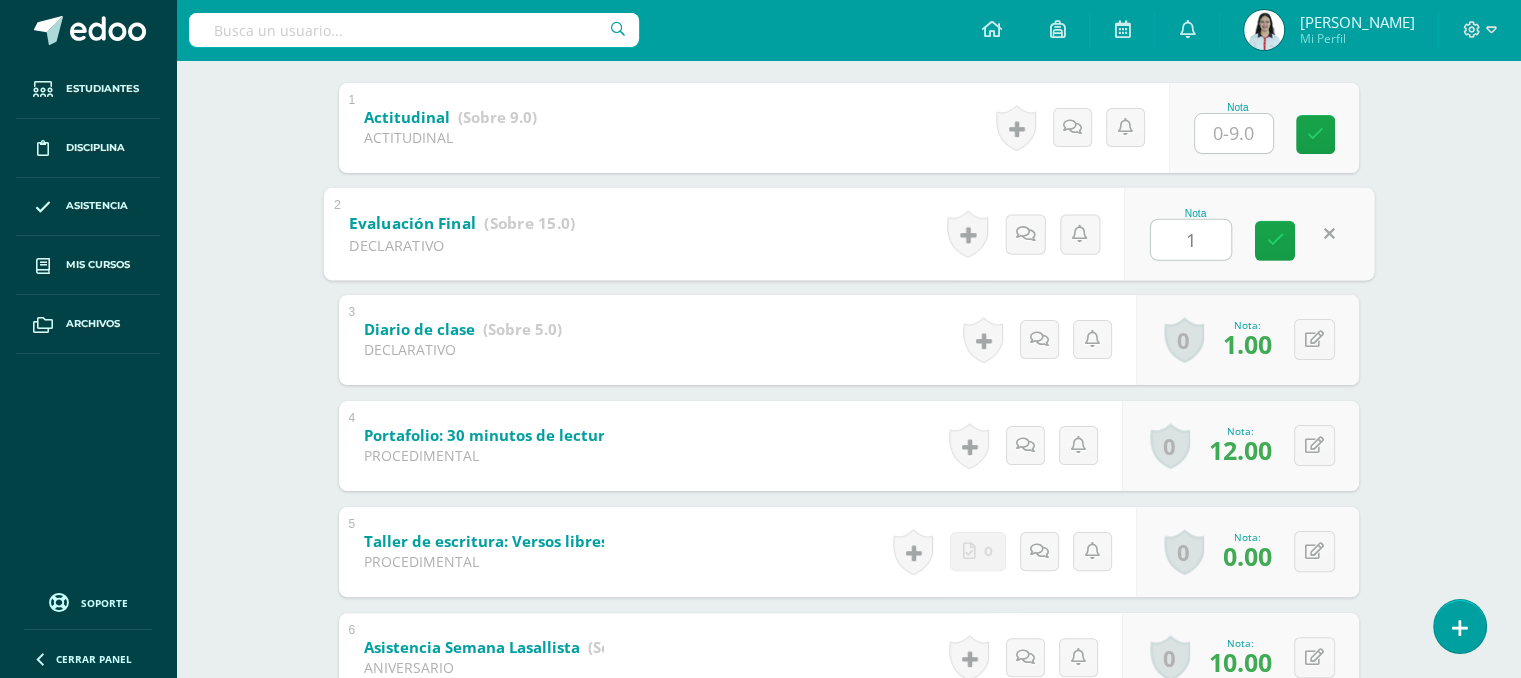 type on "11" 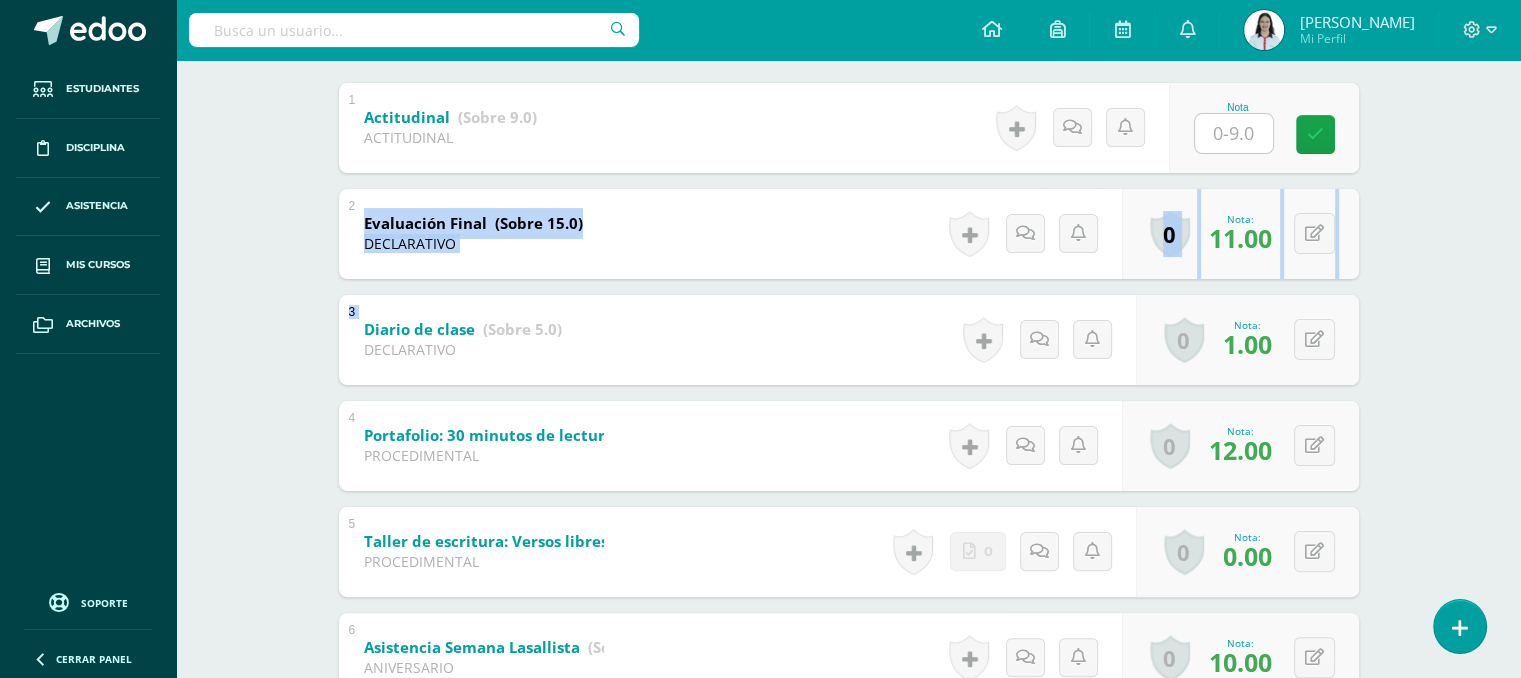 drag, startPoint x: 1516, startPoint y: 265, endPoint x: 1530, endPoint y: 312, distance: 49.0408 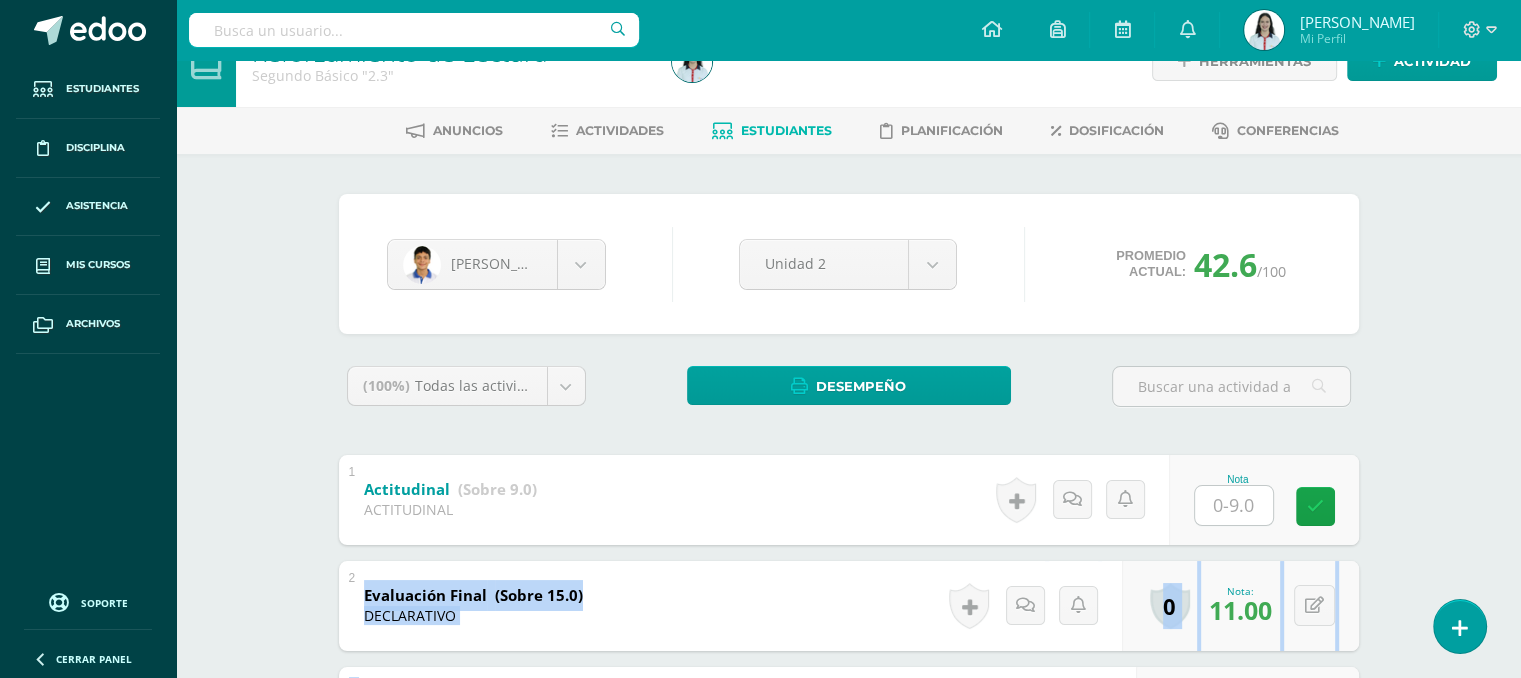 scroll, scrollTop: 0, scrollLeft: 0, axis: both 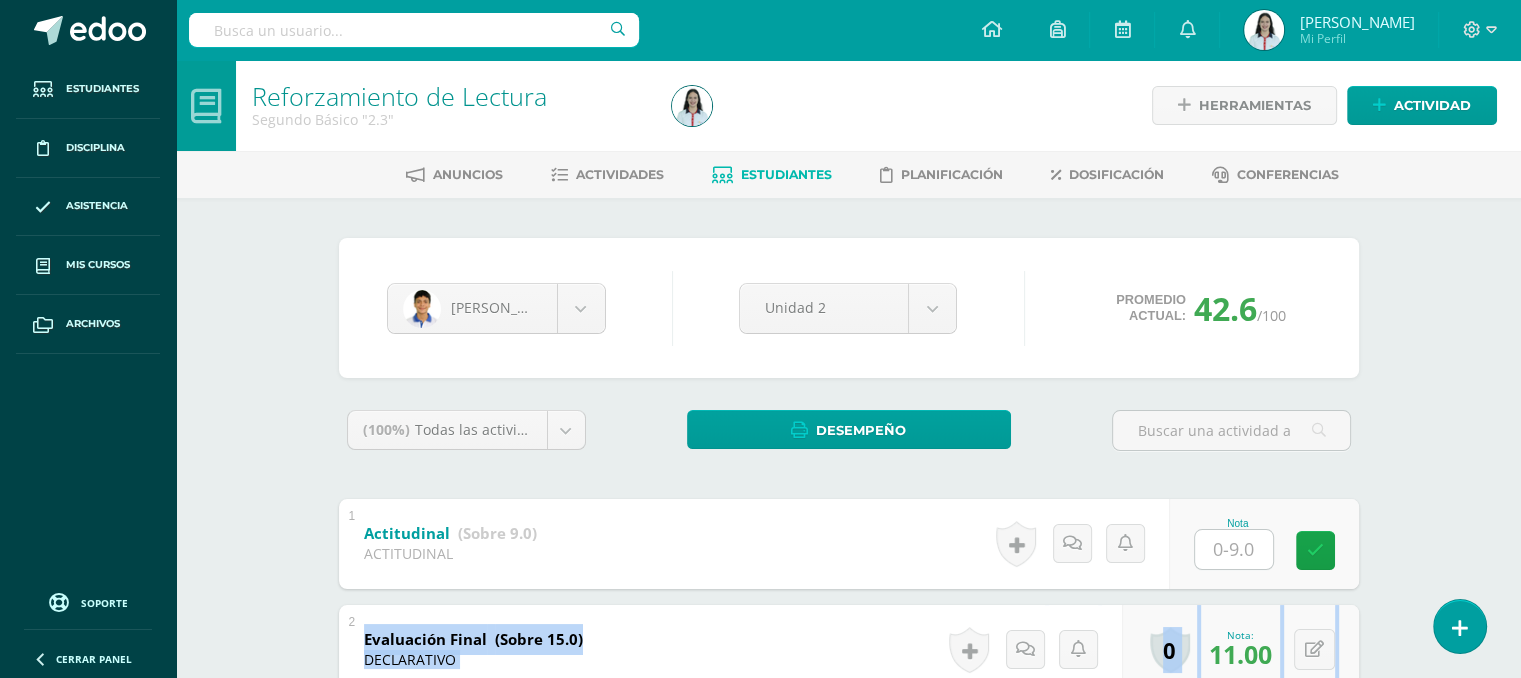 click on "Estudiantes" at bounding box center [786, 174] 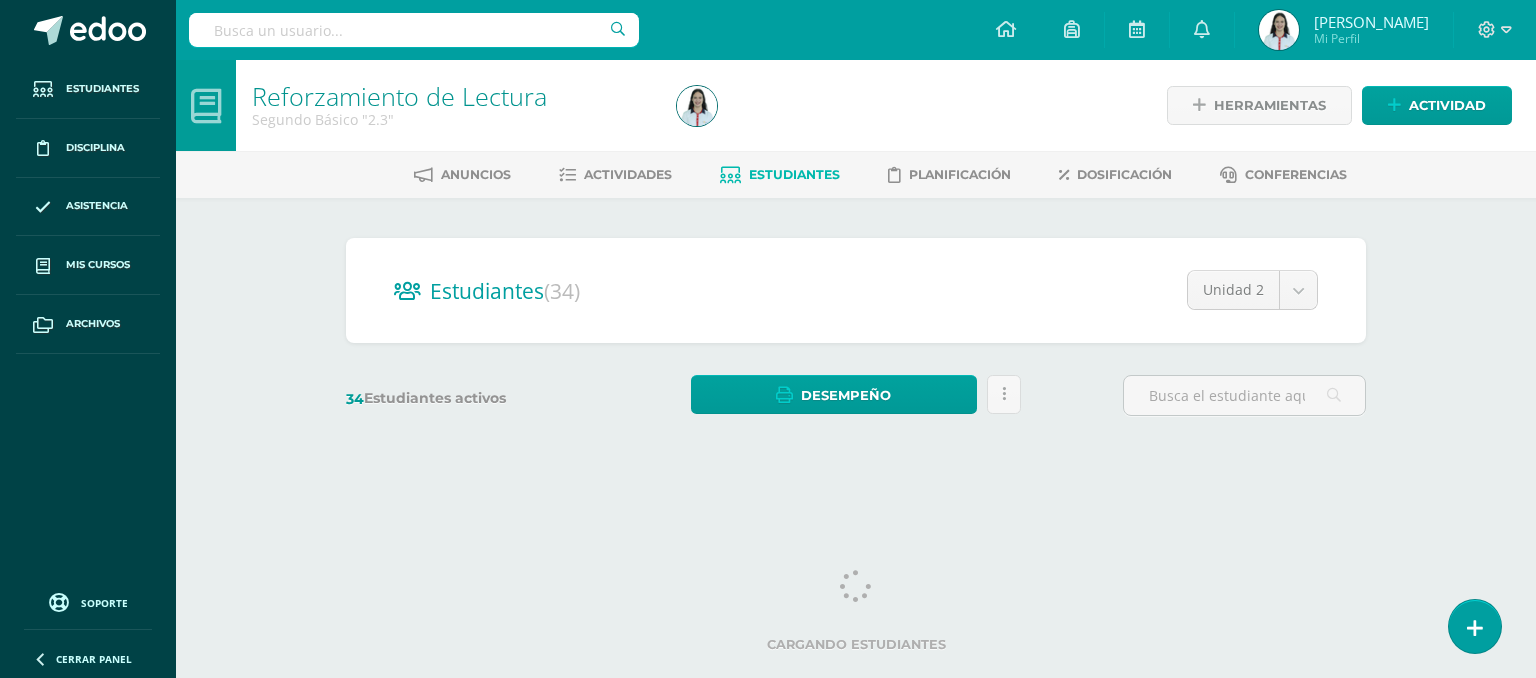 scroll, scrollTop: 0, scrollLeft: 0, axis: both 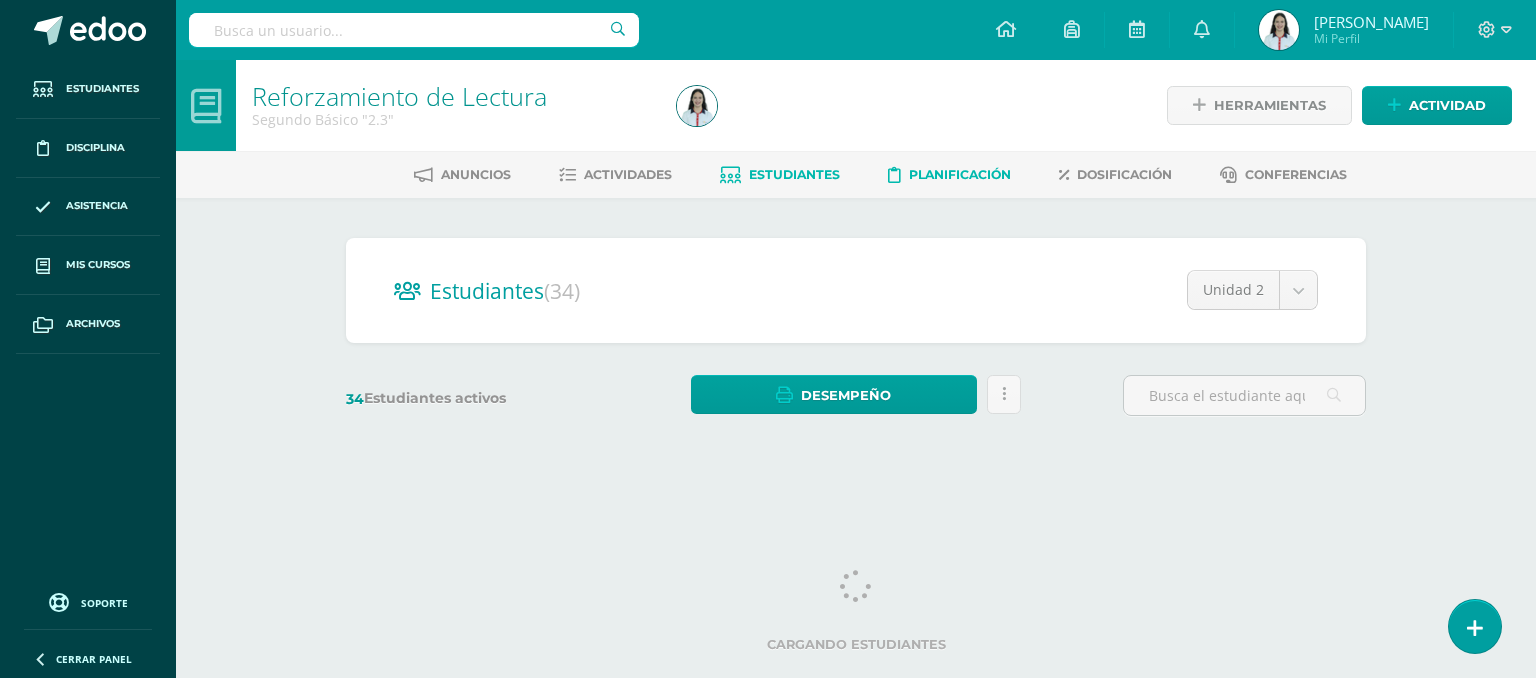 click on "Planificación" at bounding box center [949, 175] 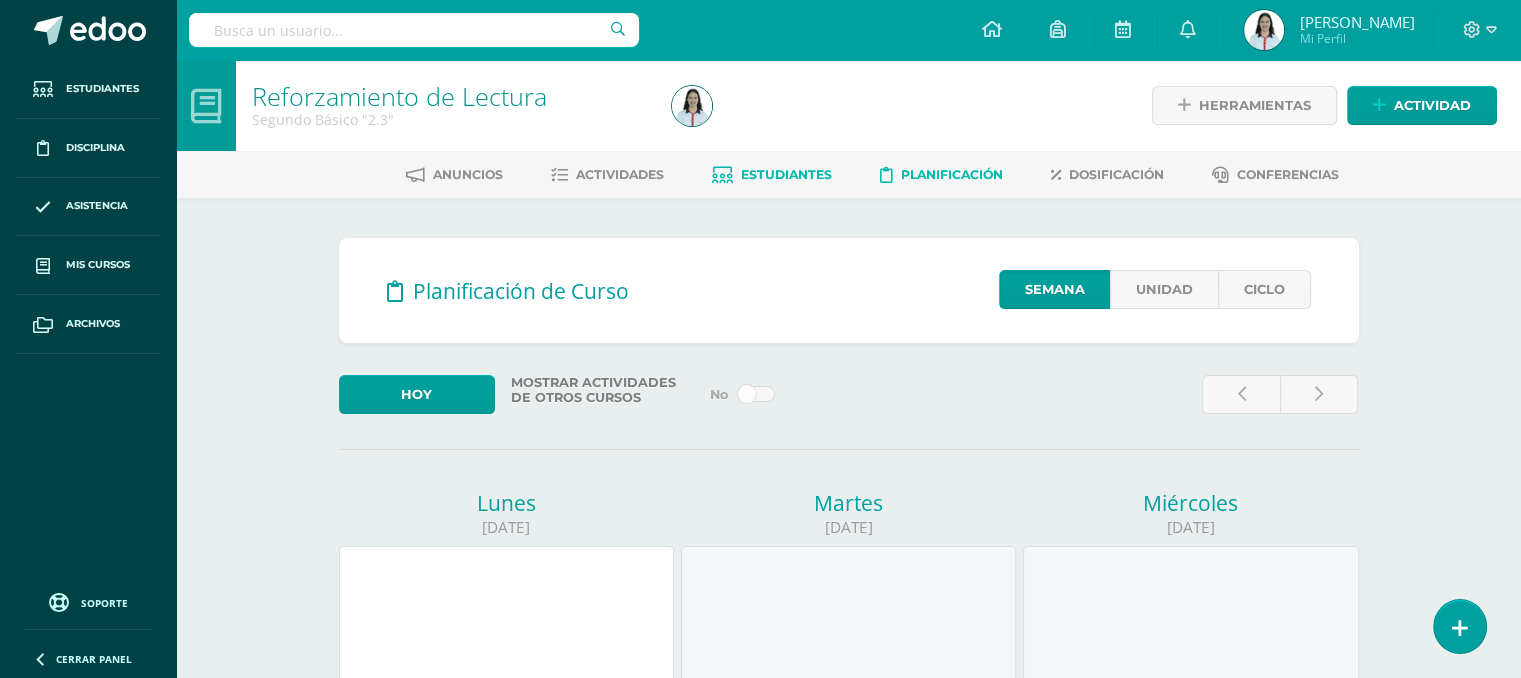 scroll, scrollTop: 0, scrollLeft: 0, axis: both 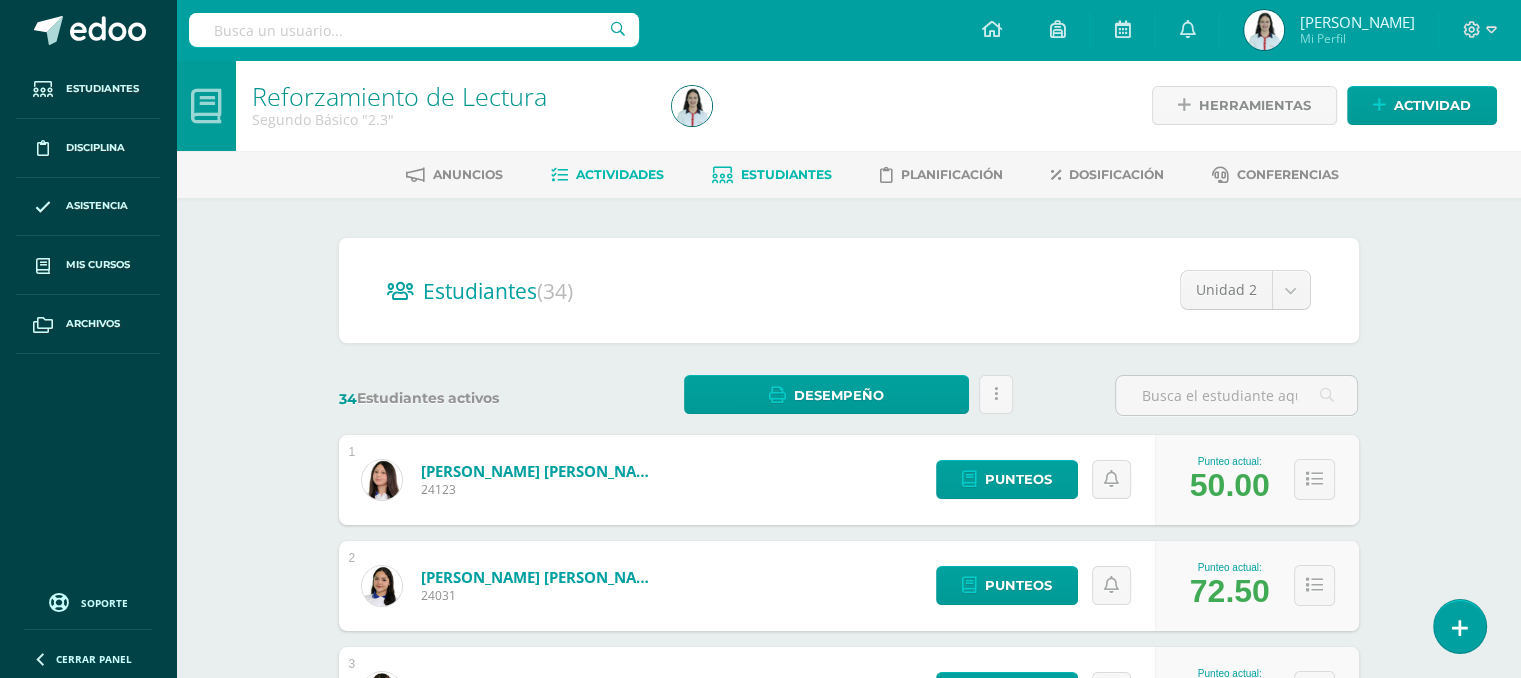 click on "Actividades" at bounding box center (620, 174) 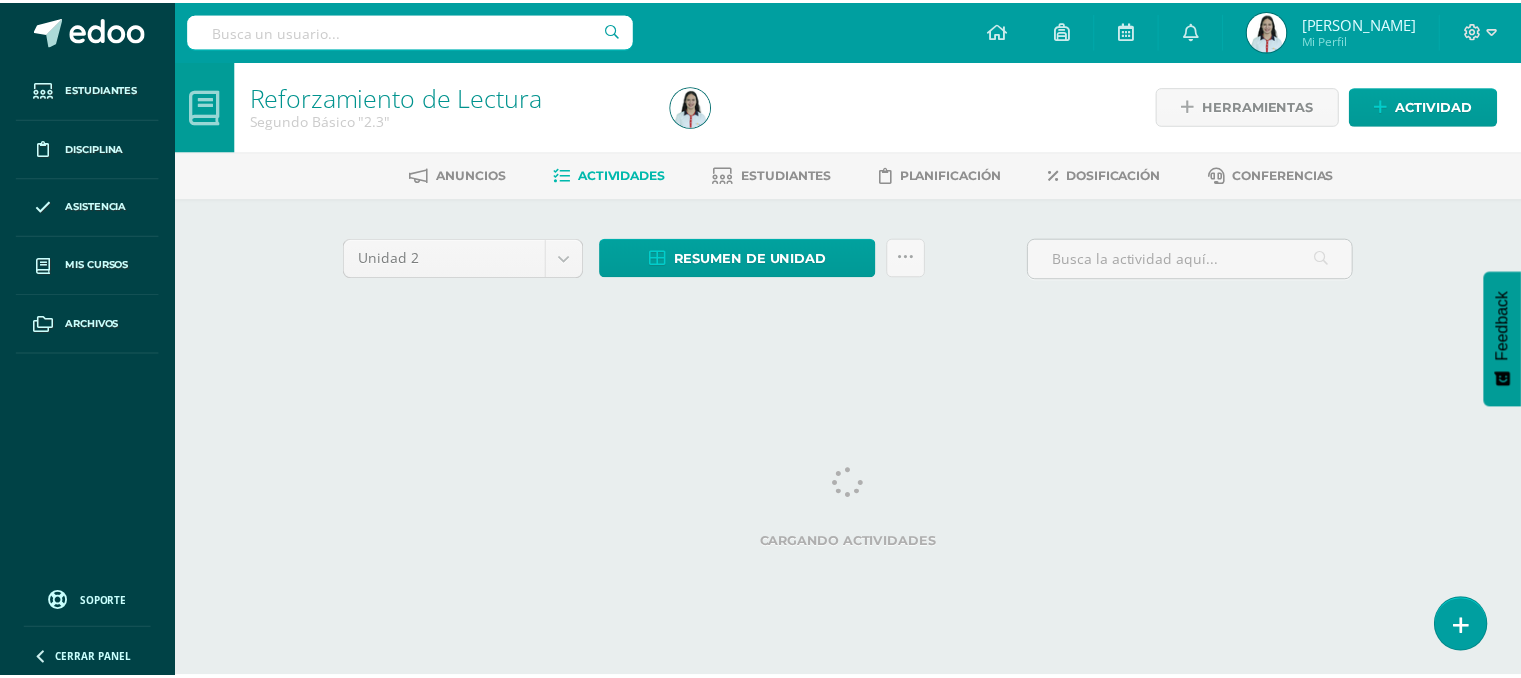 scroll, scrollTop: 0, scrollLeft: 0, axis: both 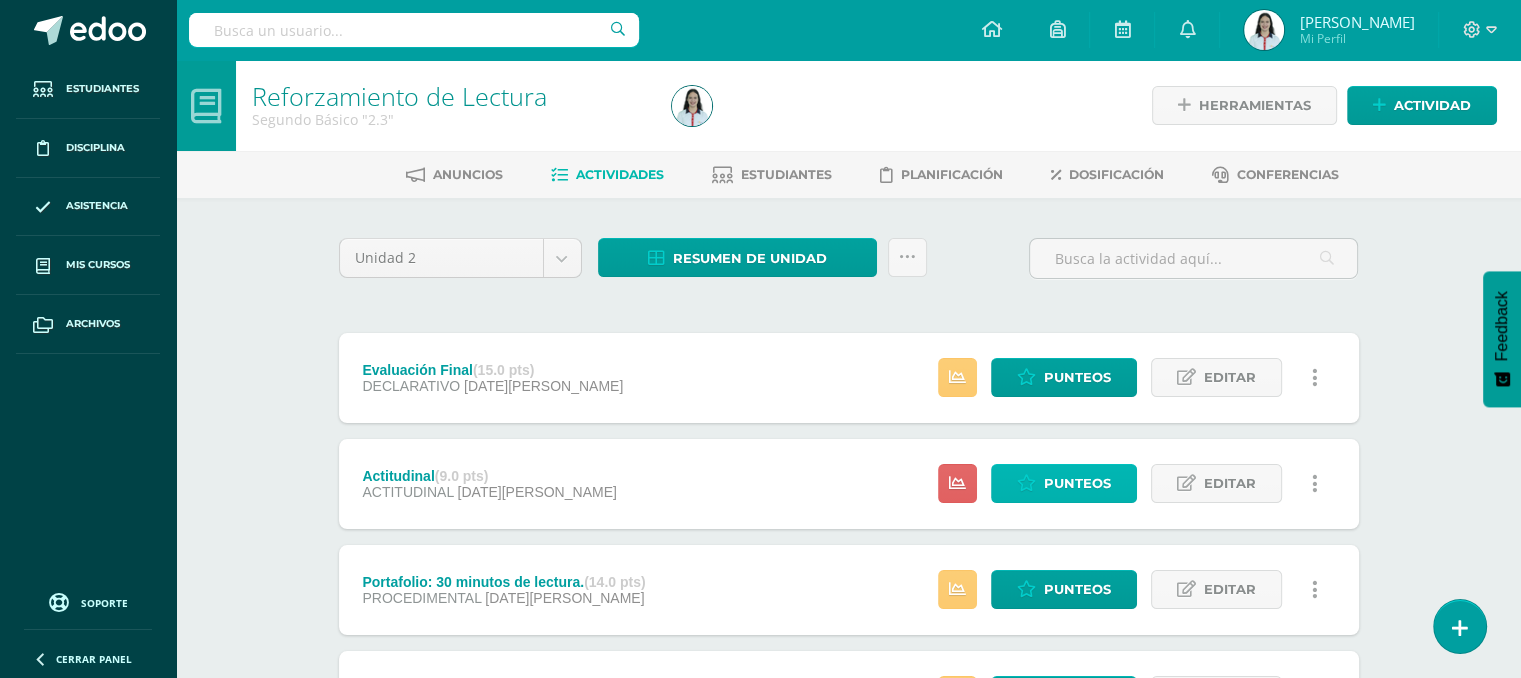 click at bounding box center (1026, 483) 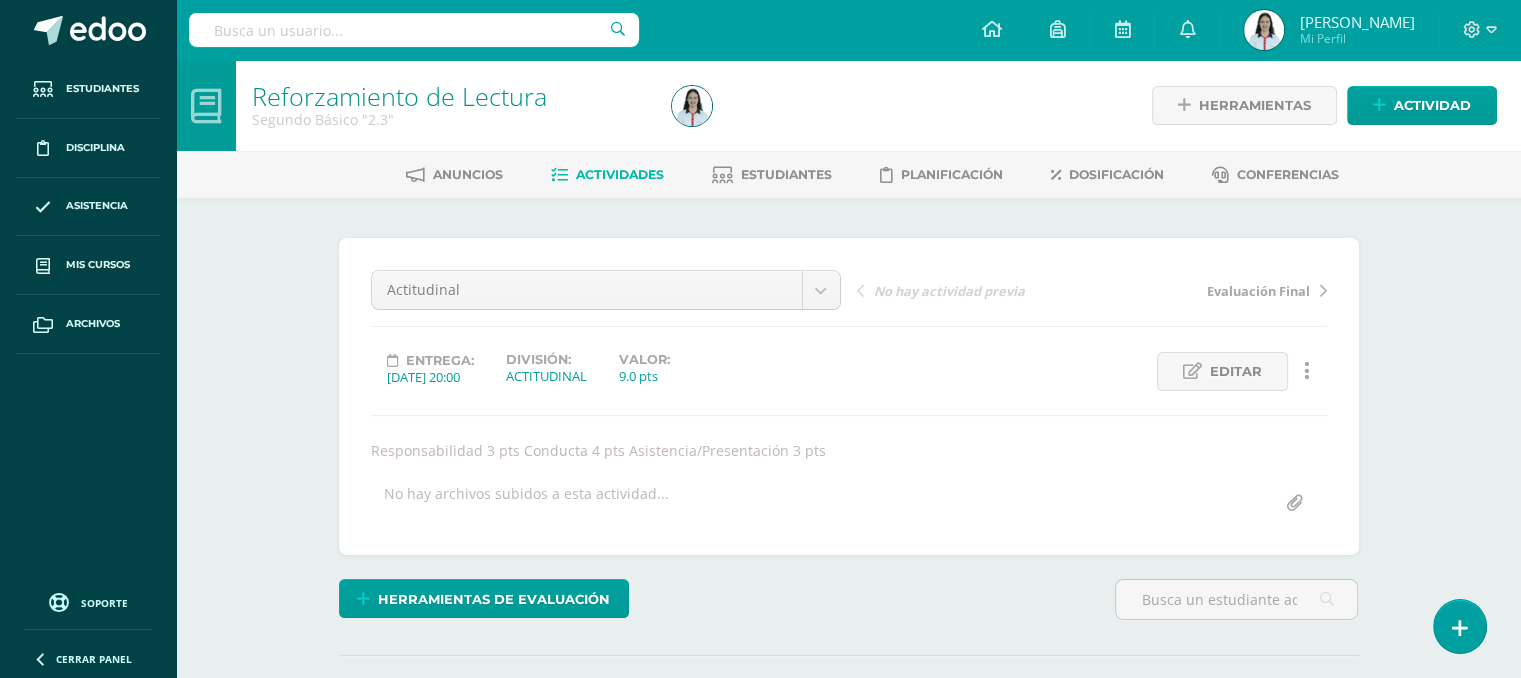 scroll, scrollTop: 0, scrollLeft: 0, axis: both 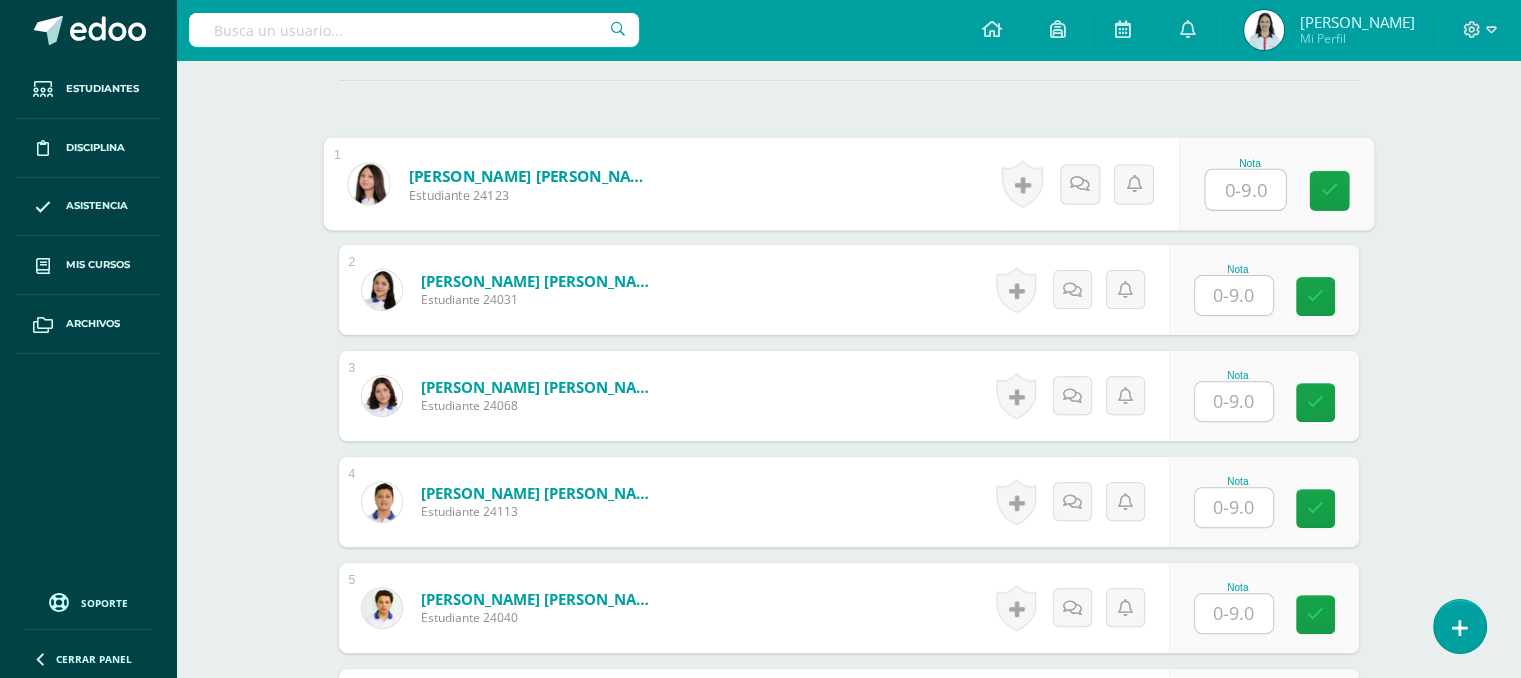 click at bounding box center [1245, 190] 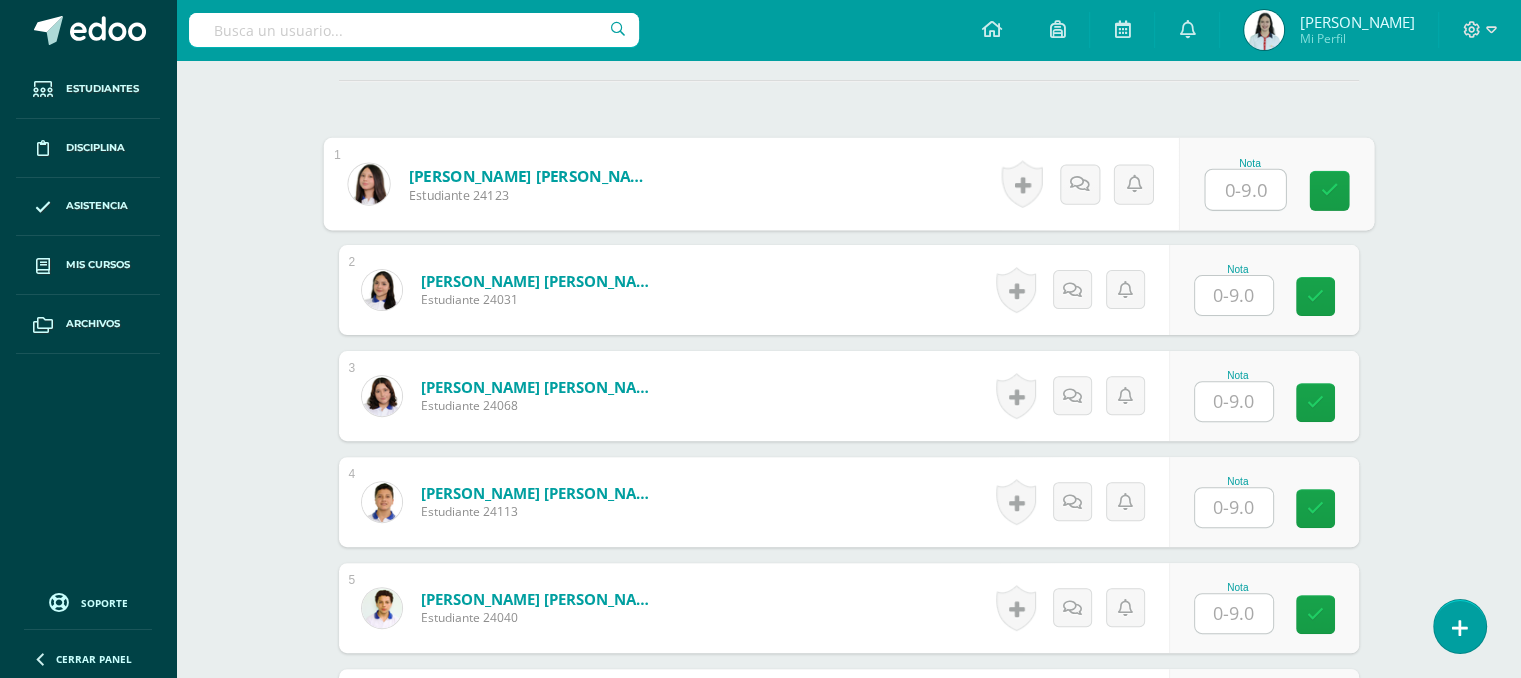 scroll, scrollTop: 576, scrollLeft: 0, axis: vertical 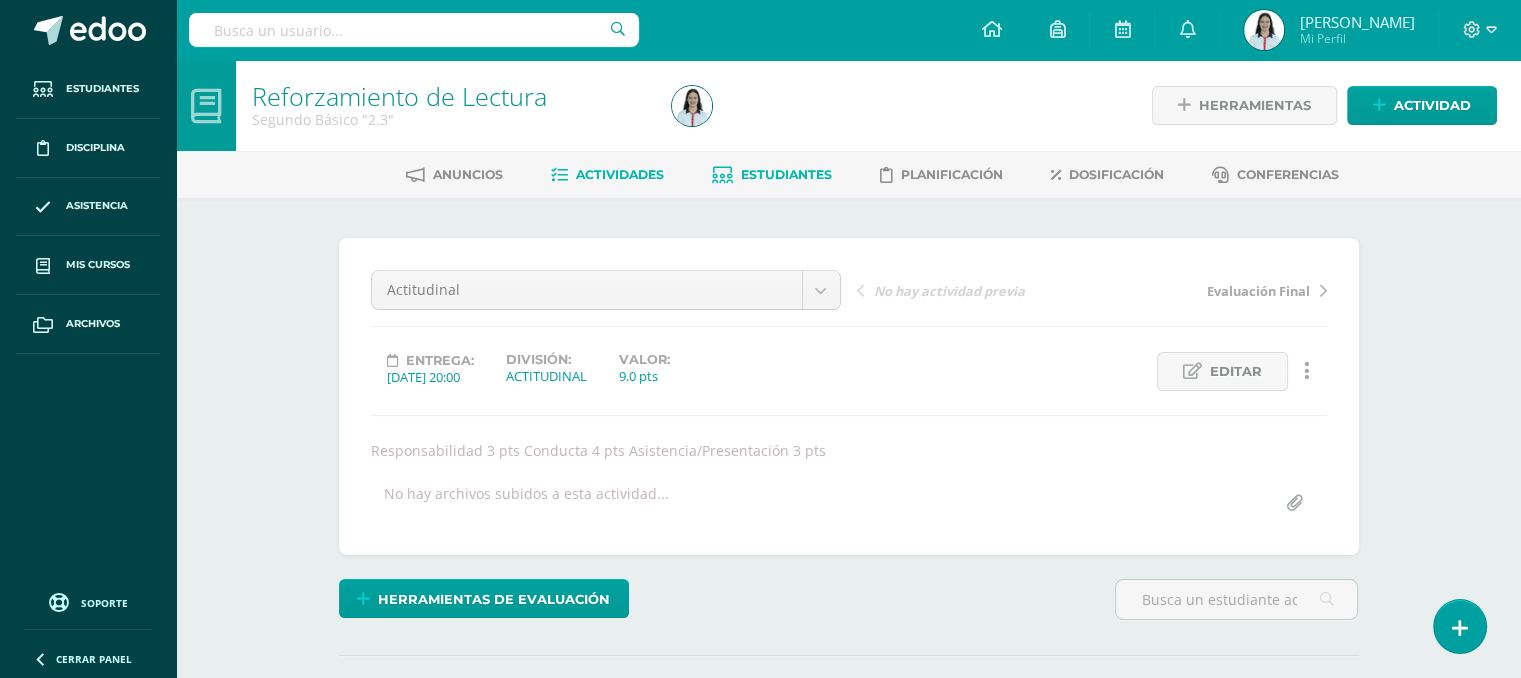 click on "Estudiantes" at bounding box center (786, 174) 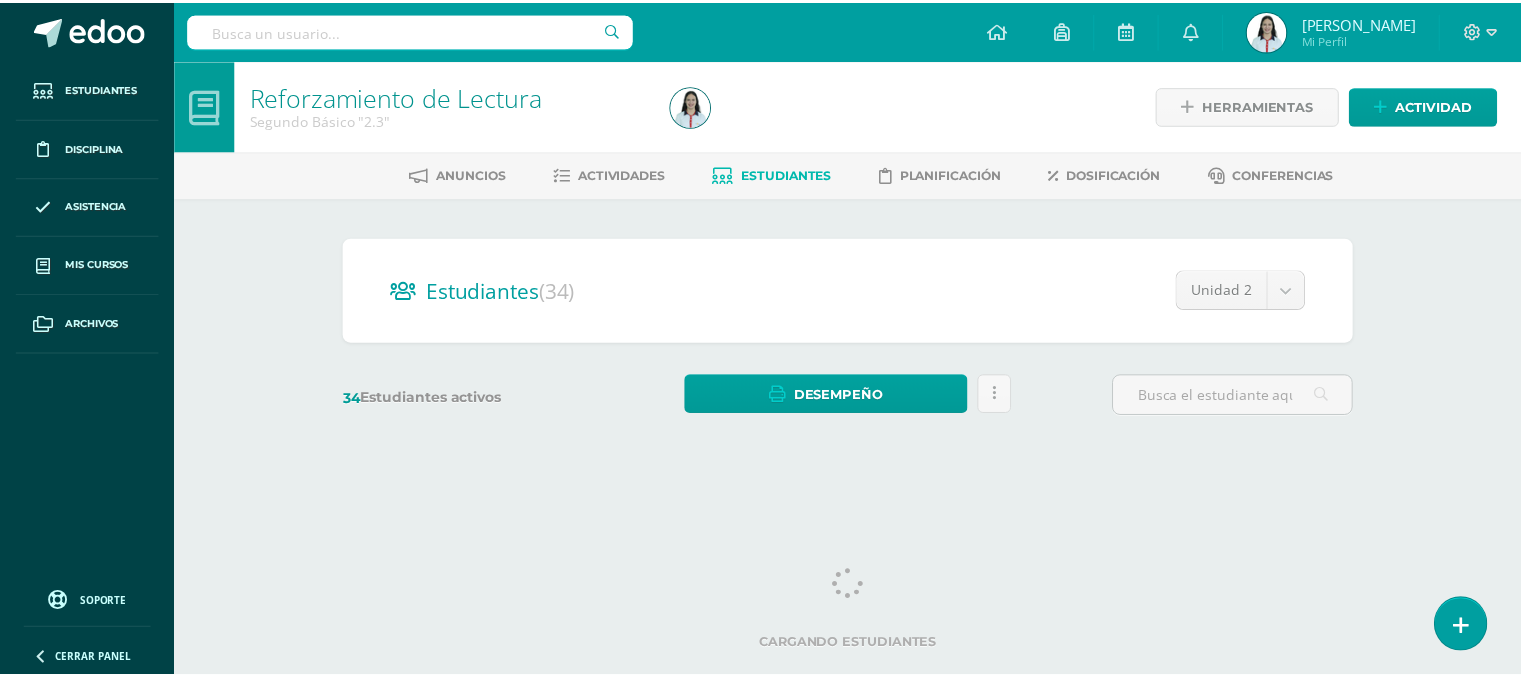 scroll, scrollTop: 0, scrollLeft: 0, axis: both 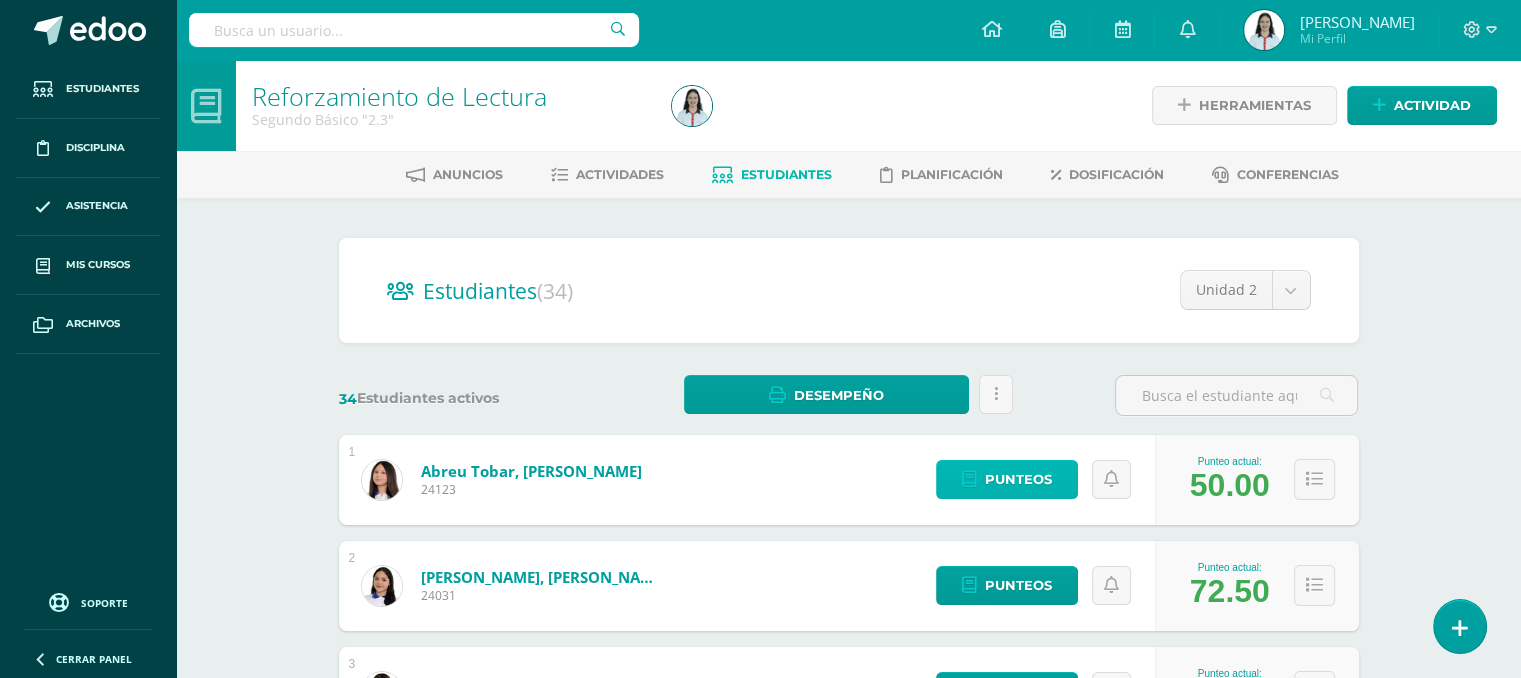 click on "Punteos" at bounding box center [1018, 479] 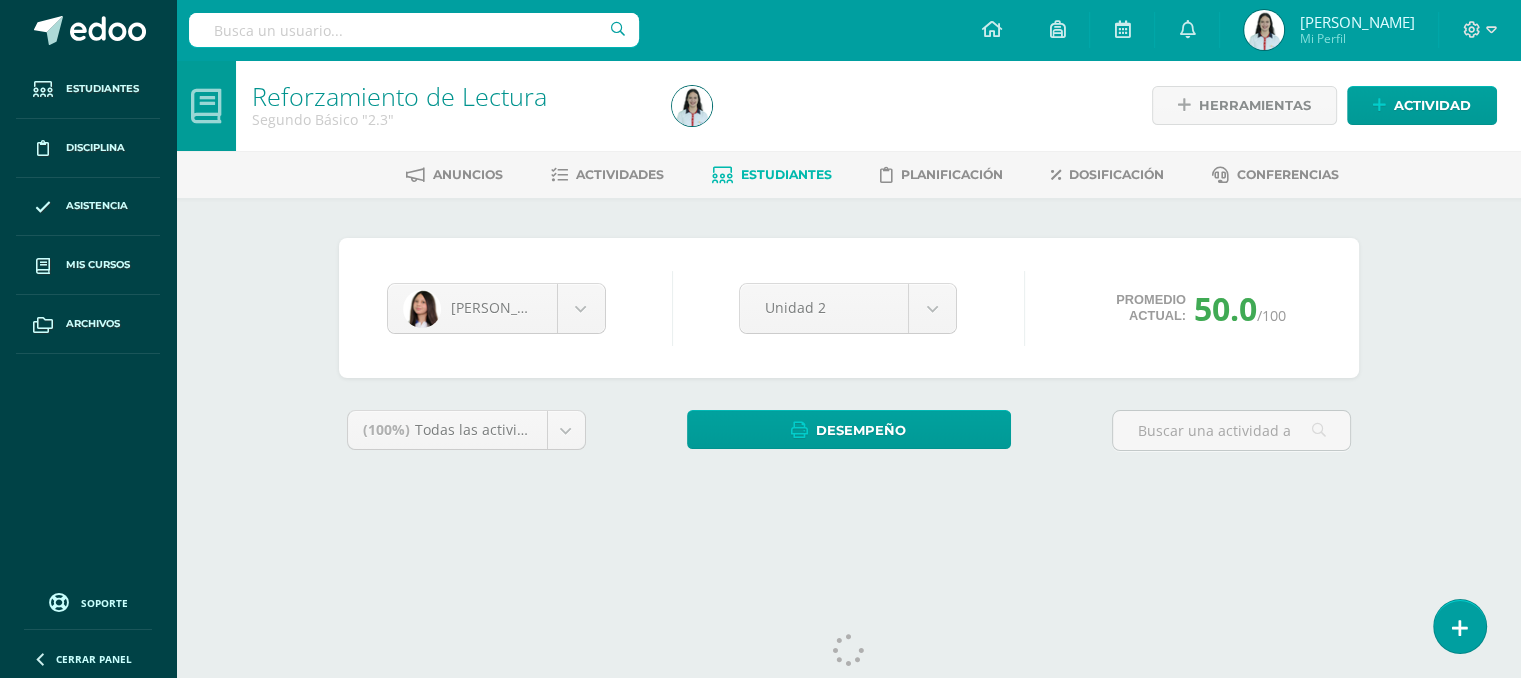 scroll, scrollTop: 0, scrollLeft: 0, axis: both 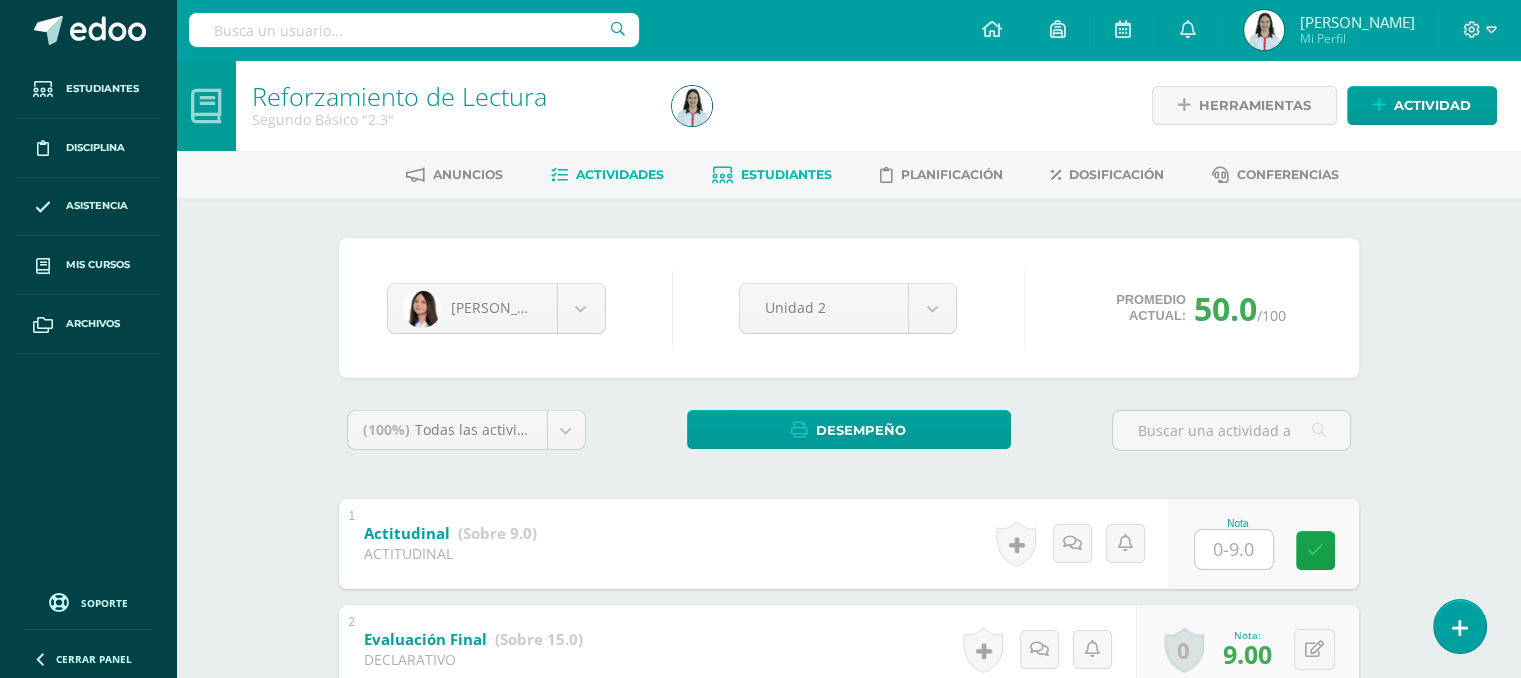 click on "Actividades" at bounding box center (620, 174) 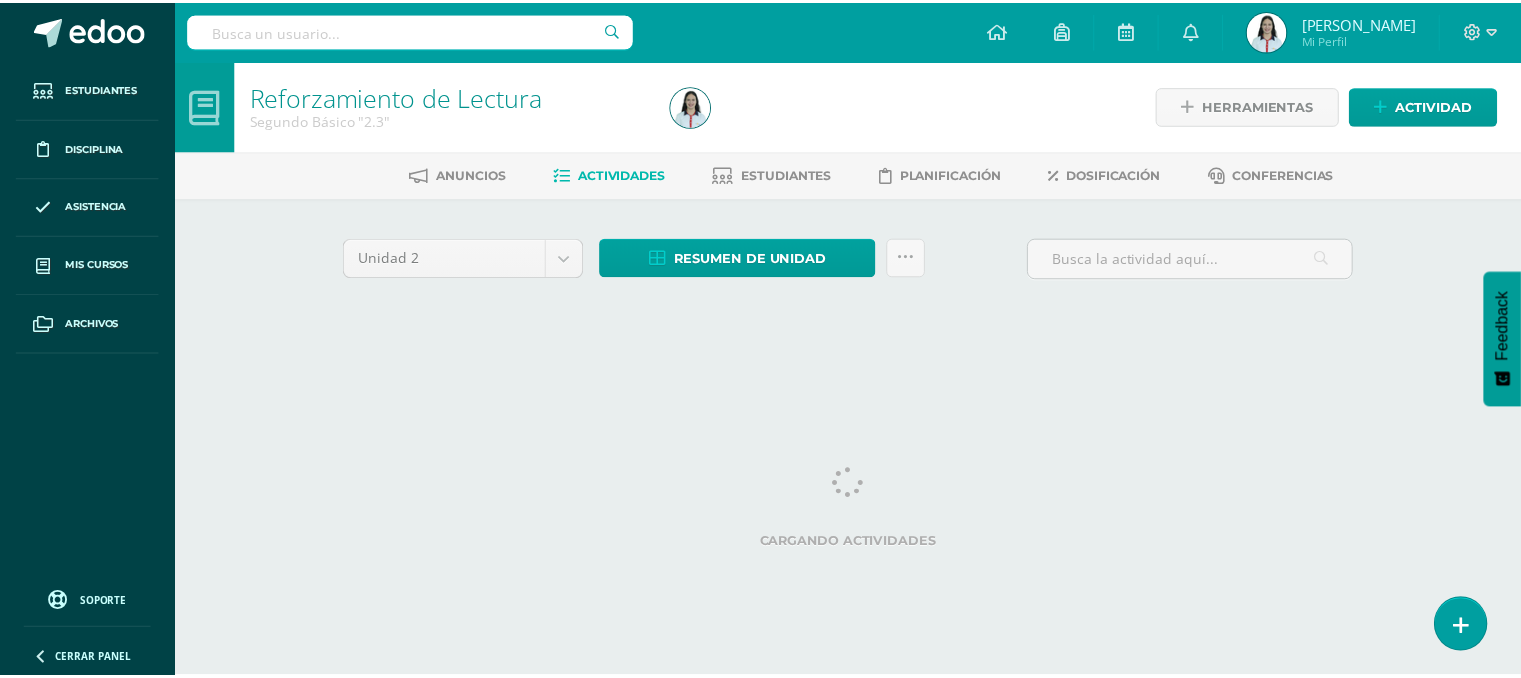 scroll, scrollTop: 0, scrollLeft: 0, axis: both 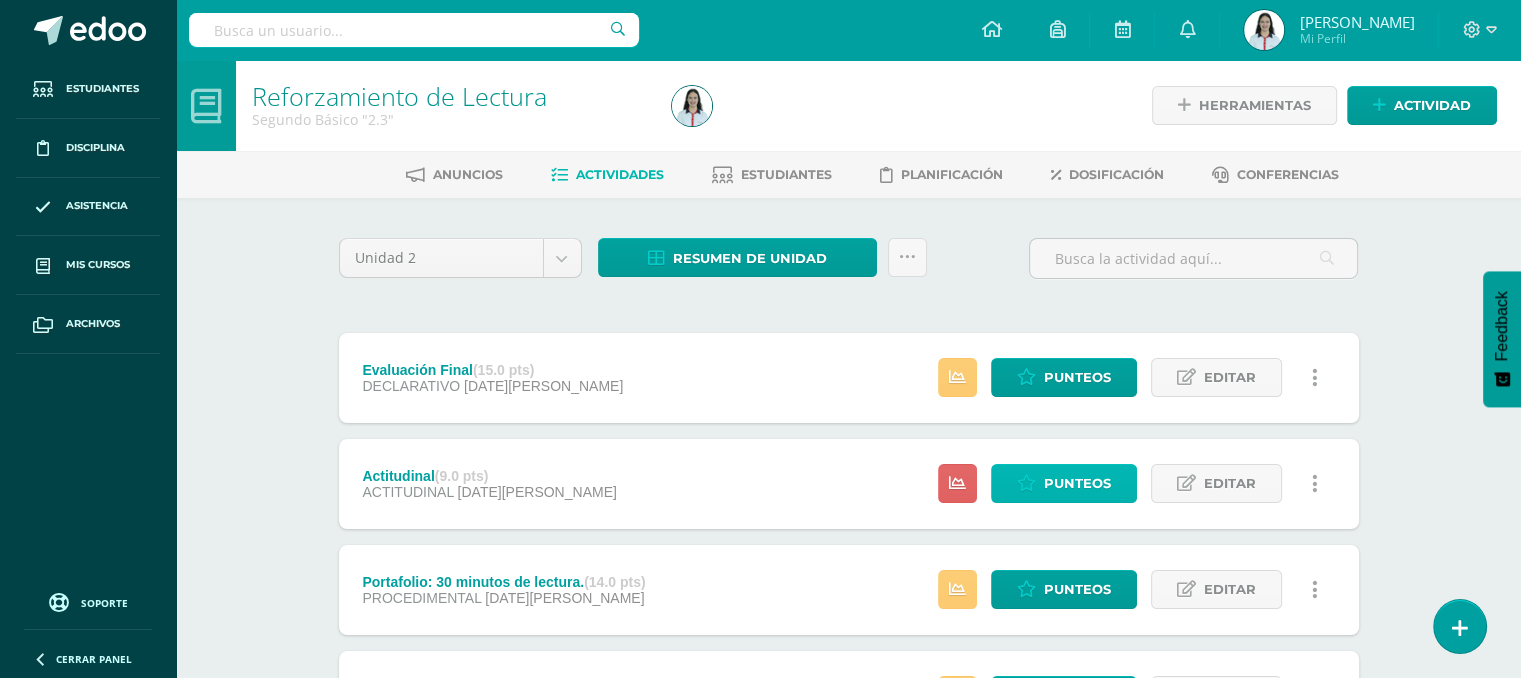 click on "Punteos" at bounding box center [1077, 483] 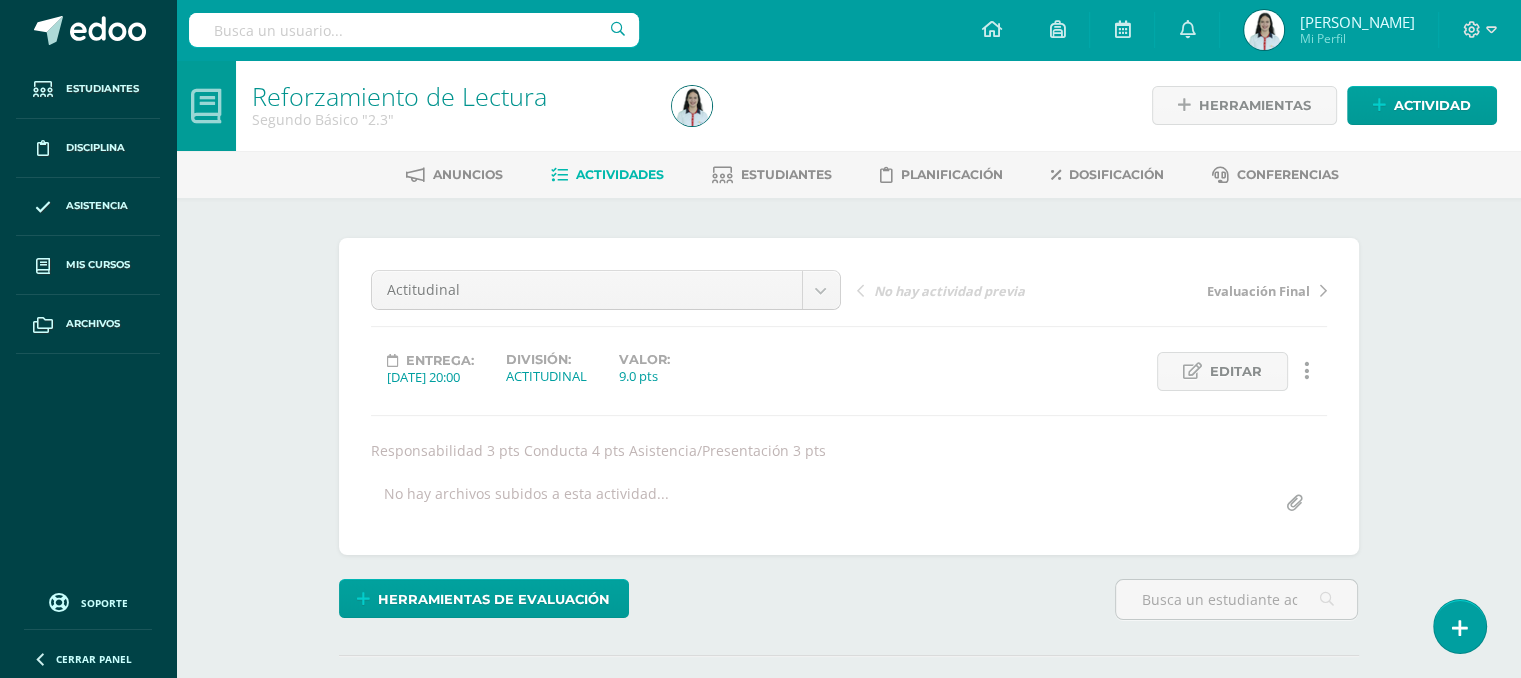 scroll, scrollTop: 0, scrollLeft: 0, axis: both 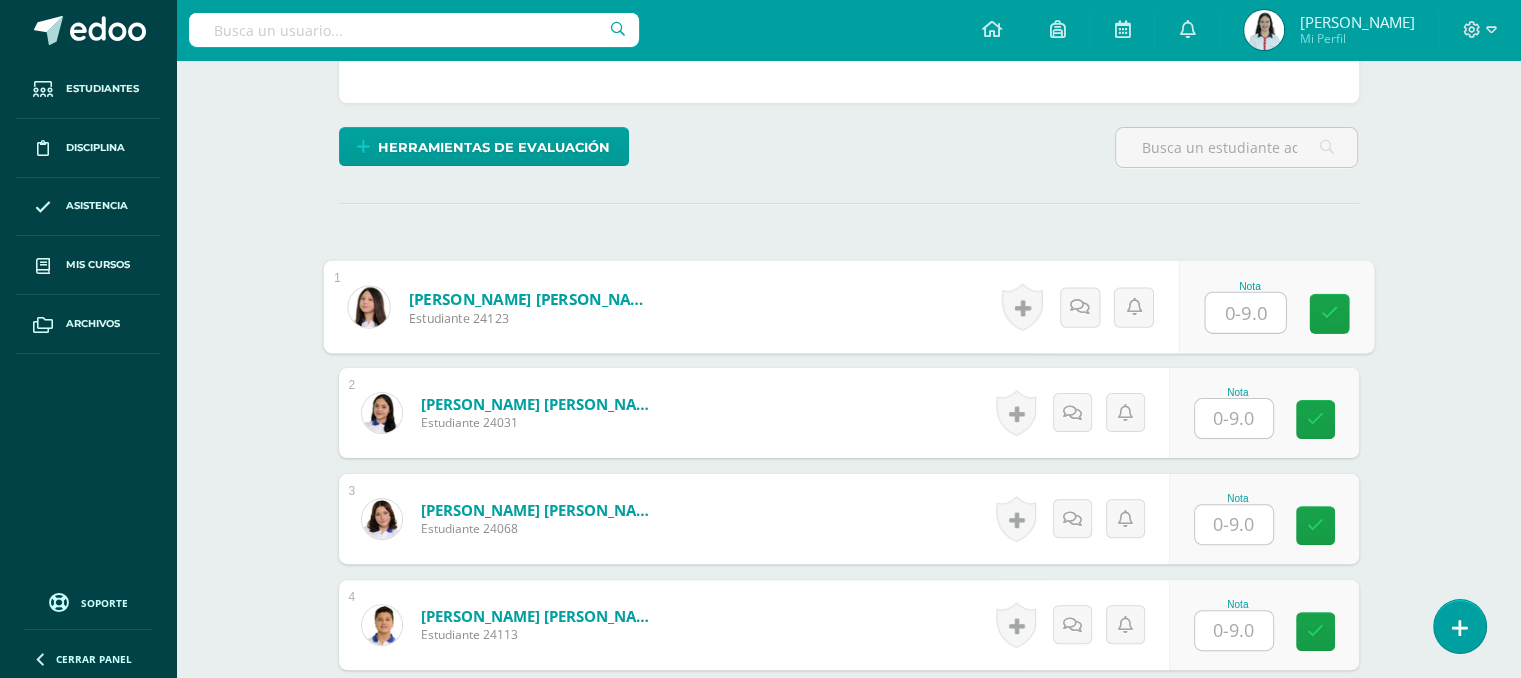 click at bounding box center (1245, 313) 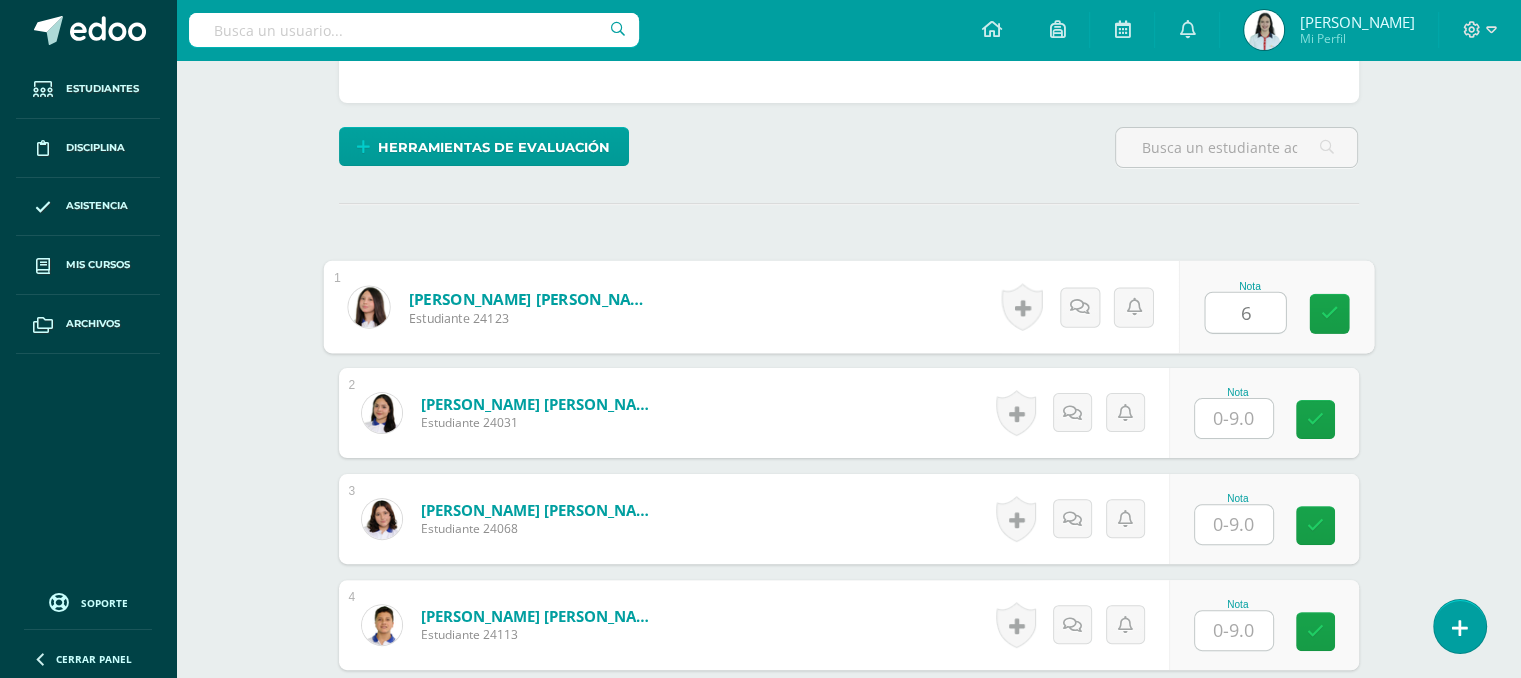 type on "6" 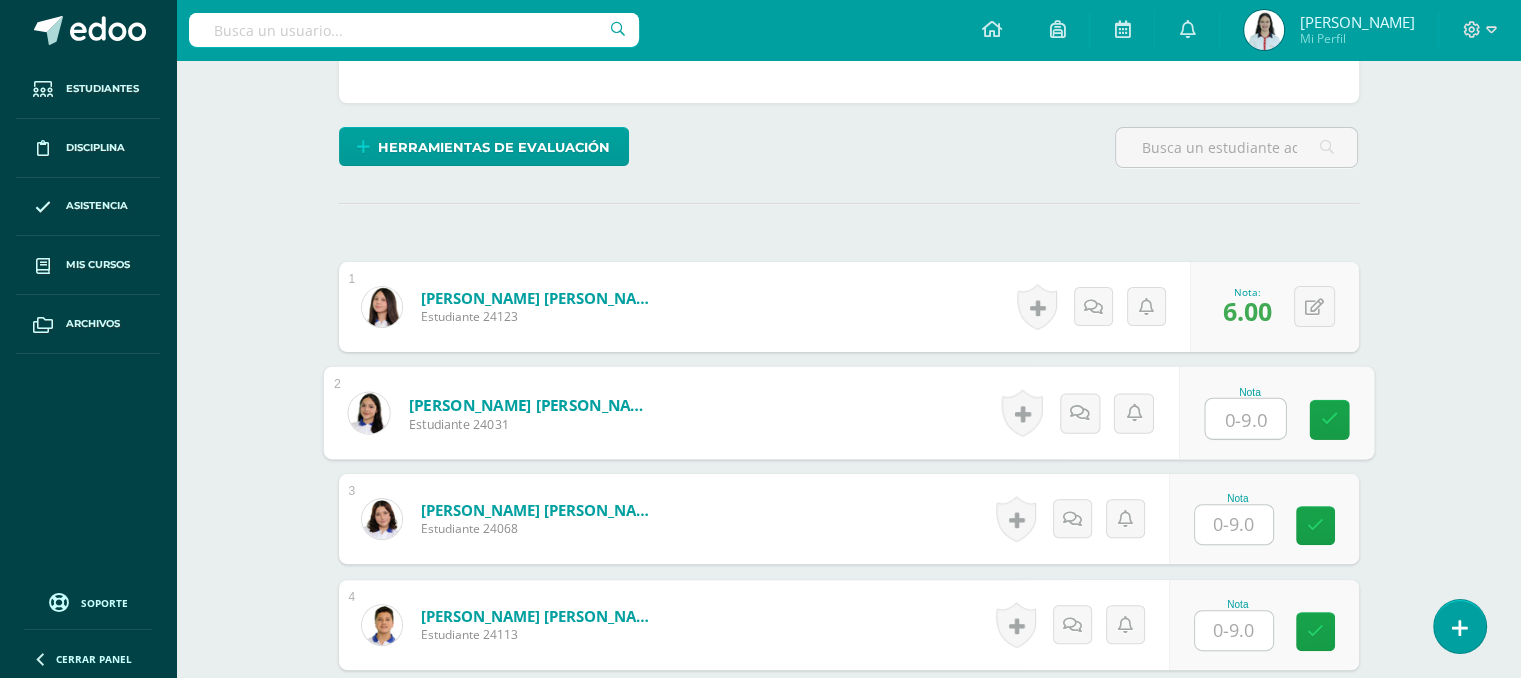 scroll, scrollTop: 453, scrollLeft: 0, axis: vertical 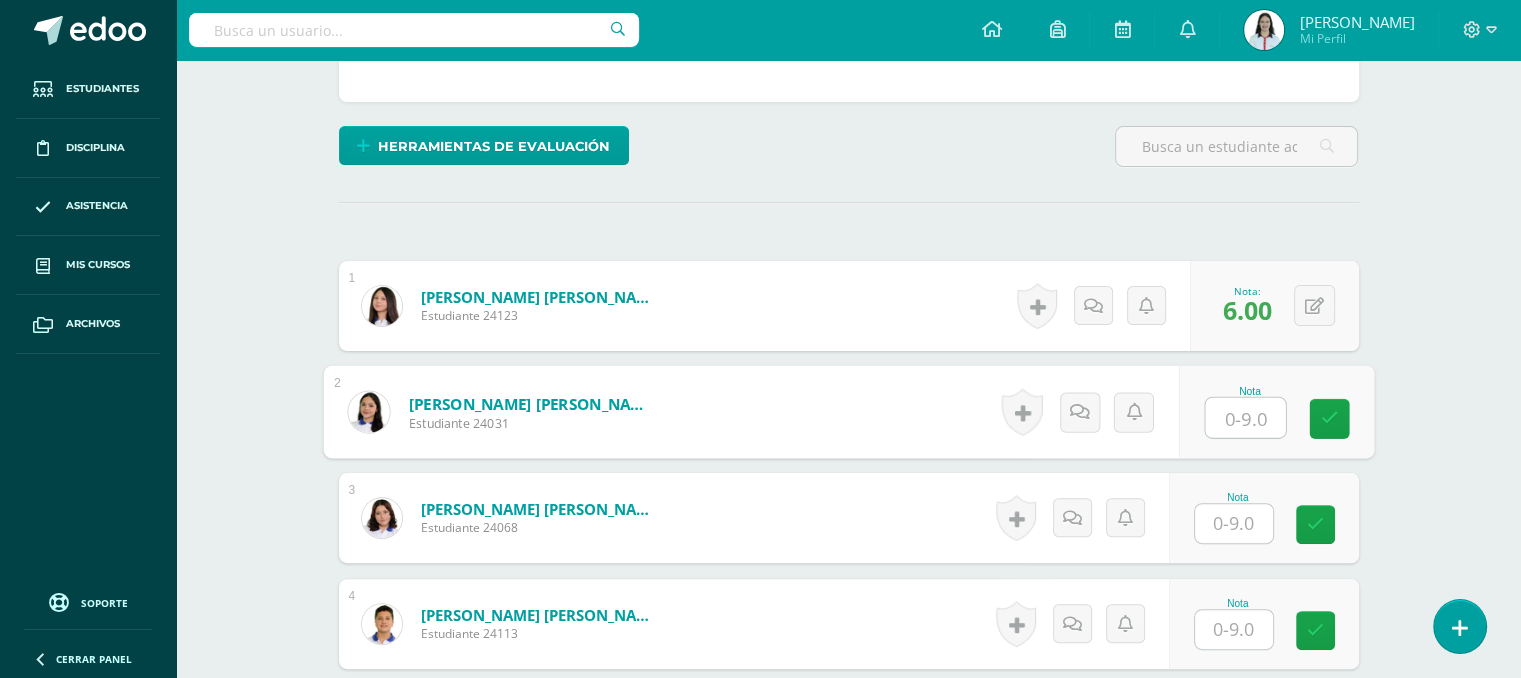 type on "8" 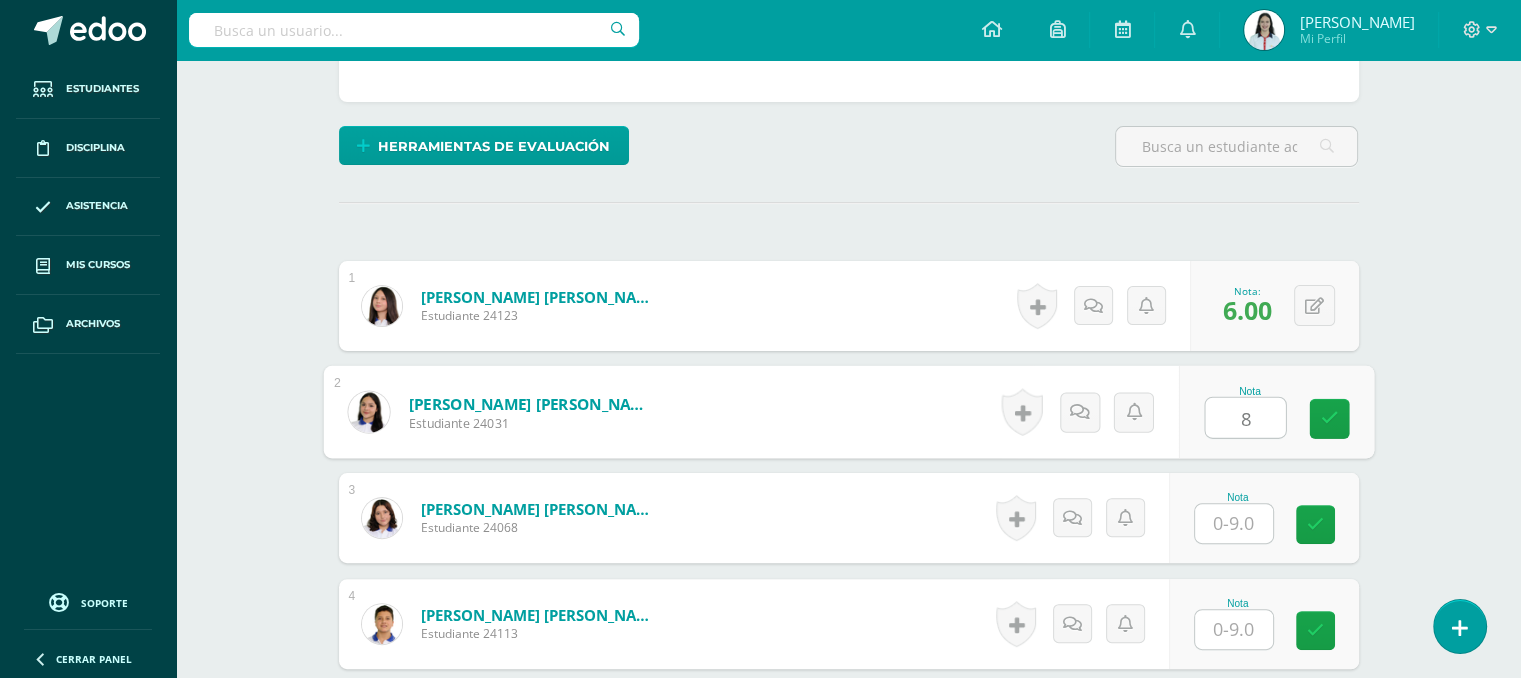 scroll, scrollTop: 454, scrollLeft: 0, axis: vertical 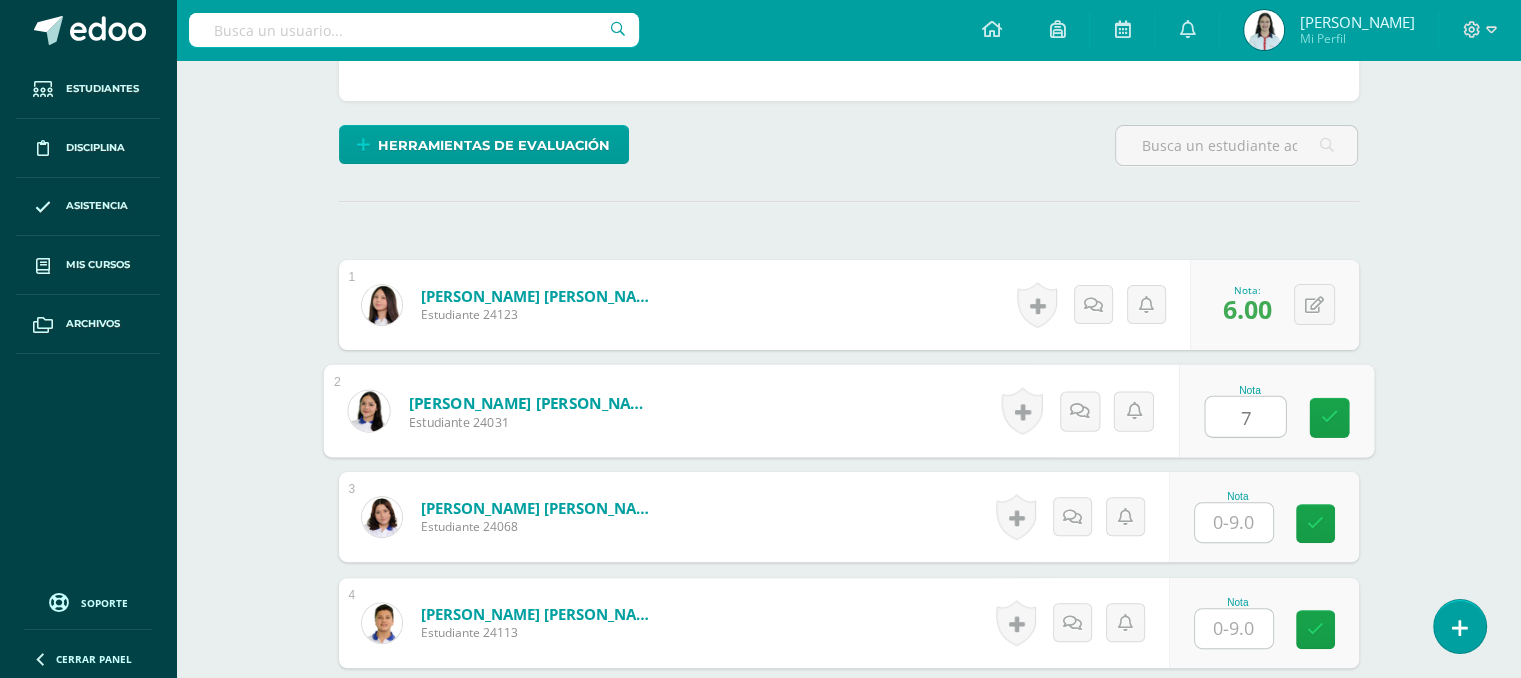 type on "7" 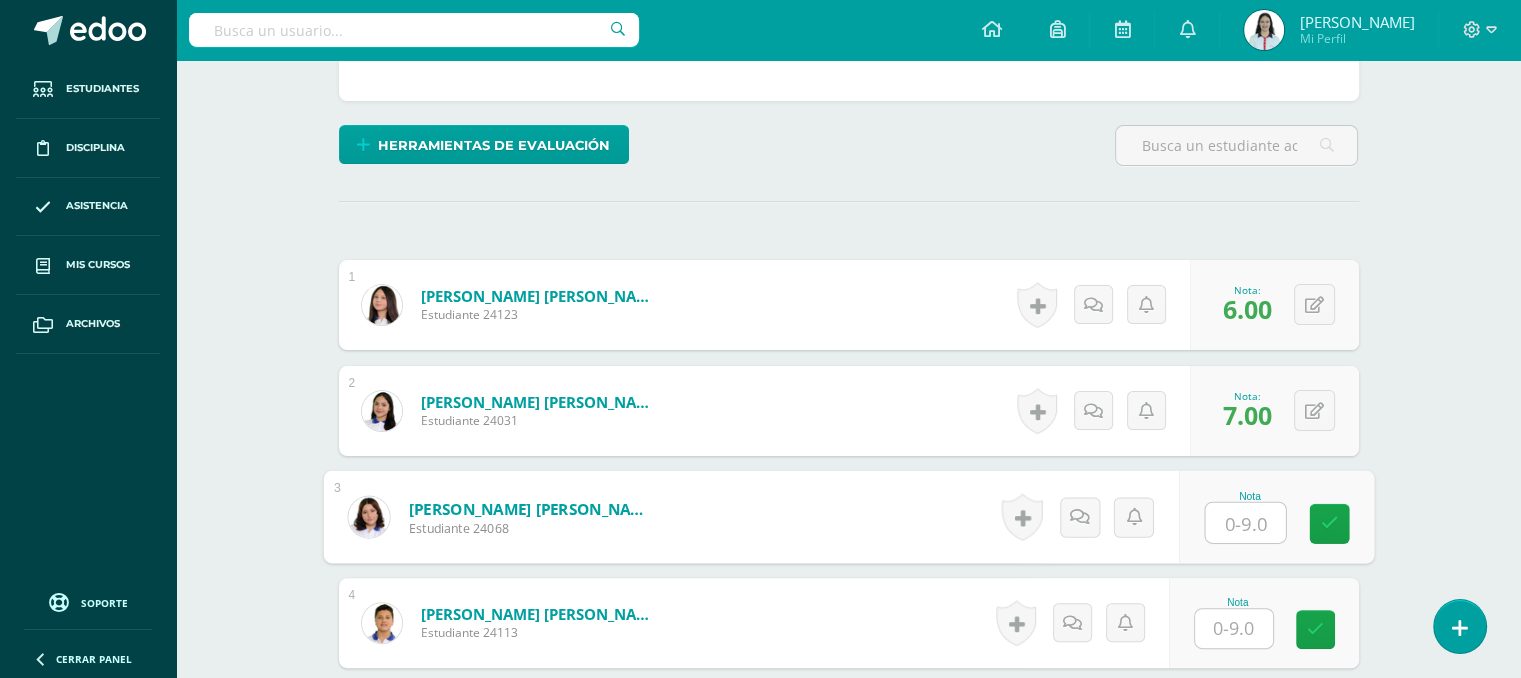 type on "8" 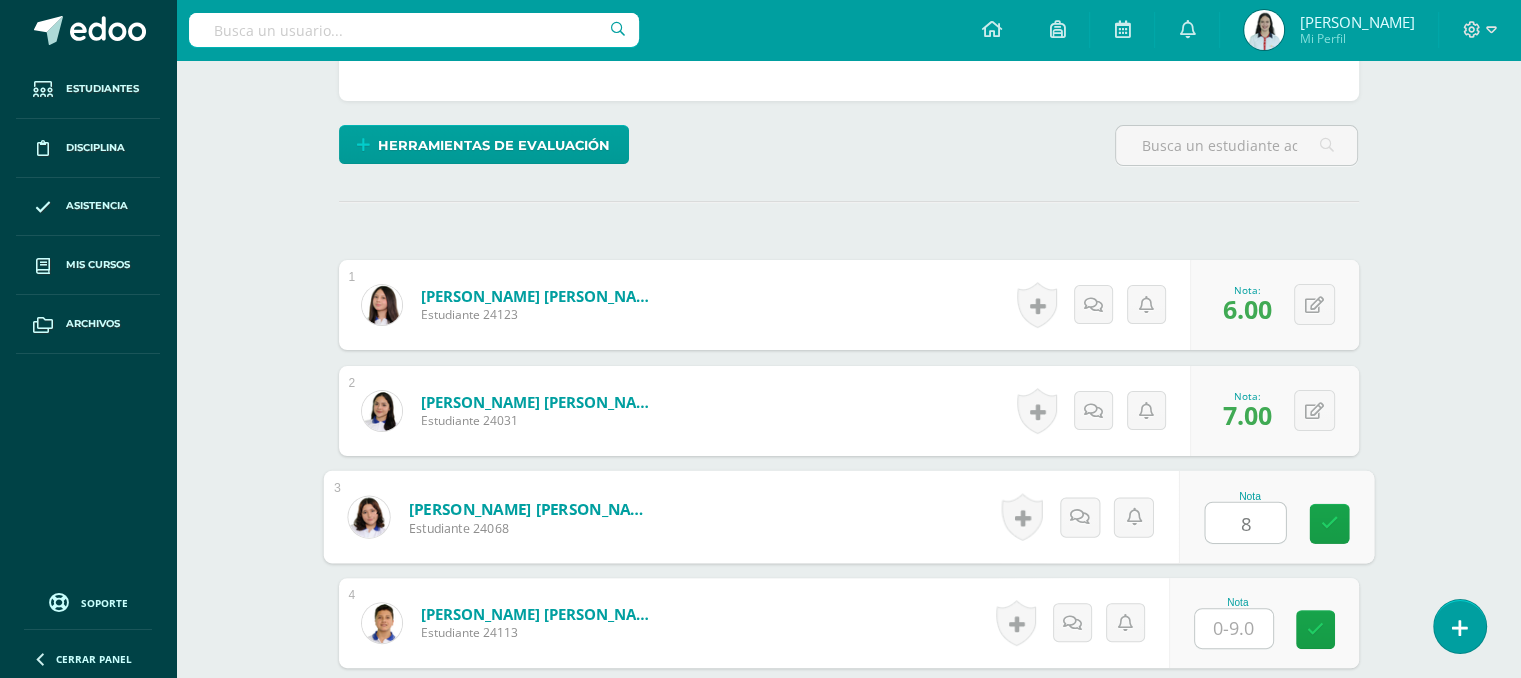 type on "8" 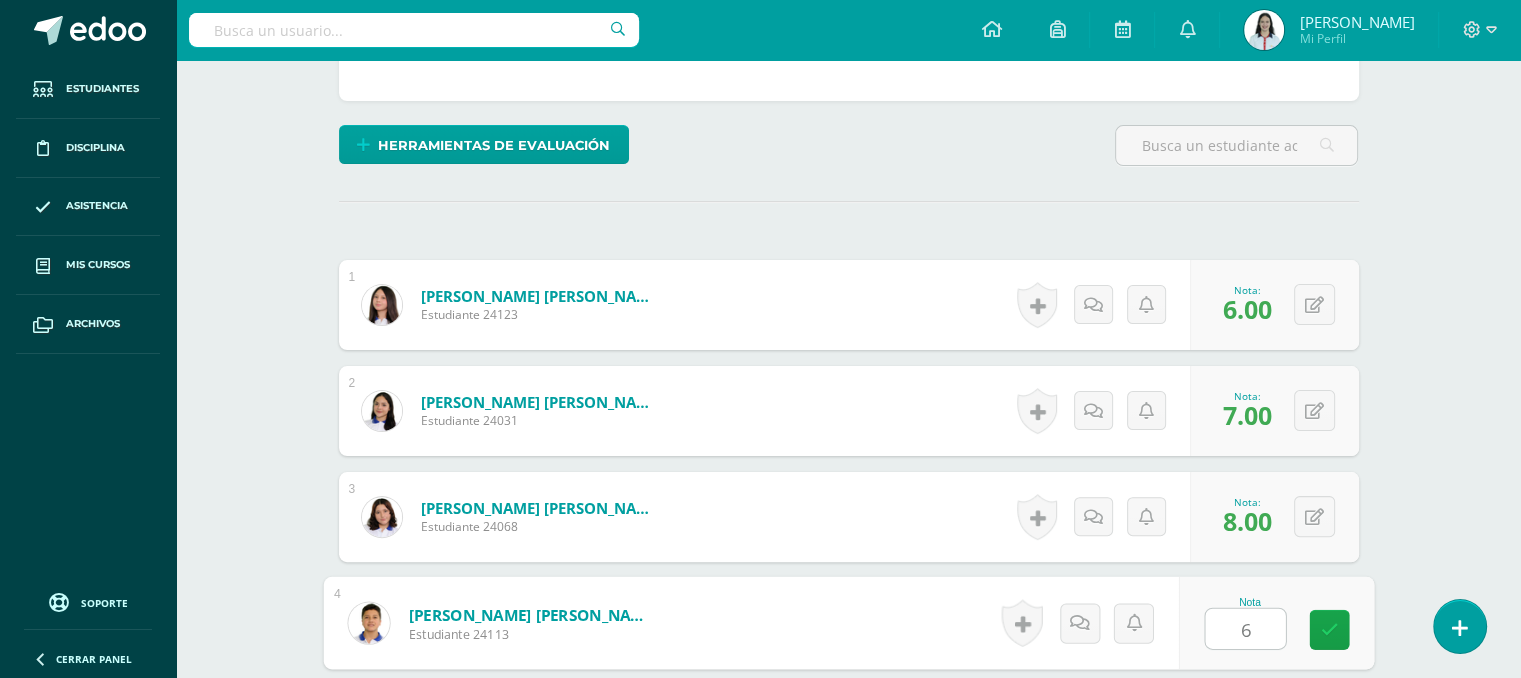type on "6" 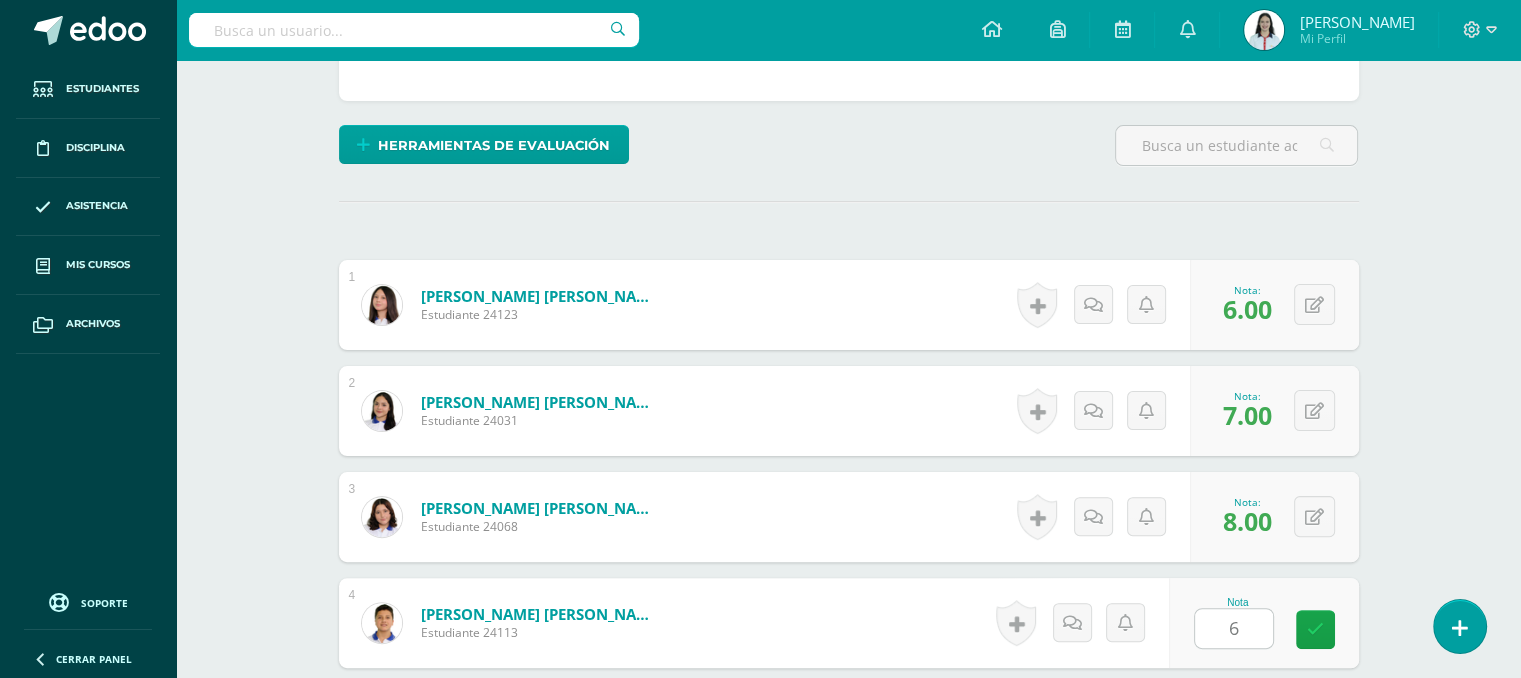 scroll, scrollTop: 848, scrollLeft: 0, axis: vertical 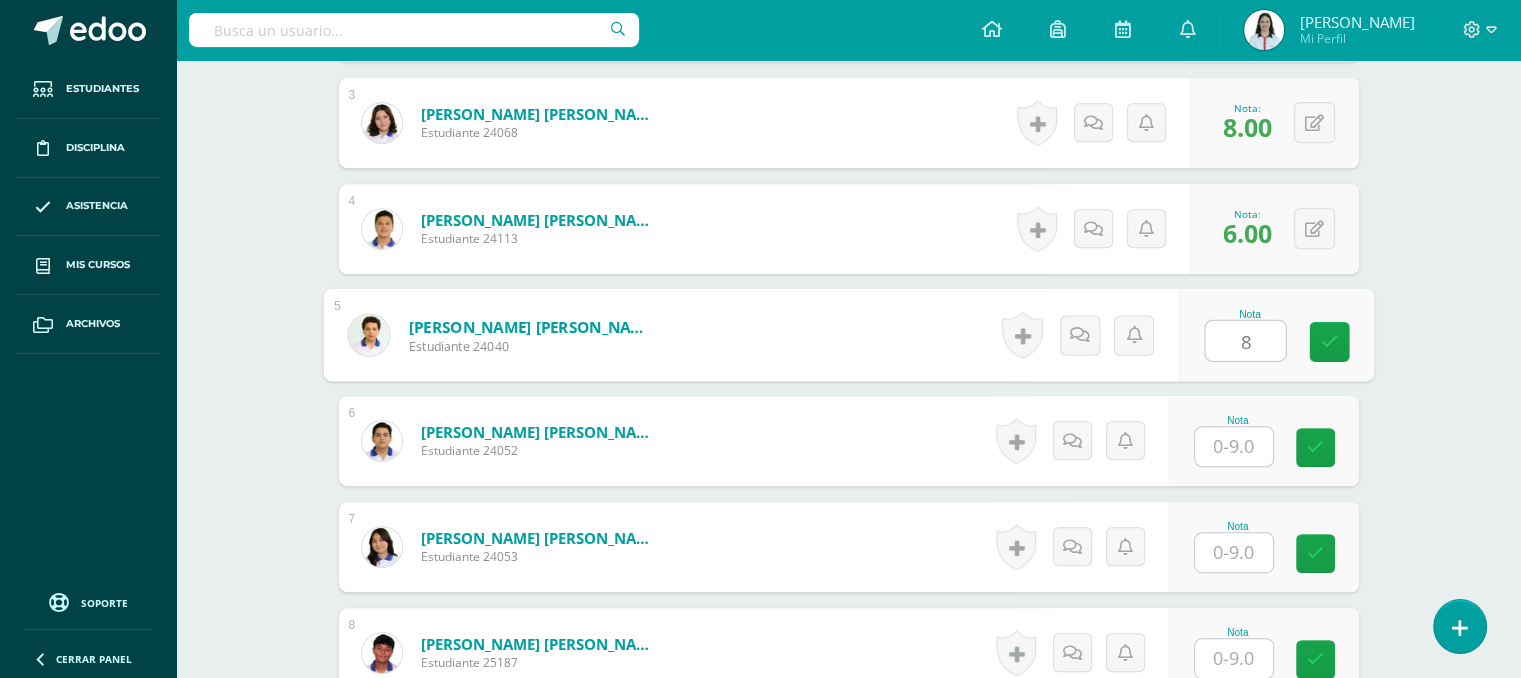 type on "8" 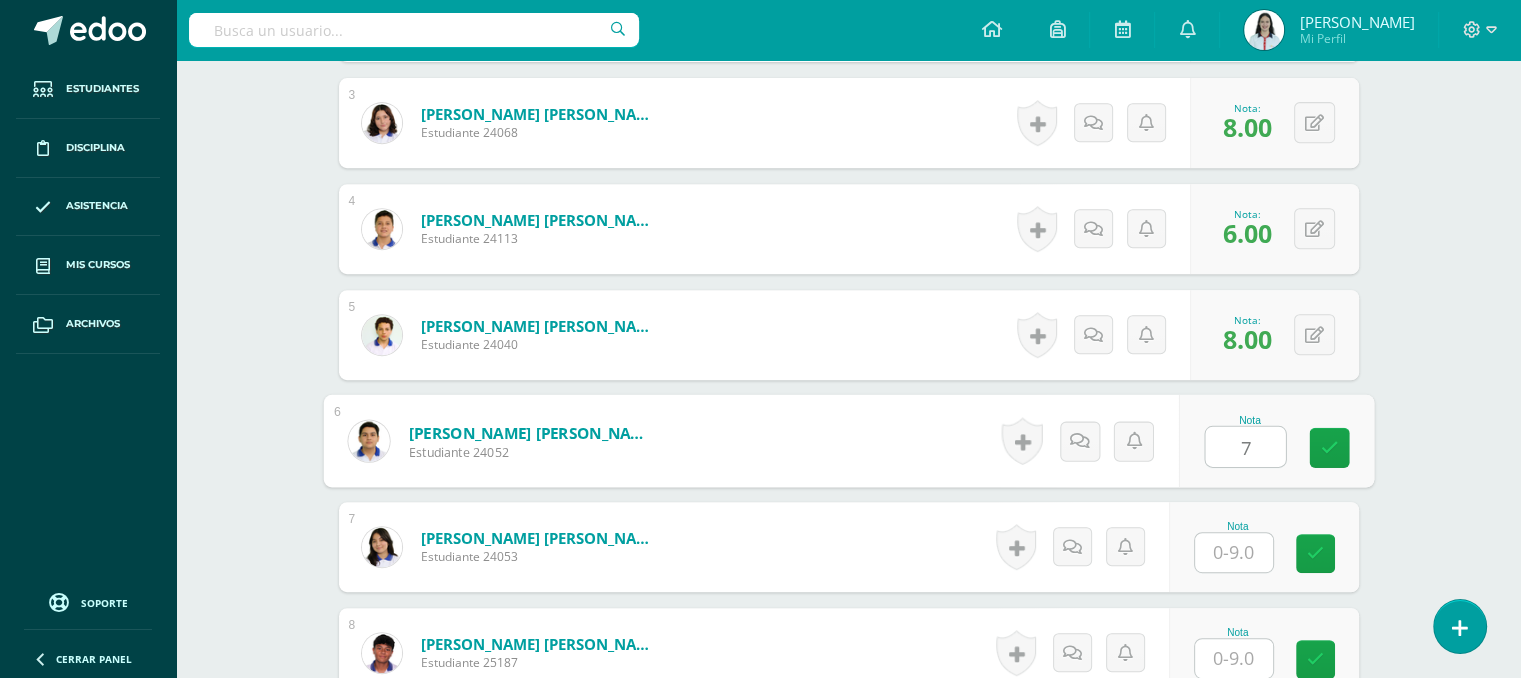 type on "7" 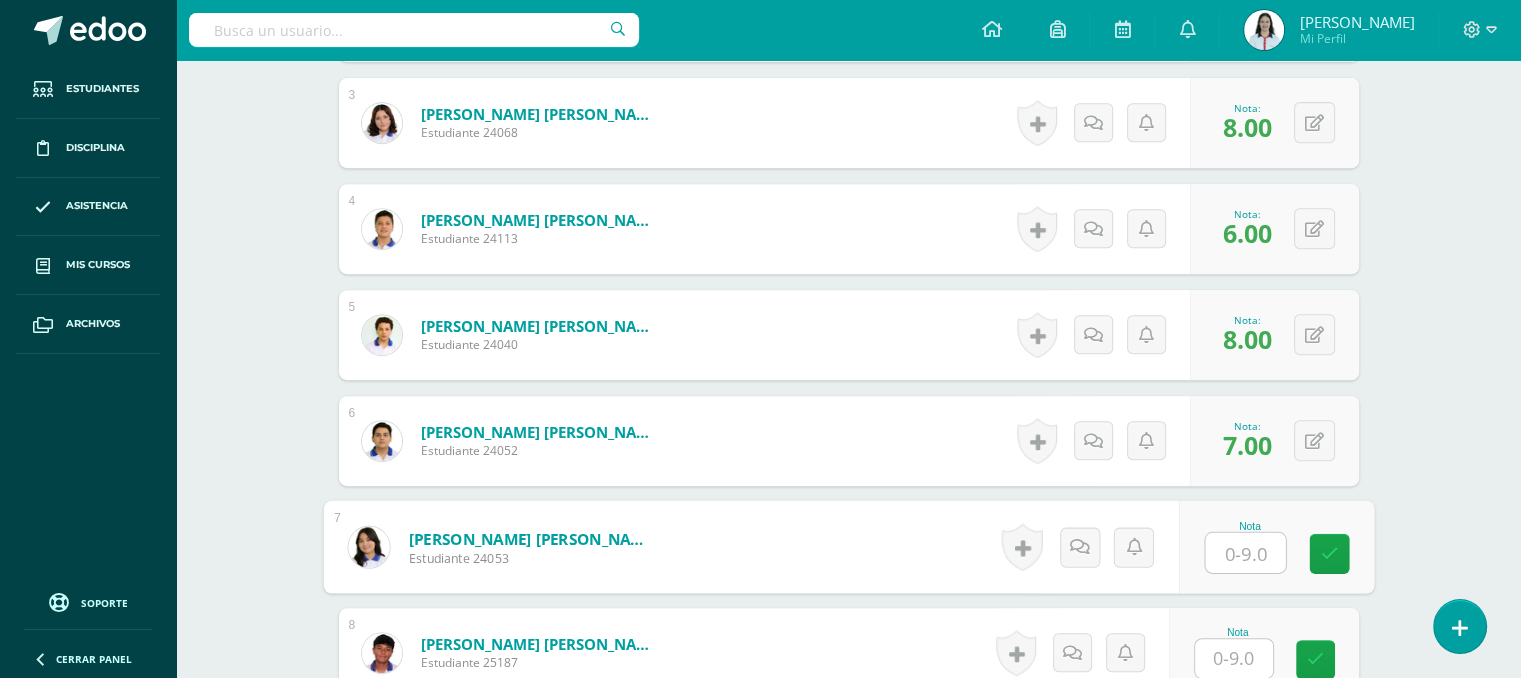 type on "6" 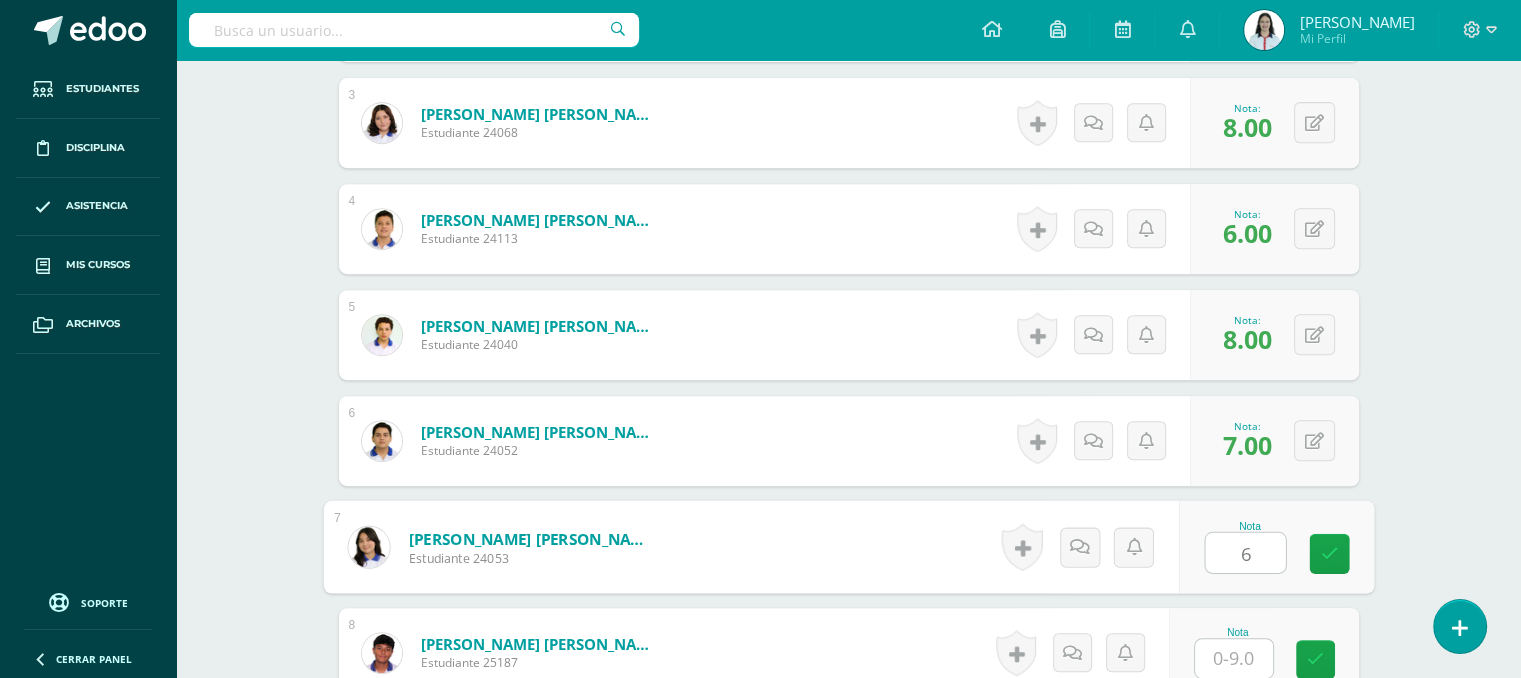 type on "6" 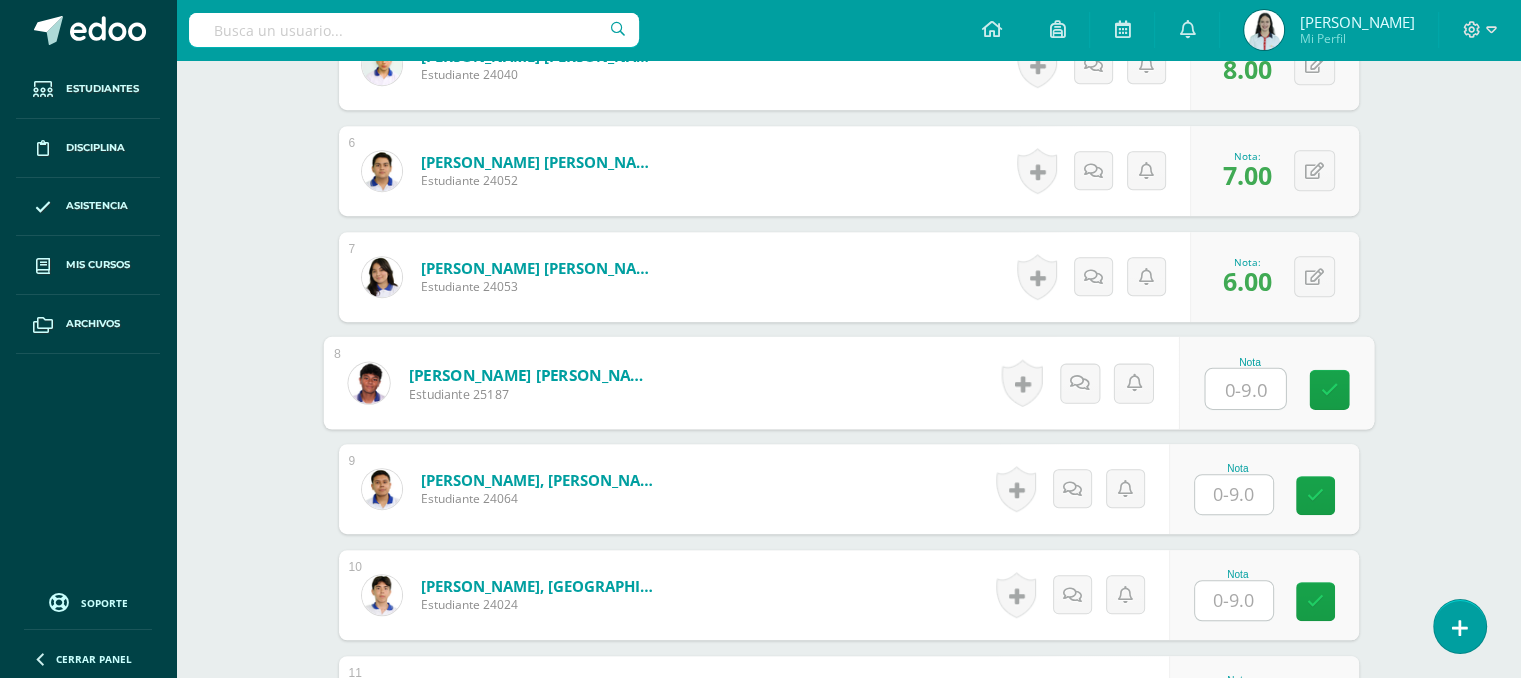 scroll, scrollTop: 1129, scrollLeft: 0, axis: vertical 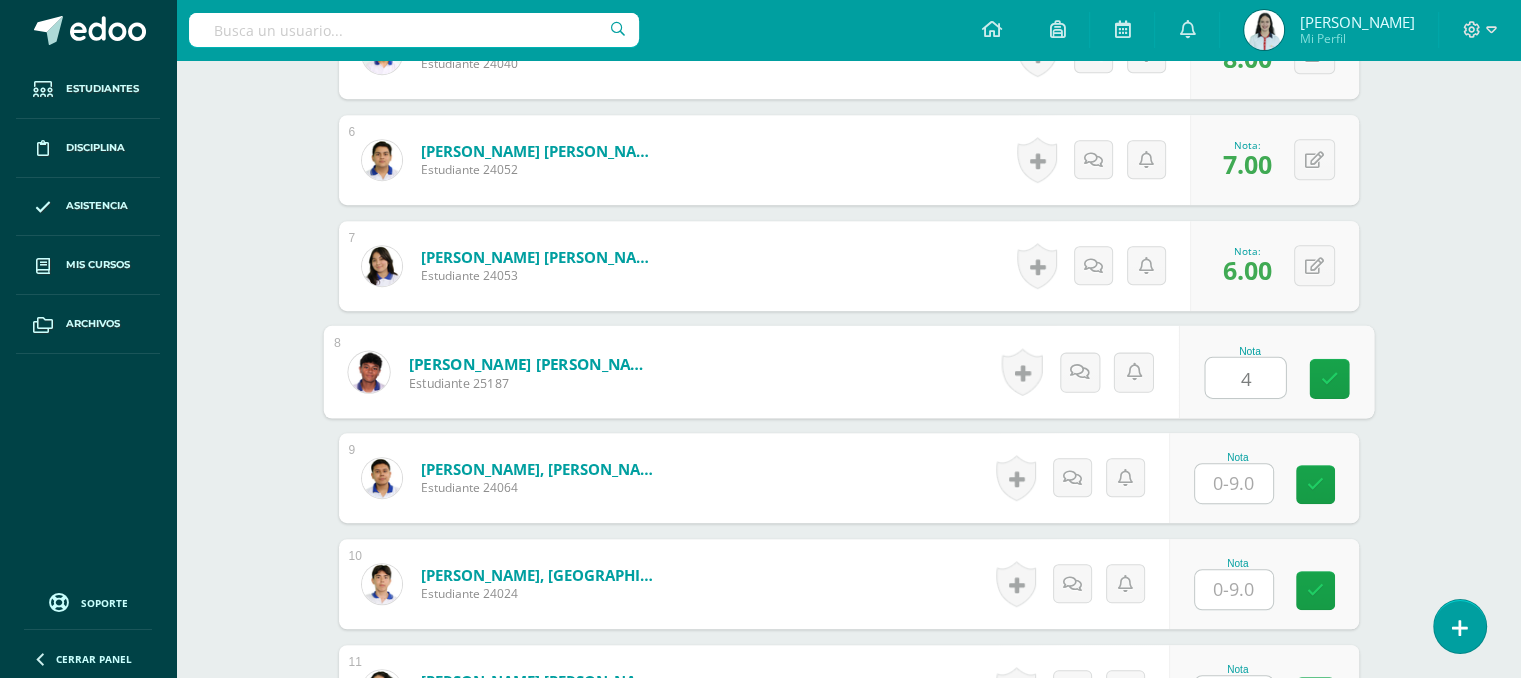 type on "4" 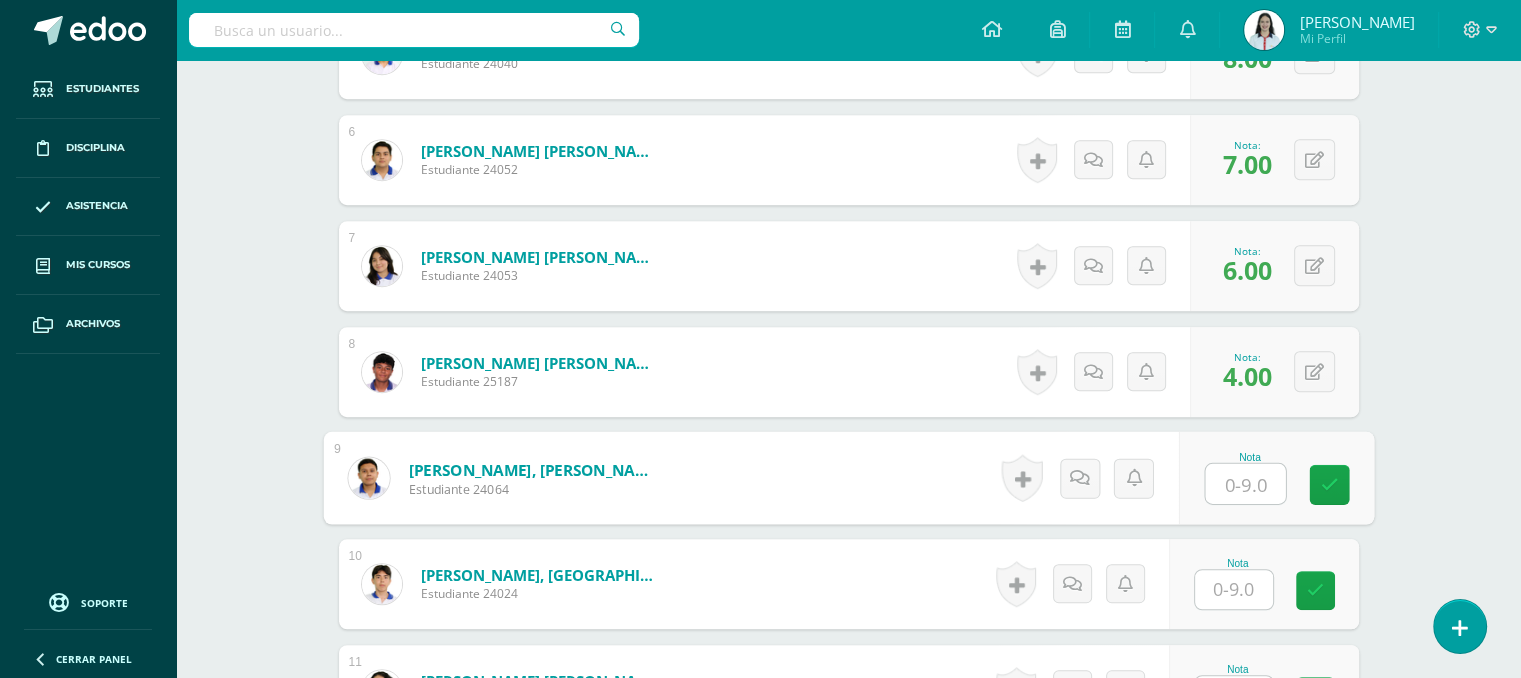 type on "6" 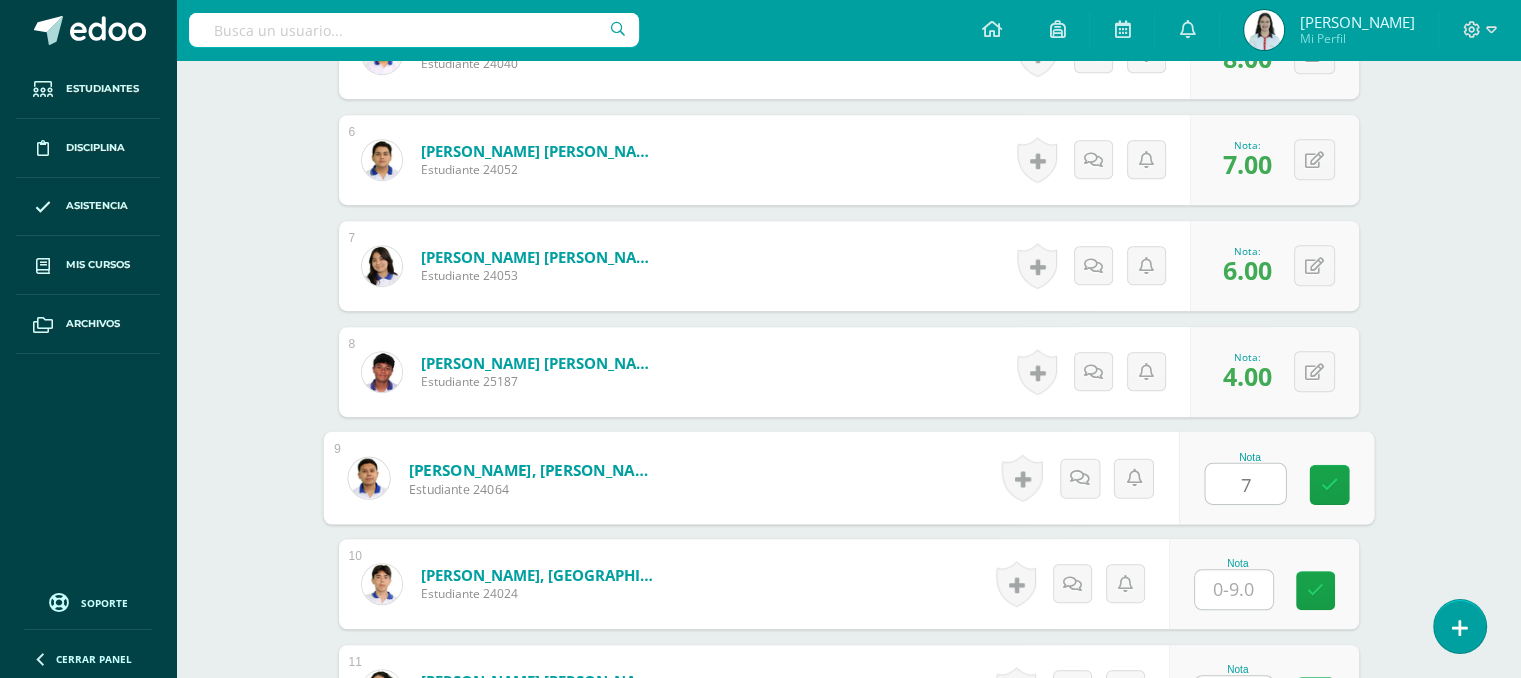 type on "7" 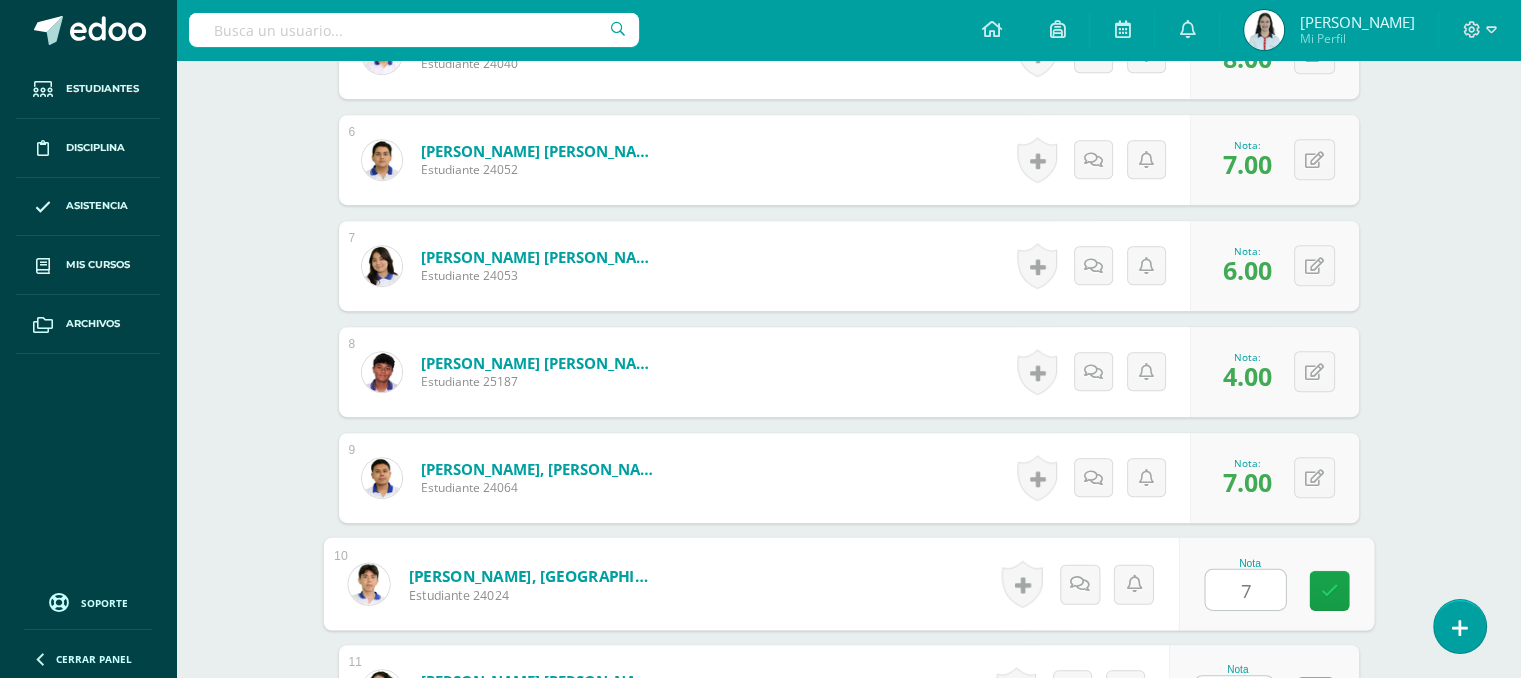 type on "7" 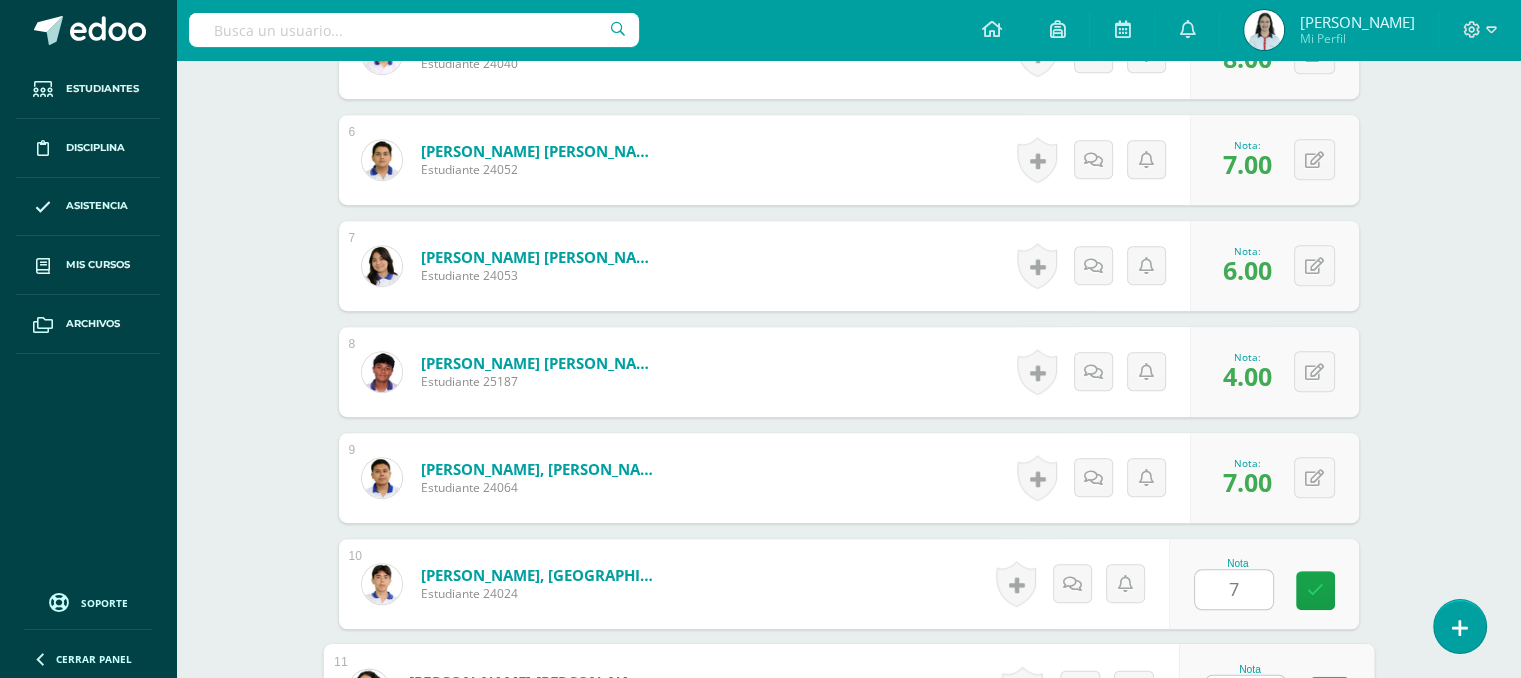 scroll, scrollTop: 1164, scrollLeft: 0, axis: vertical 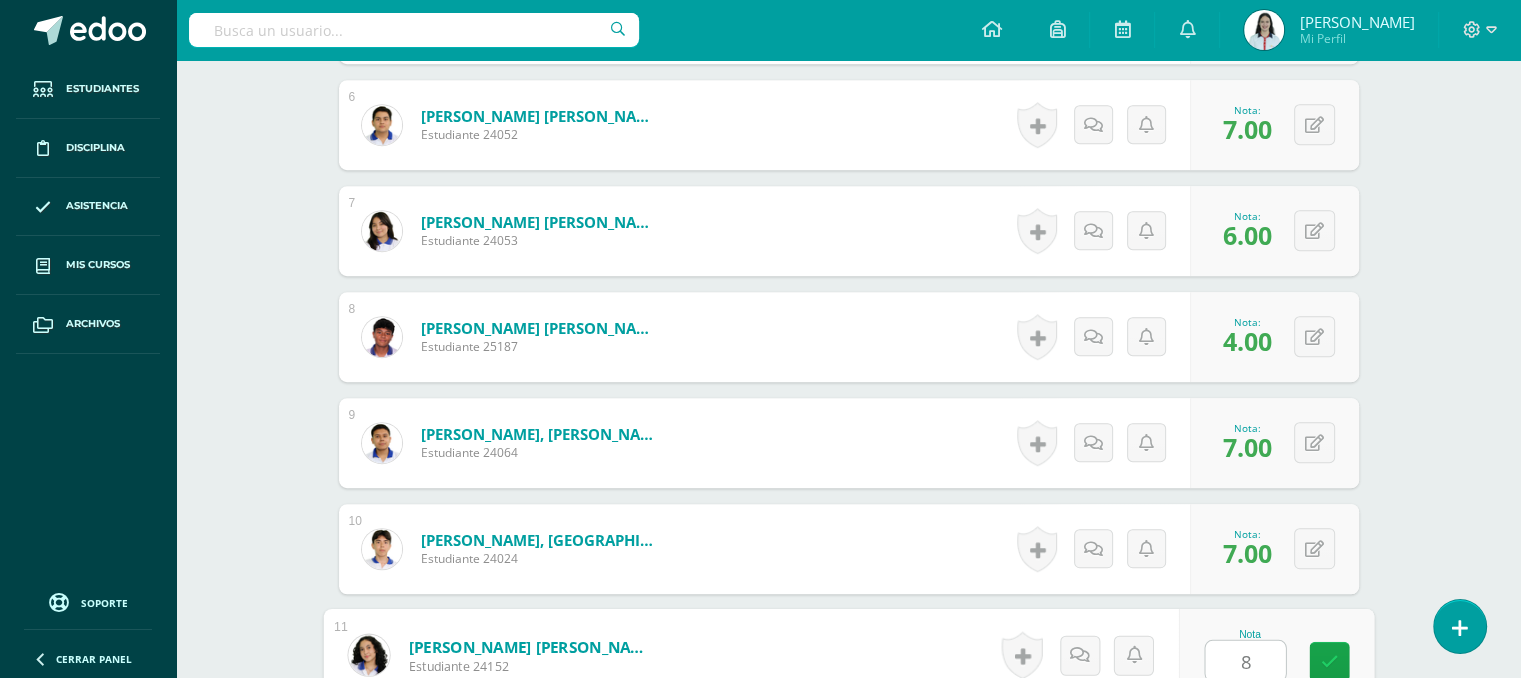 type on "8" 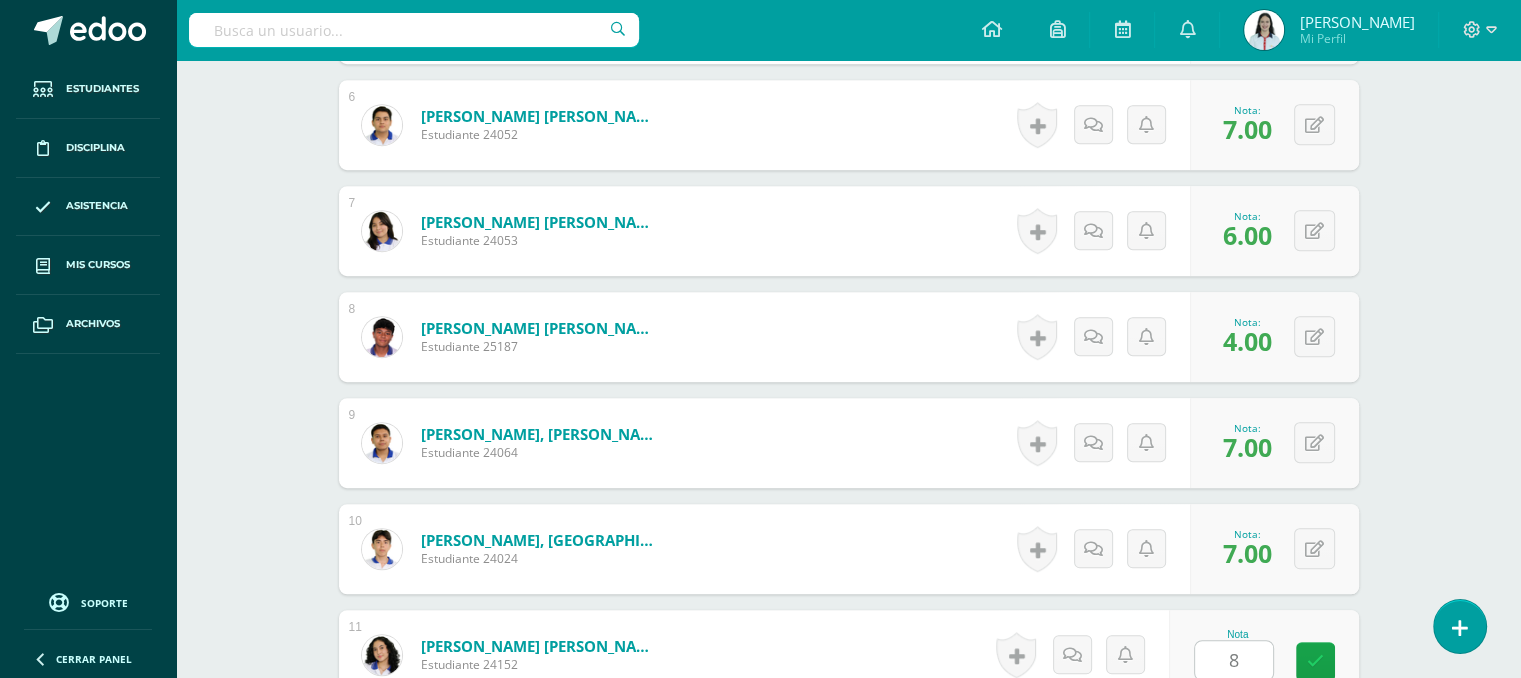 scroll, scrollTop: 1590, scrollLeft: 0, axis: vertical 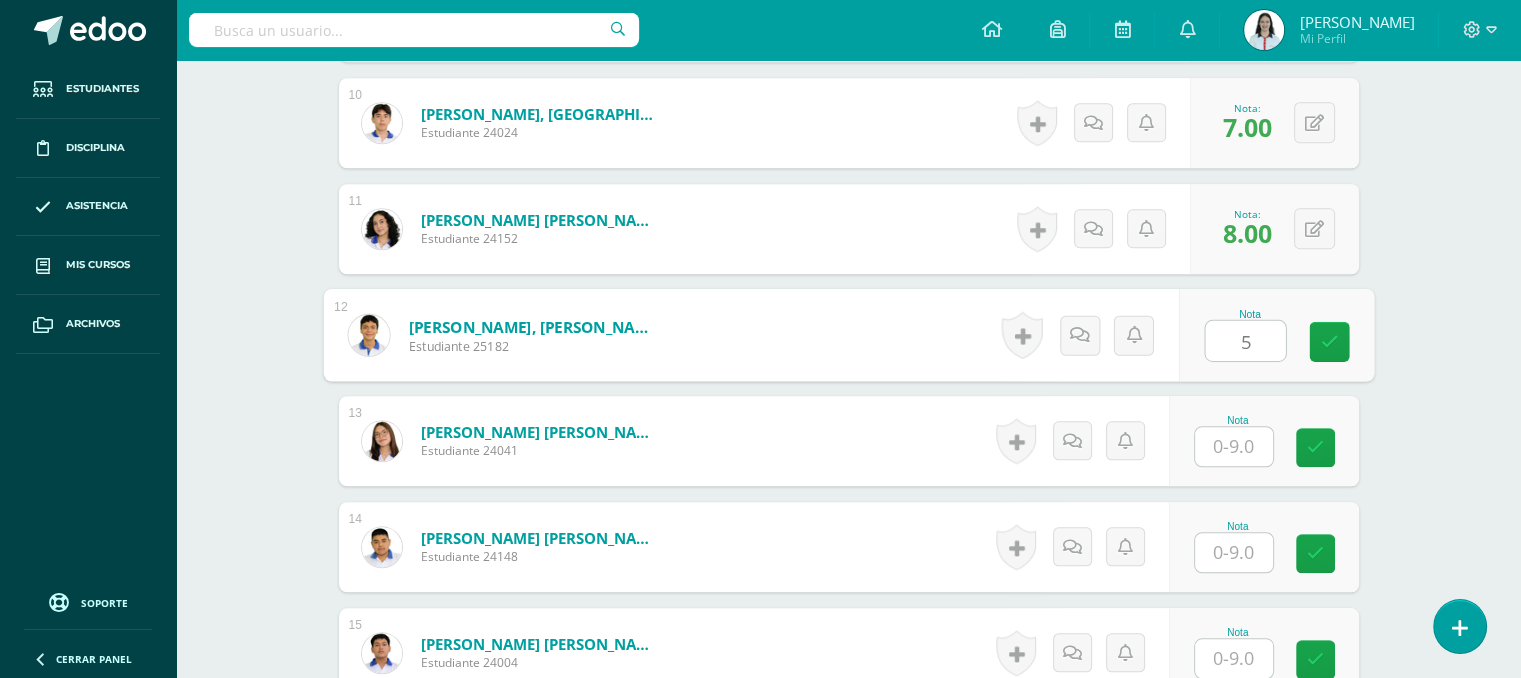 type on "5" 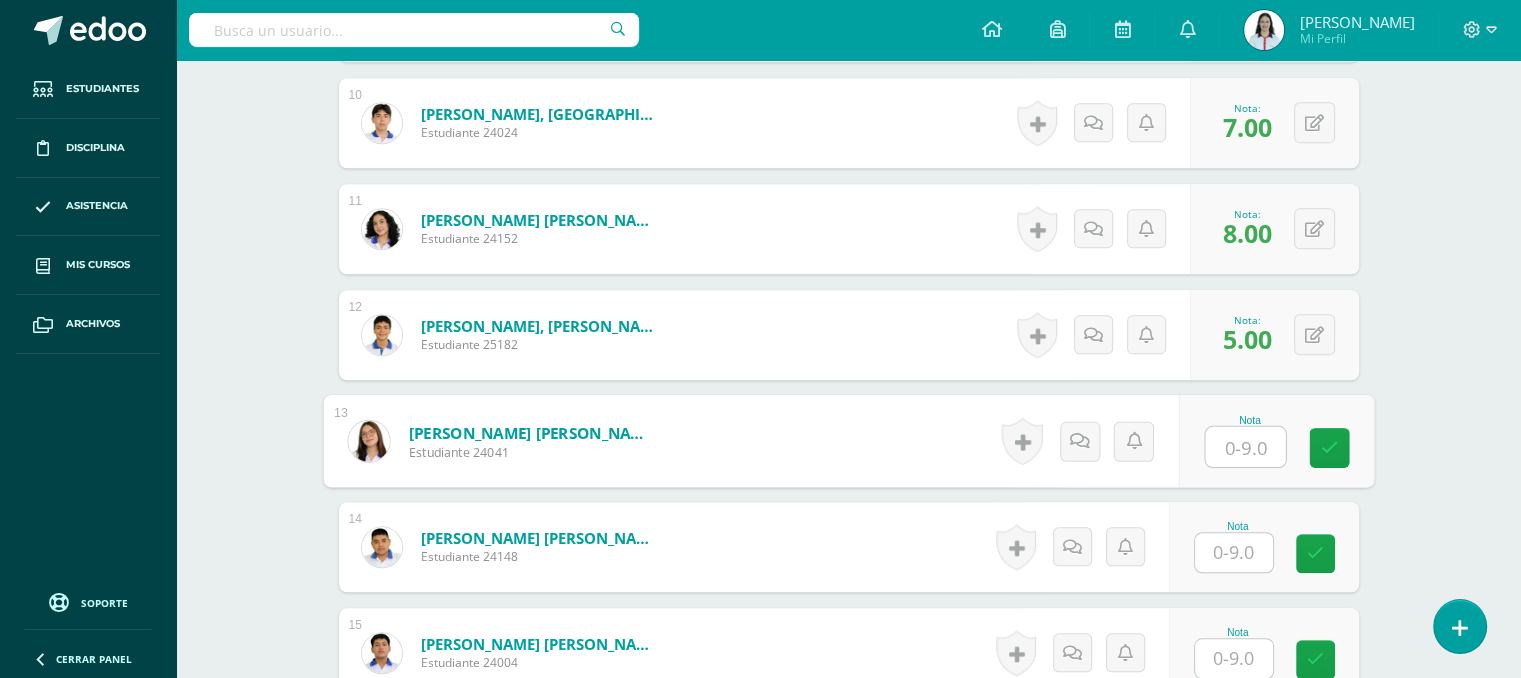 type on "8" 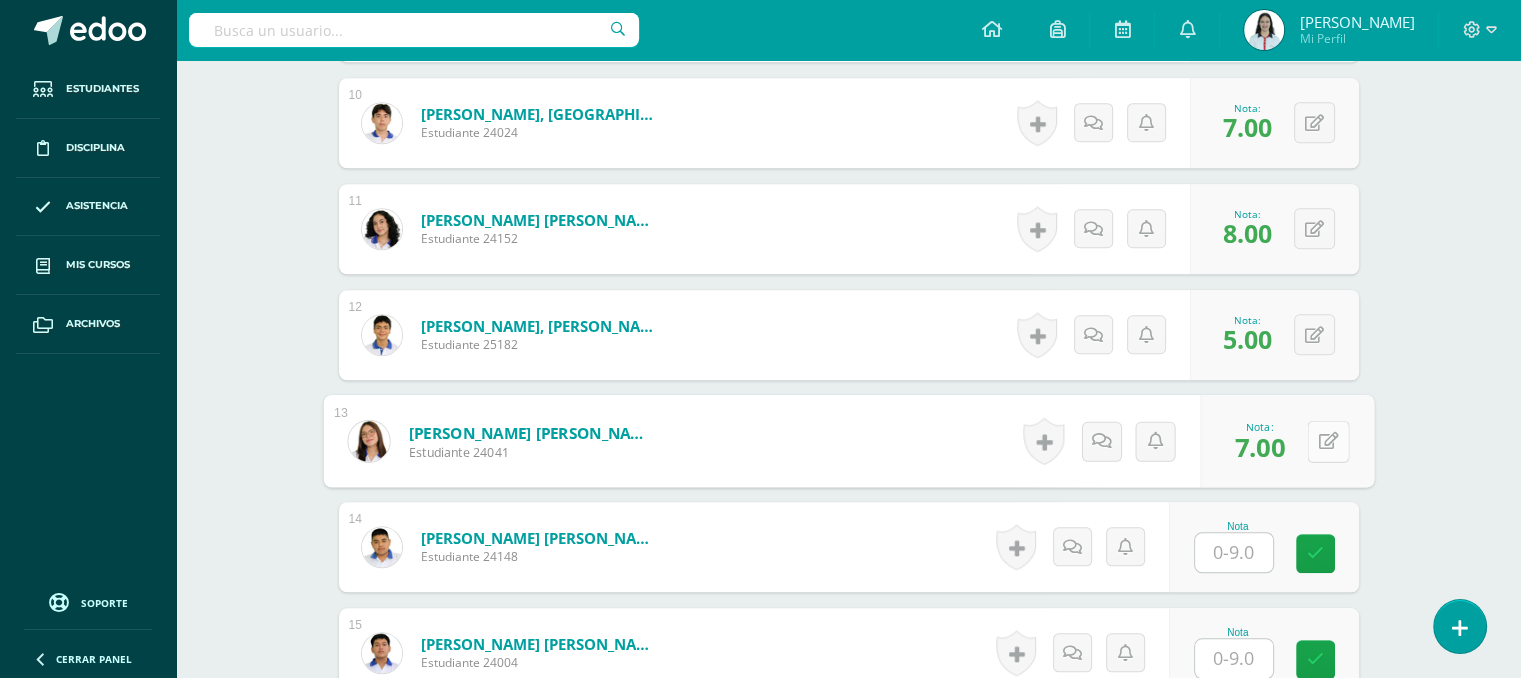 click at bounding box center (1328, 441) 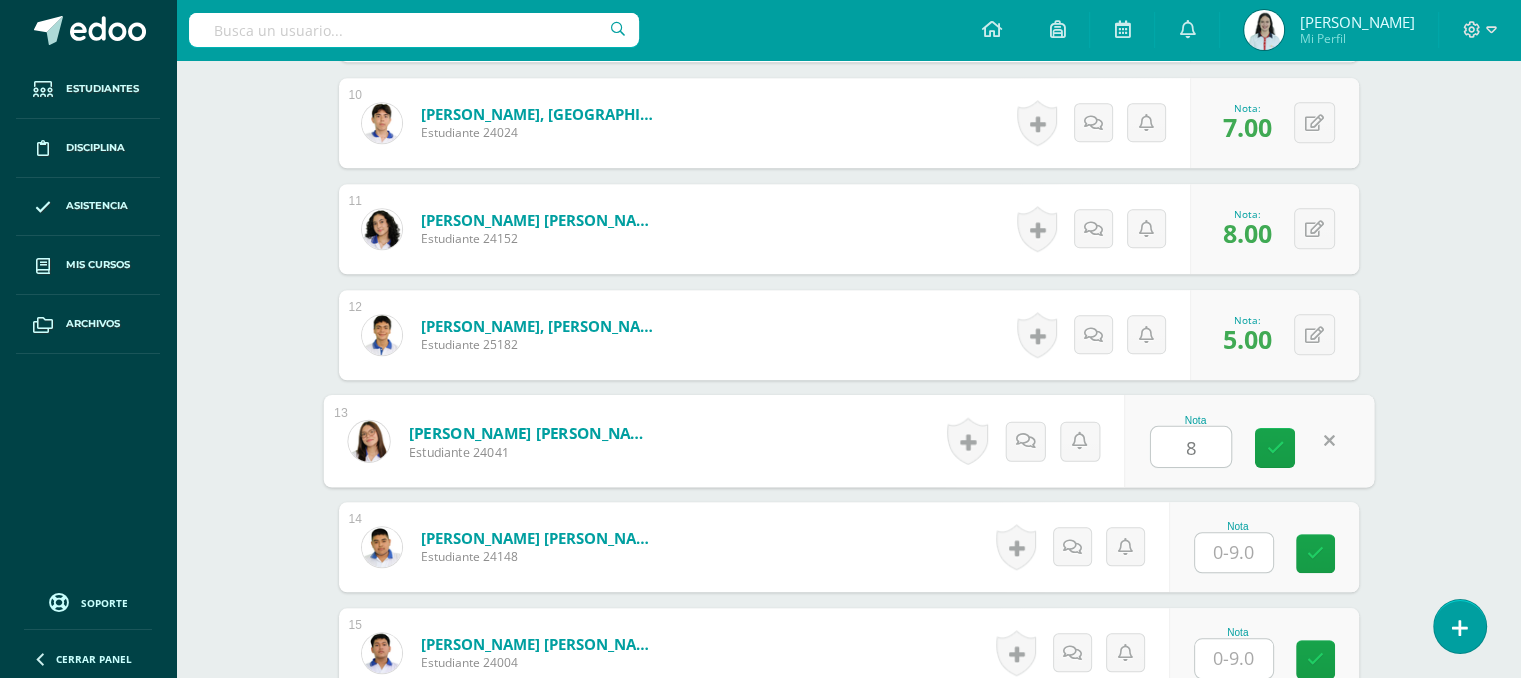 type on "8" 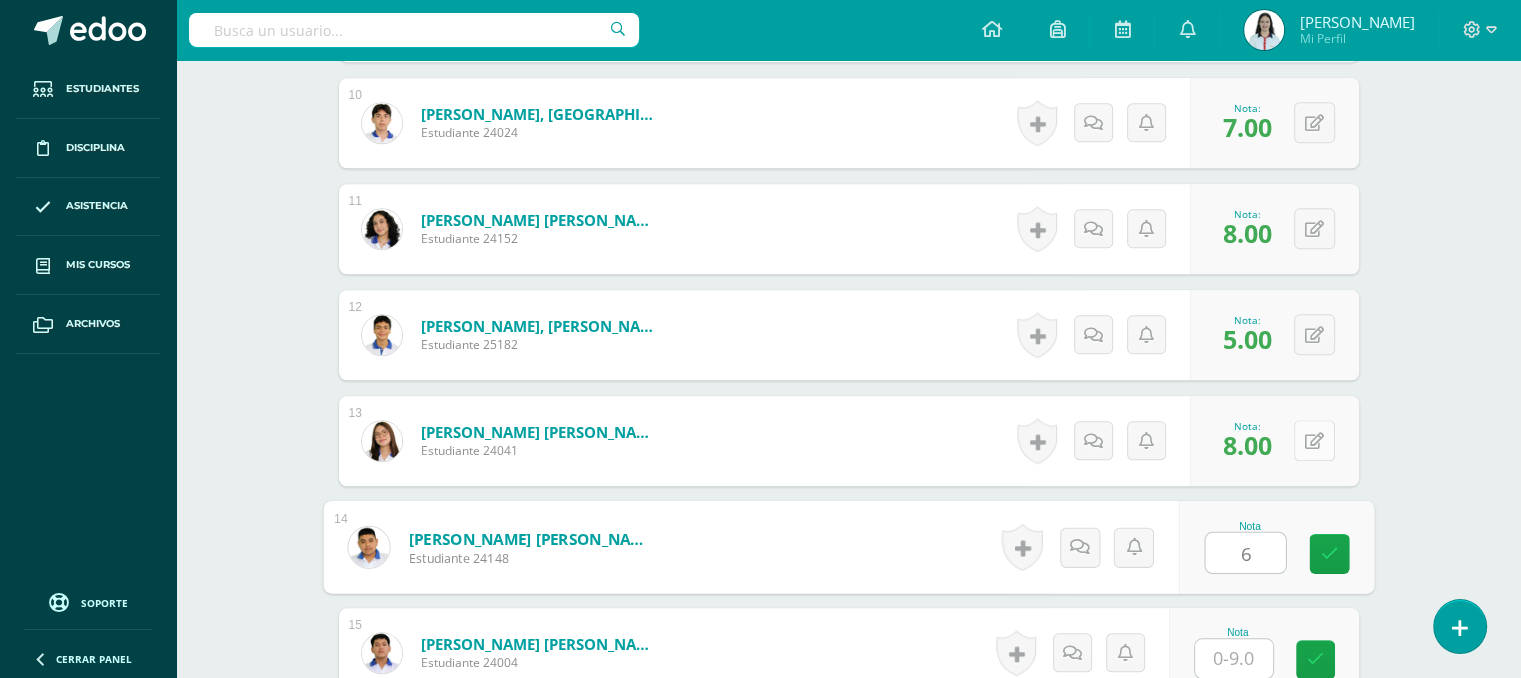 type on "6" 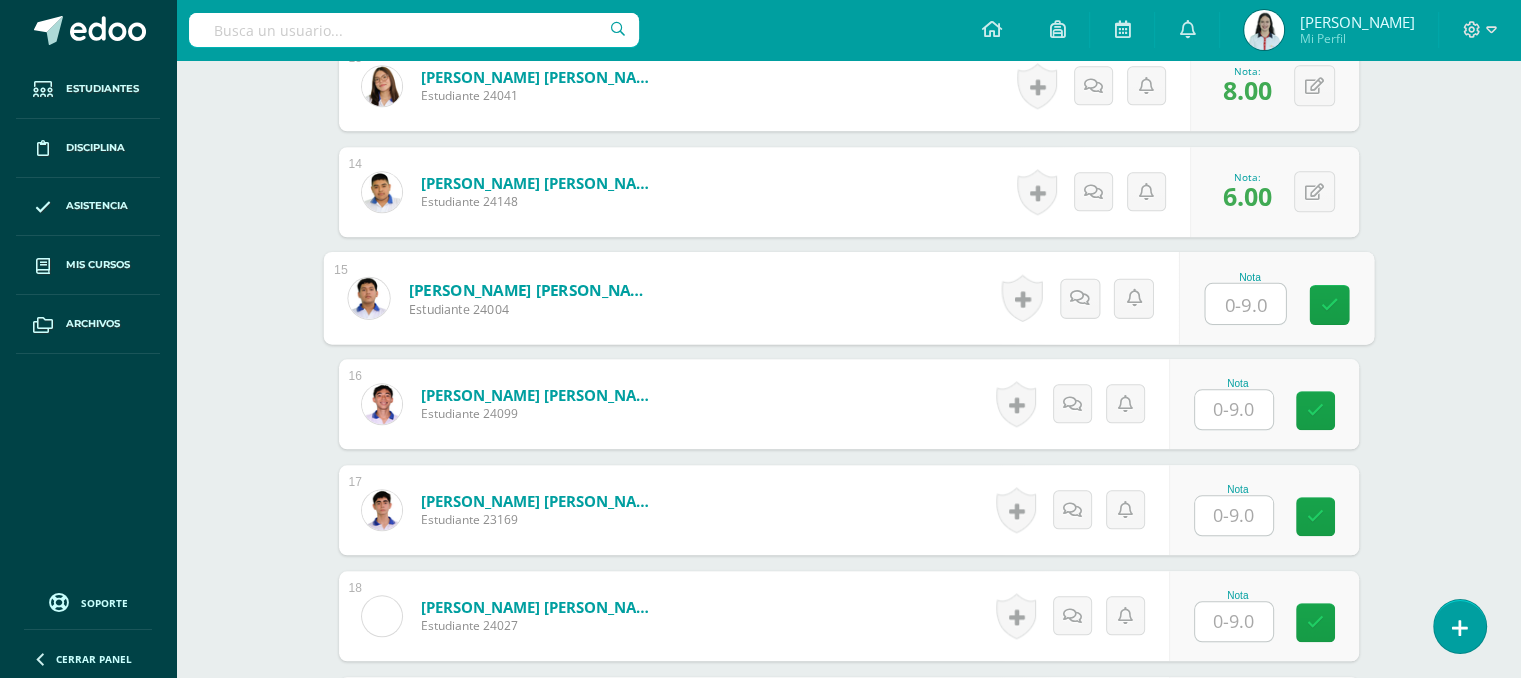 scroll, scrollTop: 1900, scrollLeft: 0, axis: vertical 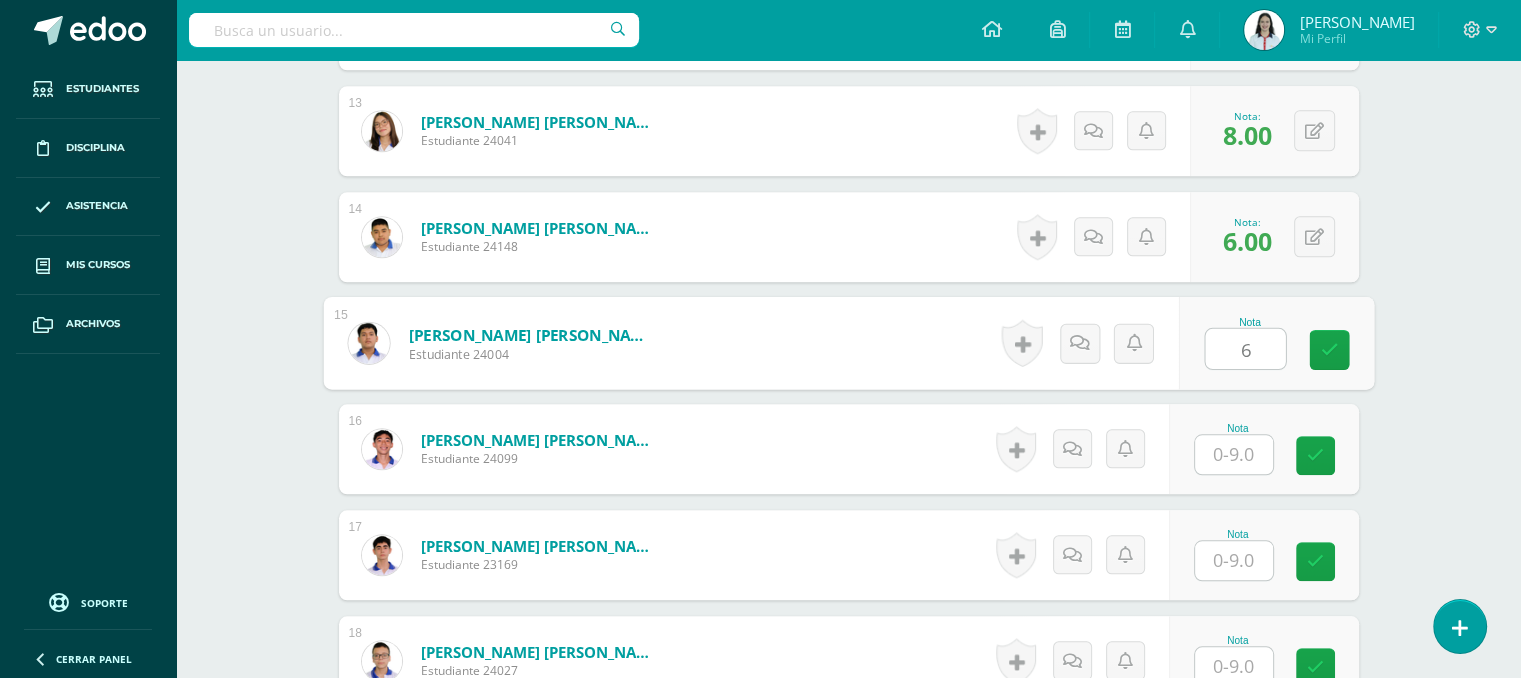 type on "6" 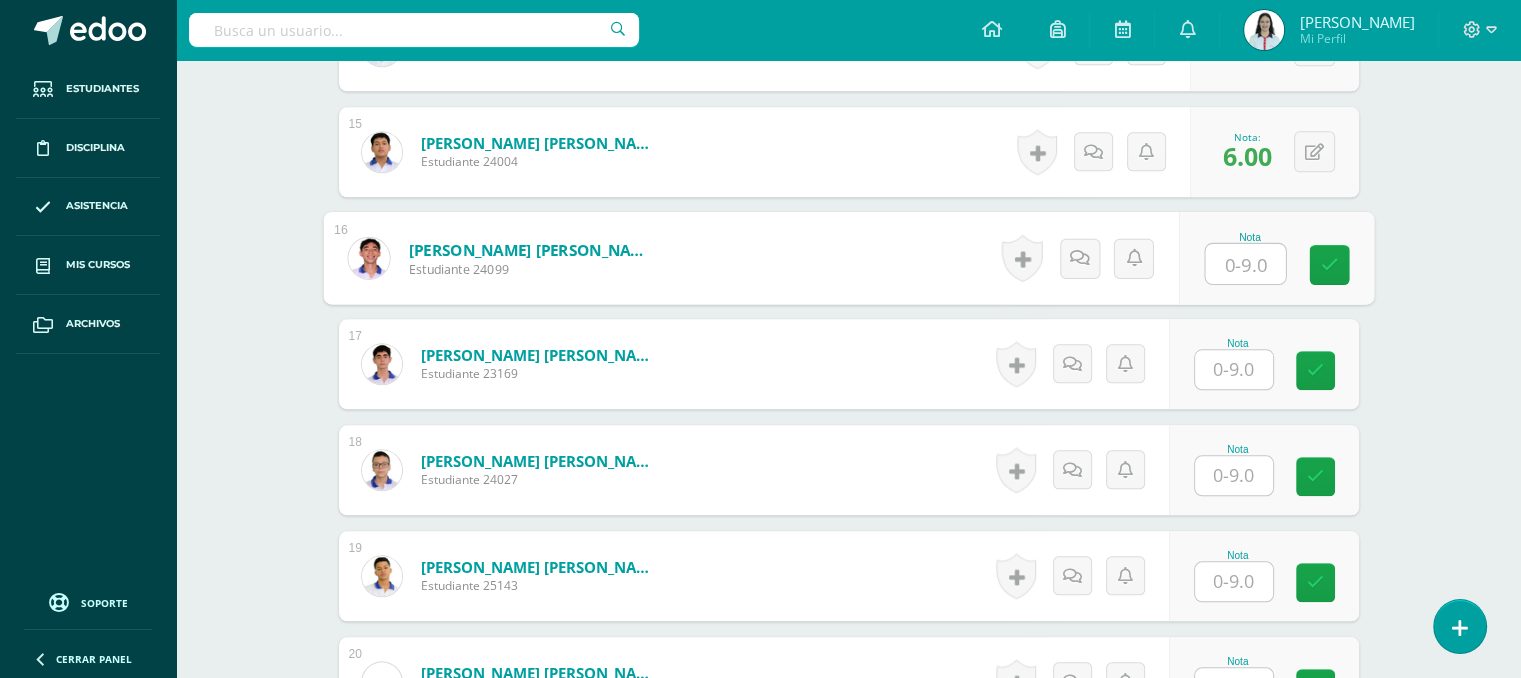 scroll, scrollTop: 2096, scrollLeft: 0, axis: vertical 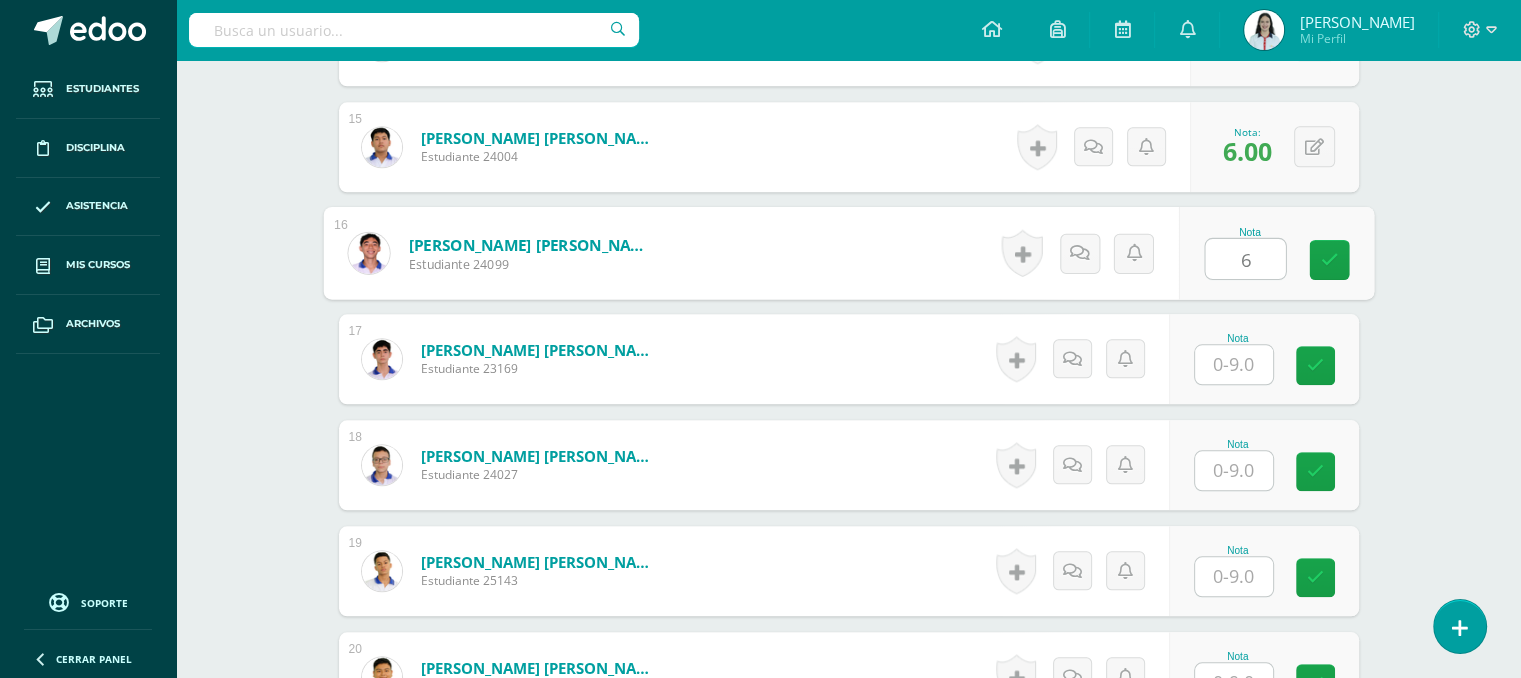 type on "6" 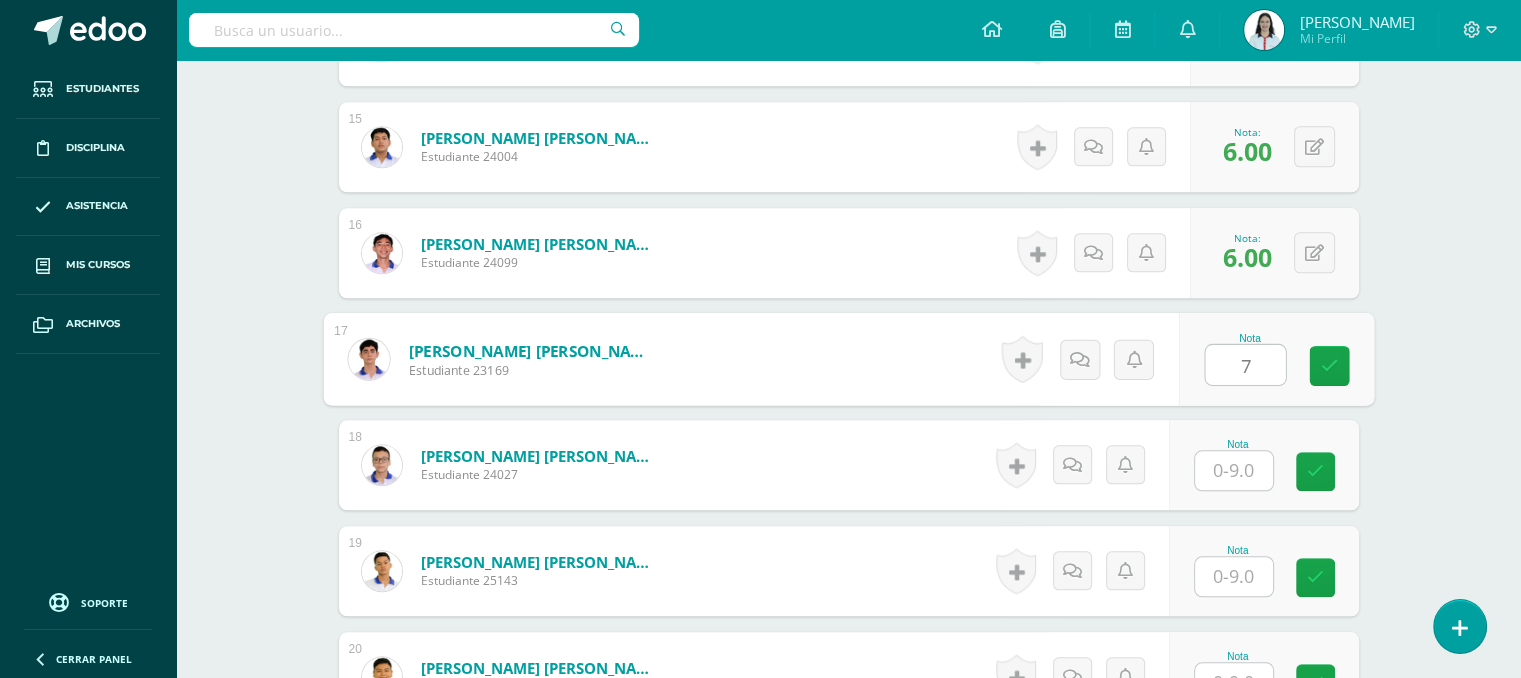 type on "7" 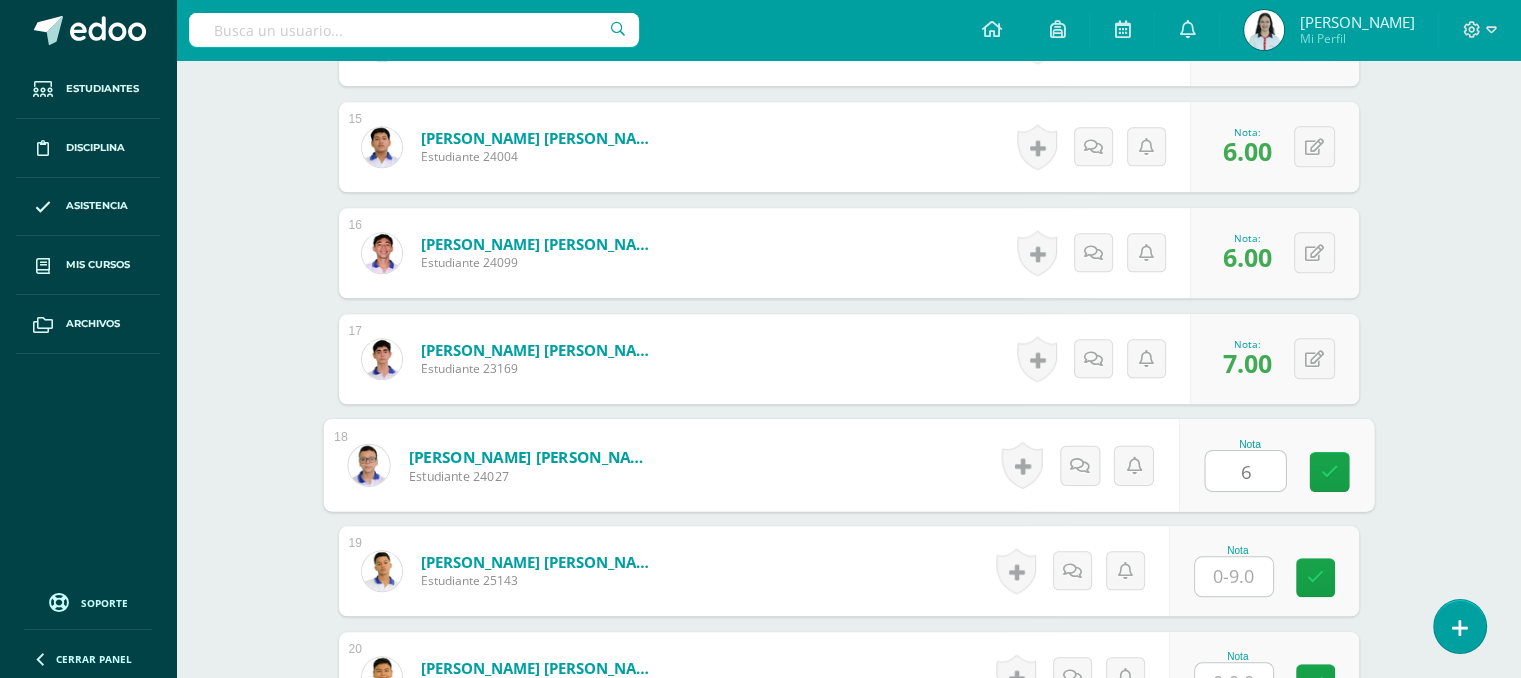 type on "6" 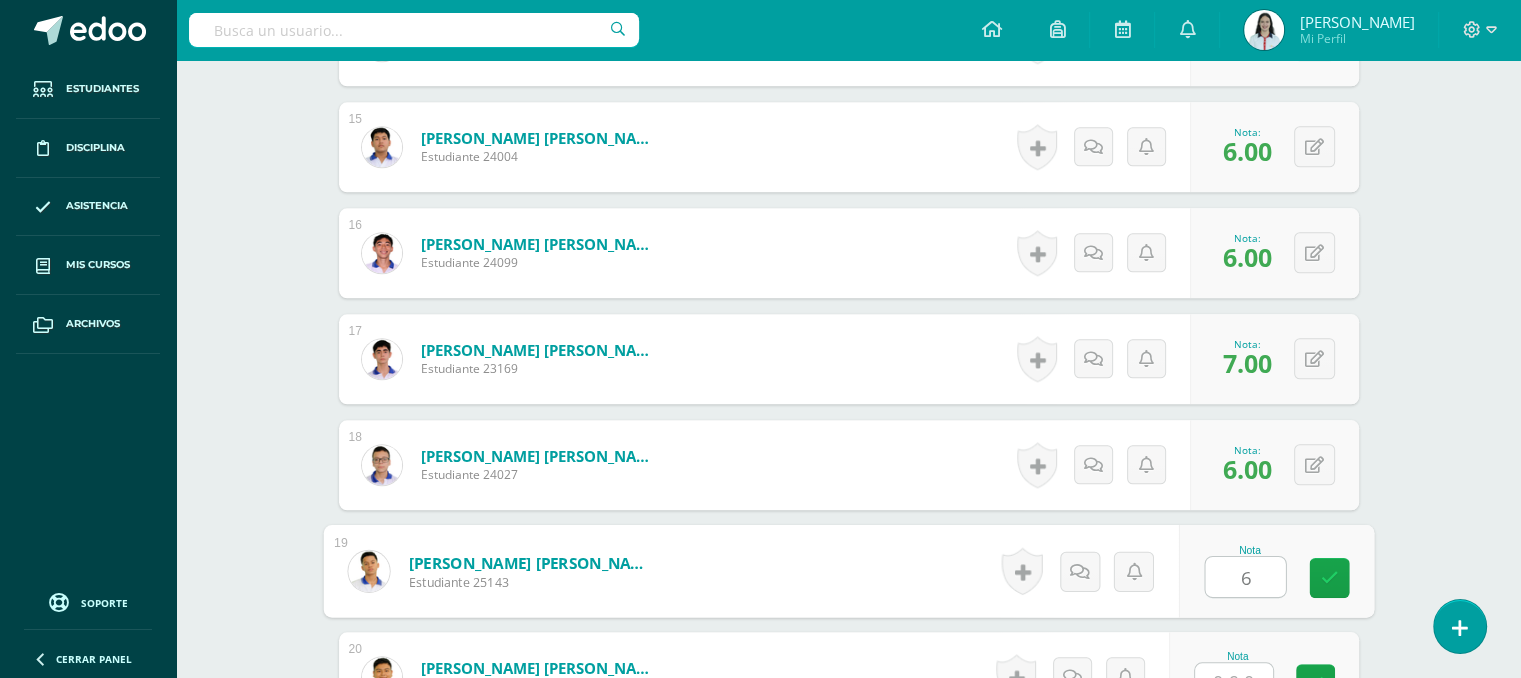 type on "6" 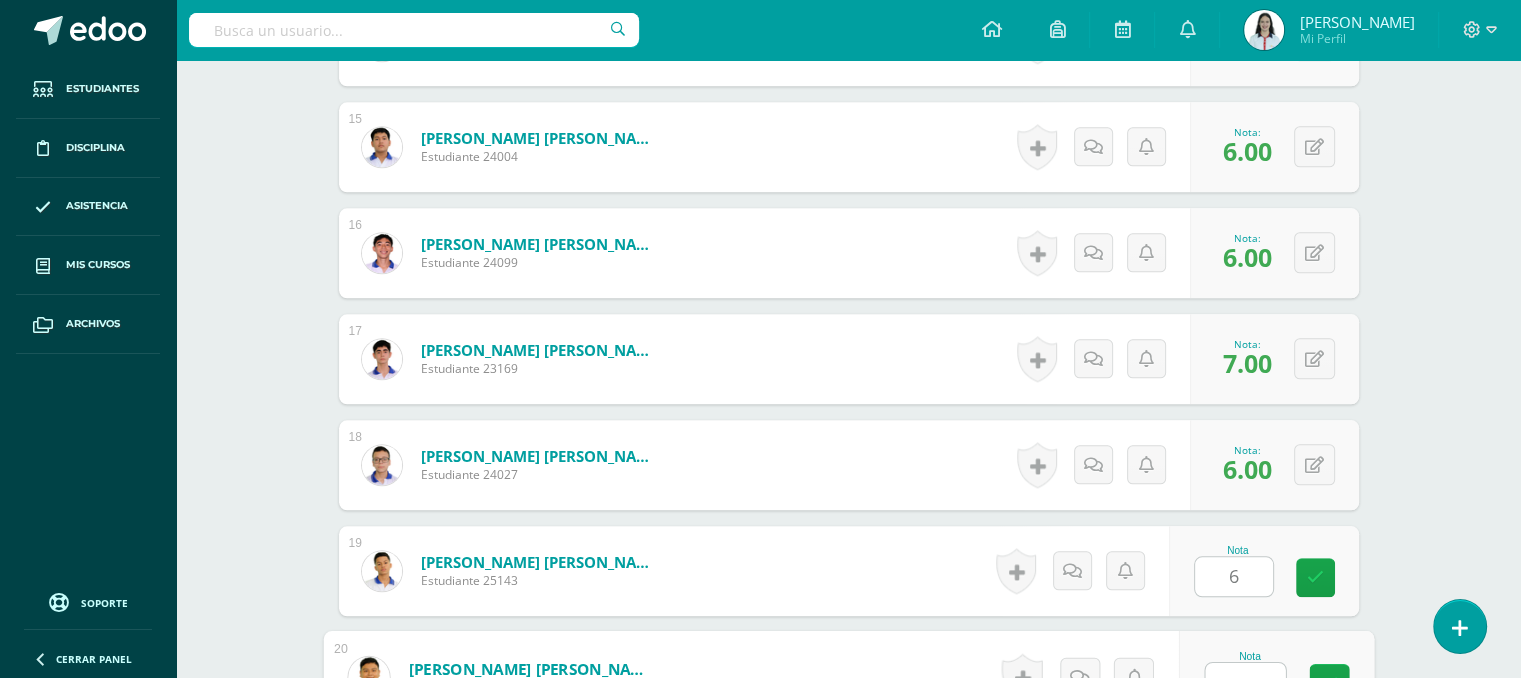 scroll, scrollTop: 2119, scrollLeft: 0, axis: vertical 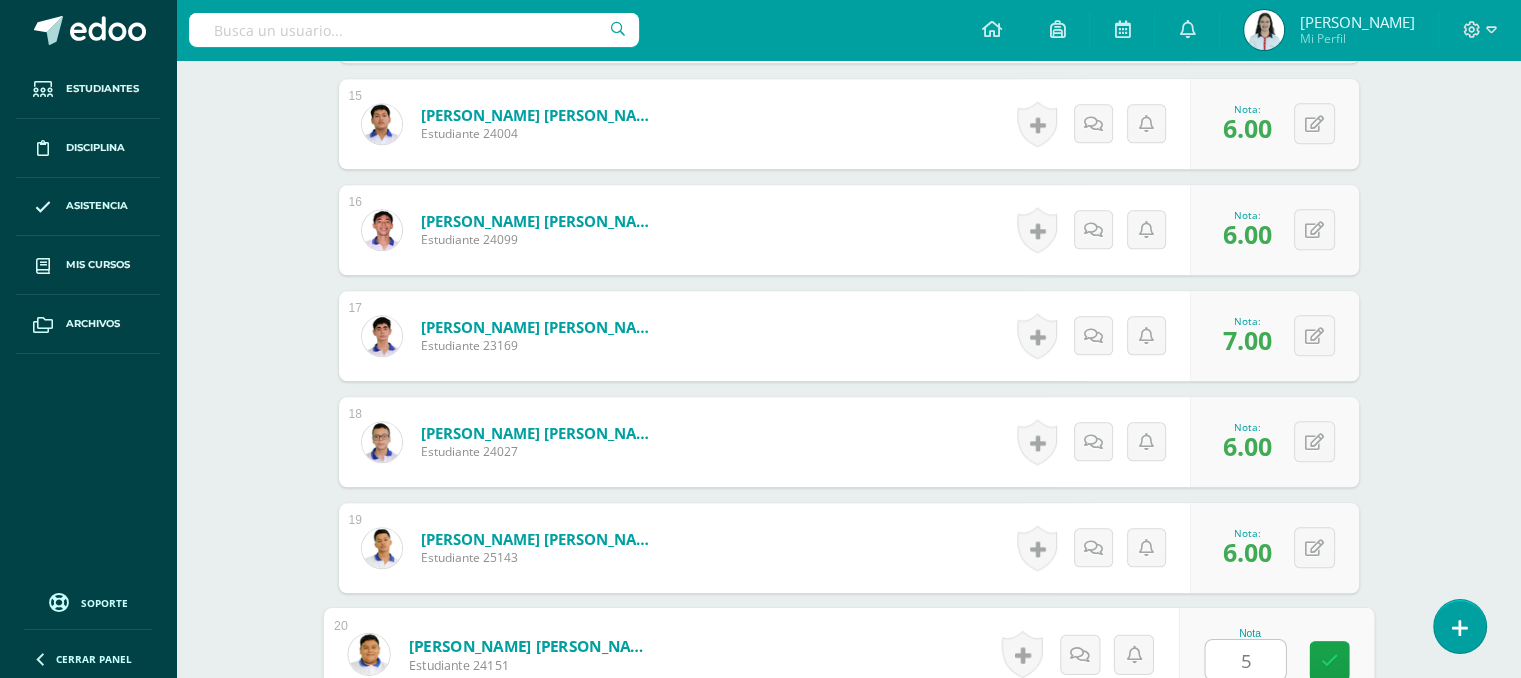 type on "5" 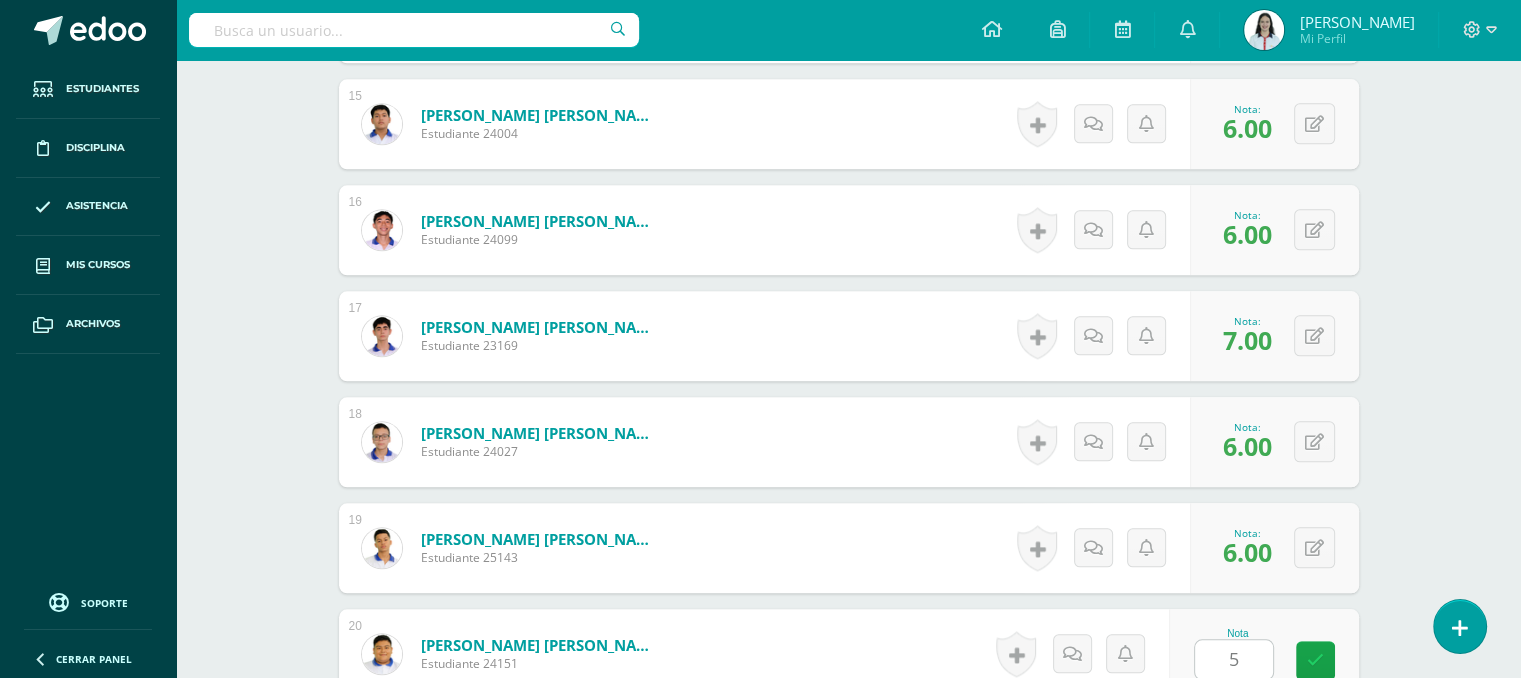 scroll, scrollTop: 2544, scrollLeft: 0, axis: vertical 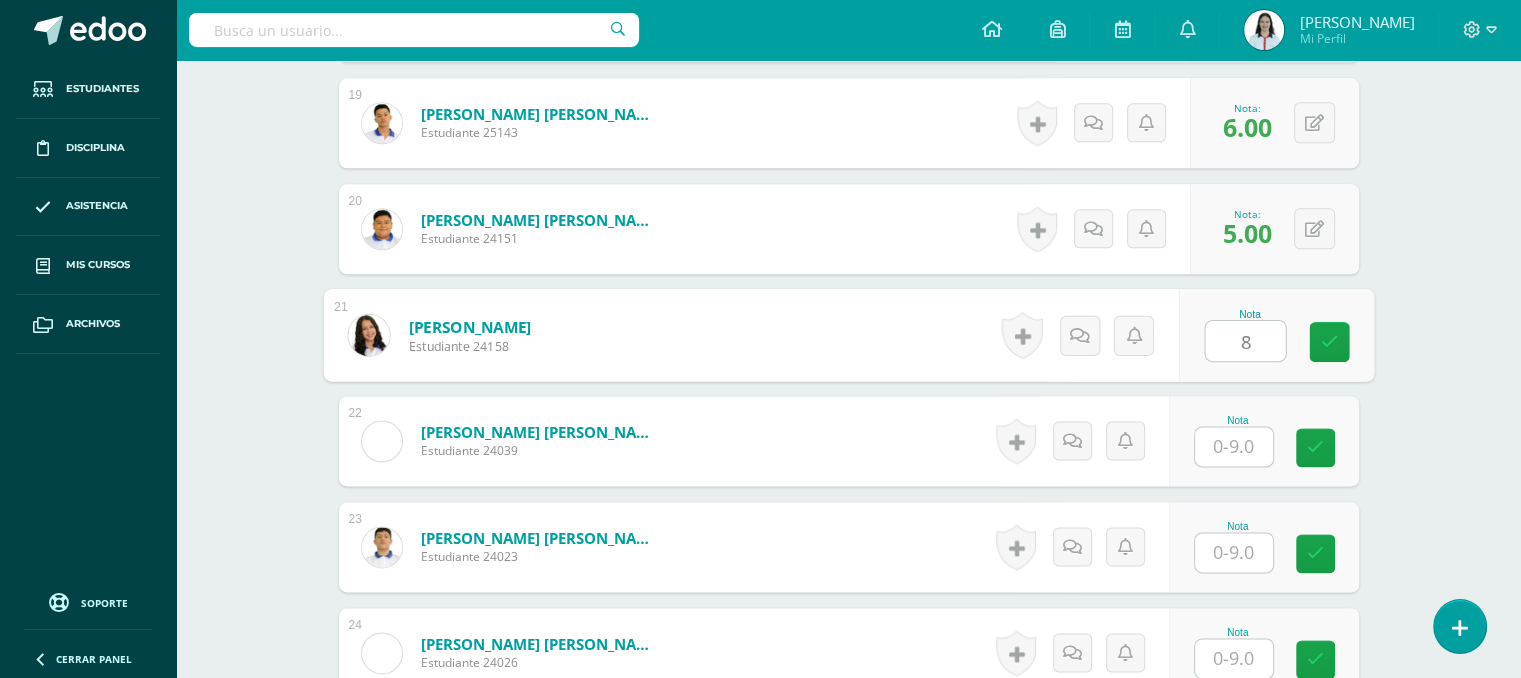 type on "8" 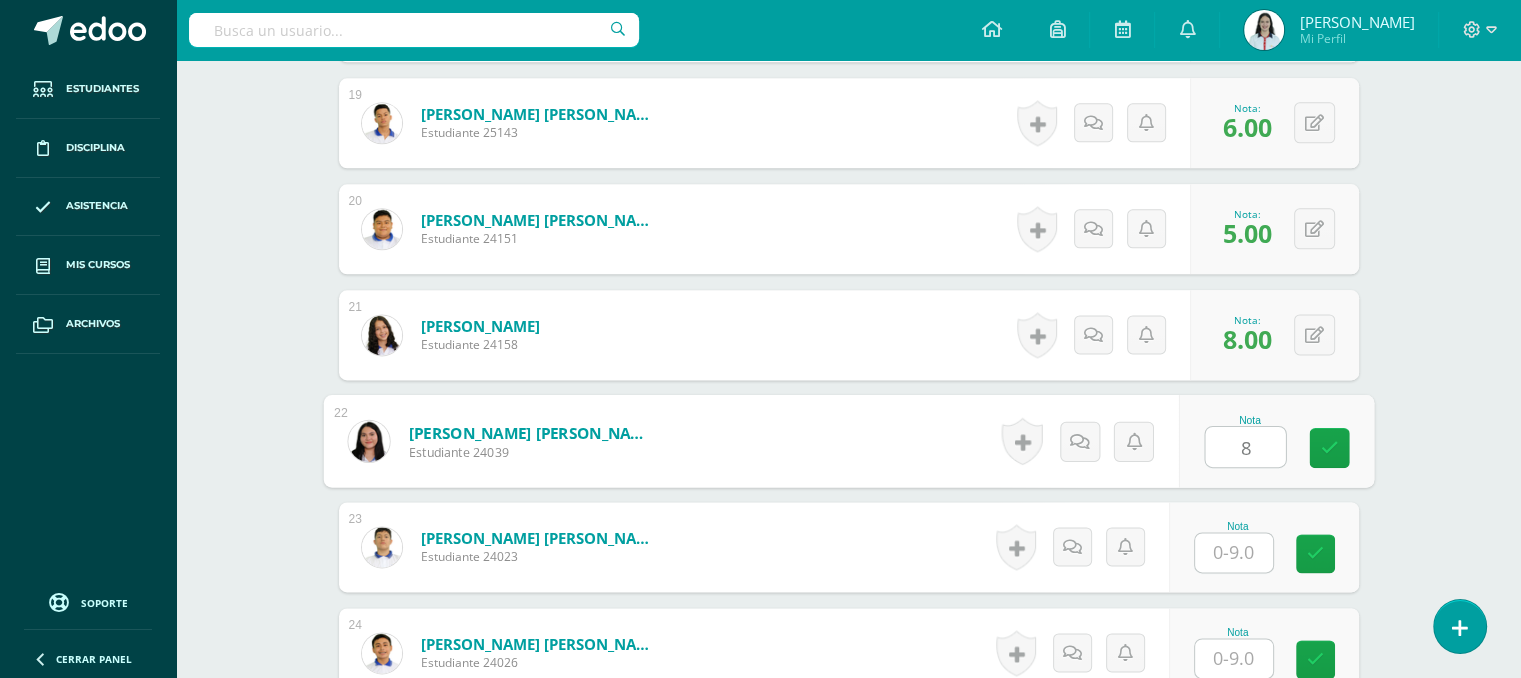 type on "8" 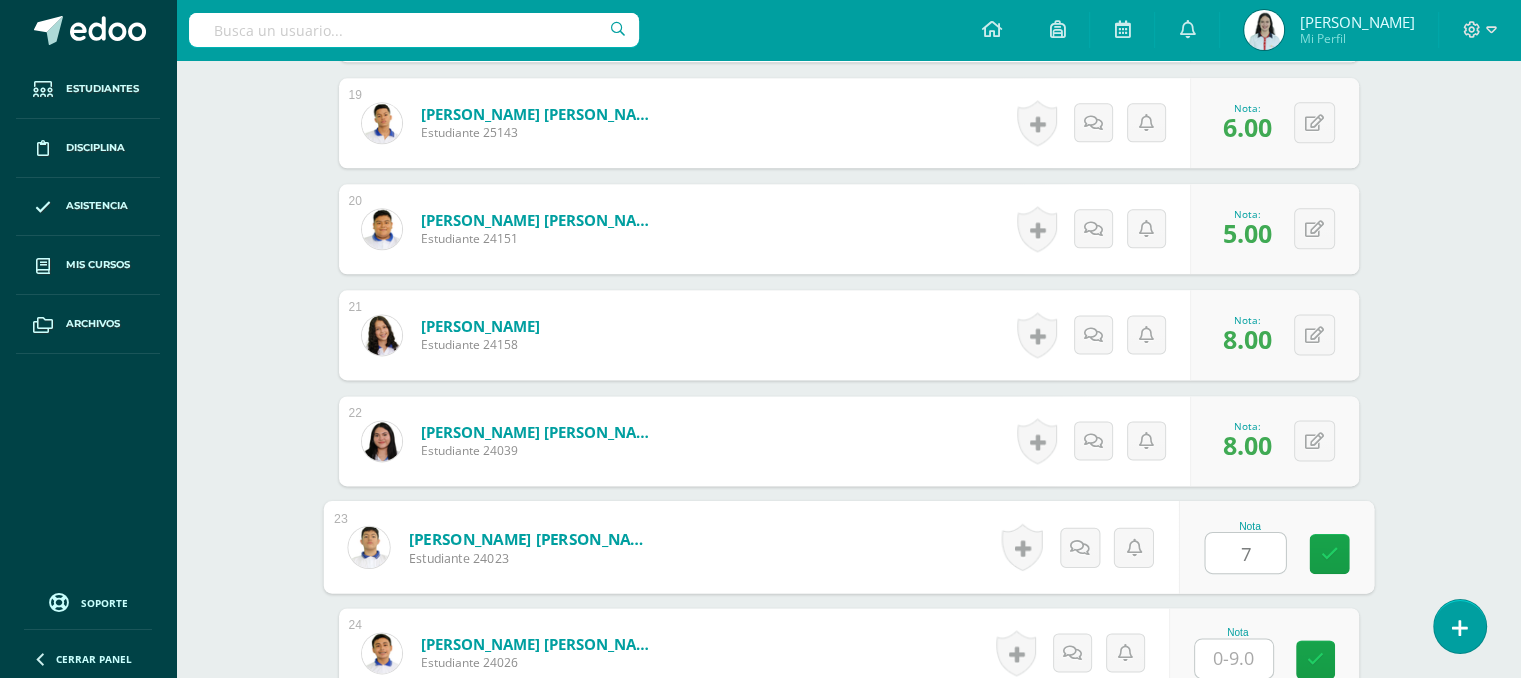 type on "7" 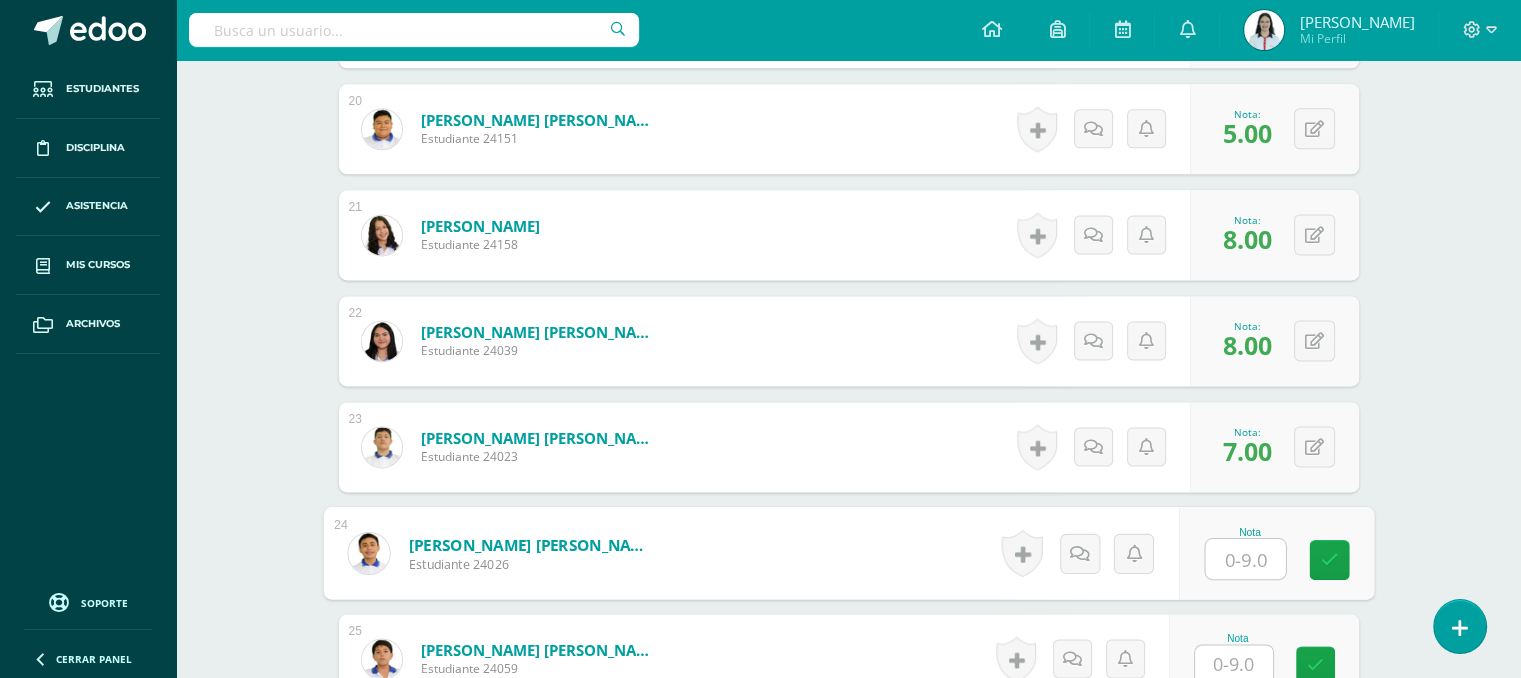 scroll, scrollTop: 2627, scrollLeft: 0, axis: vertical 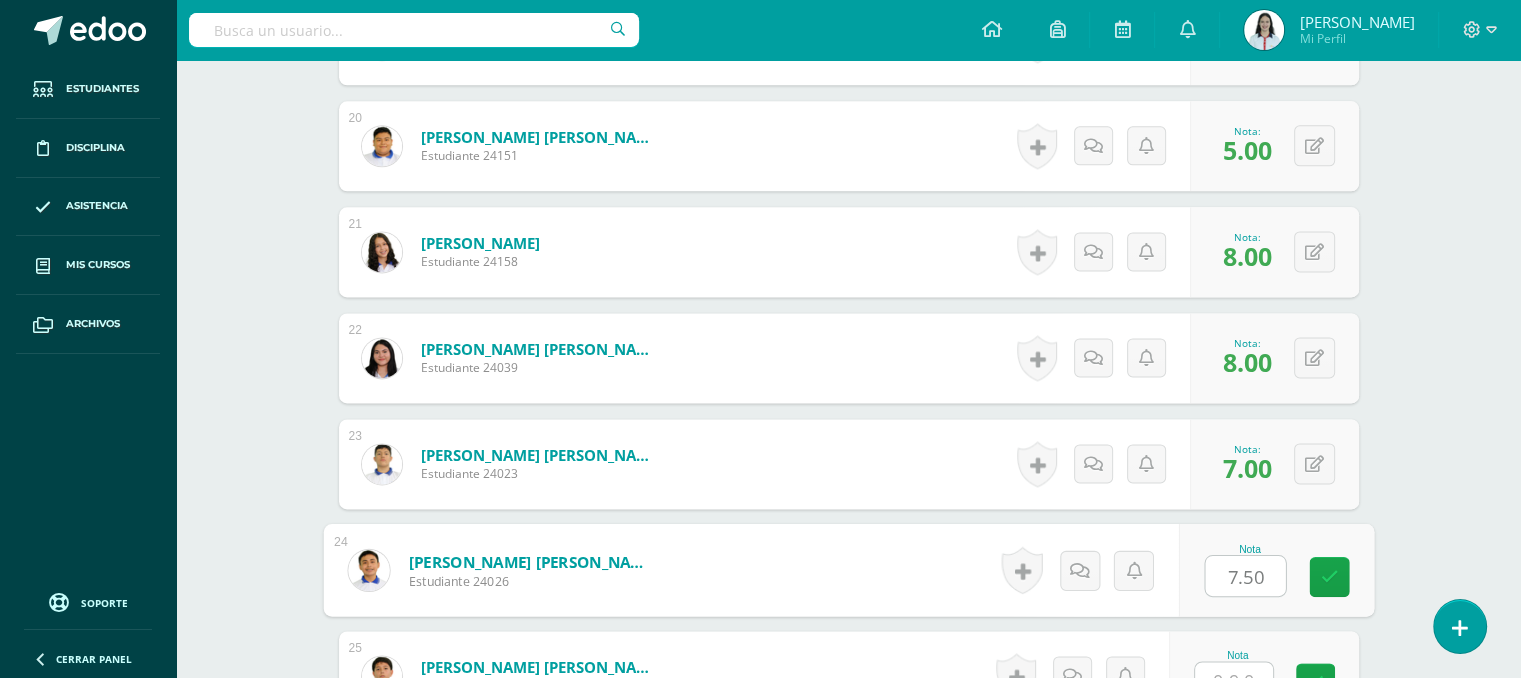 type on "7.50" 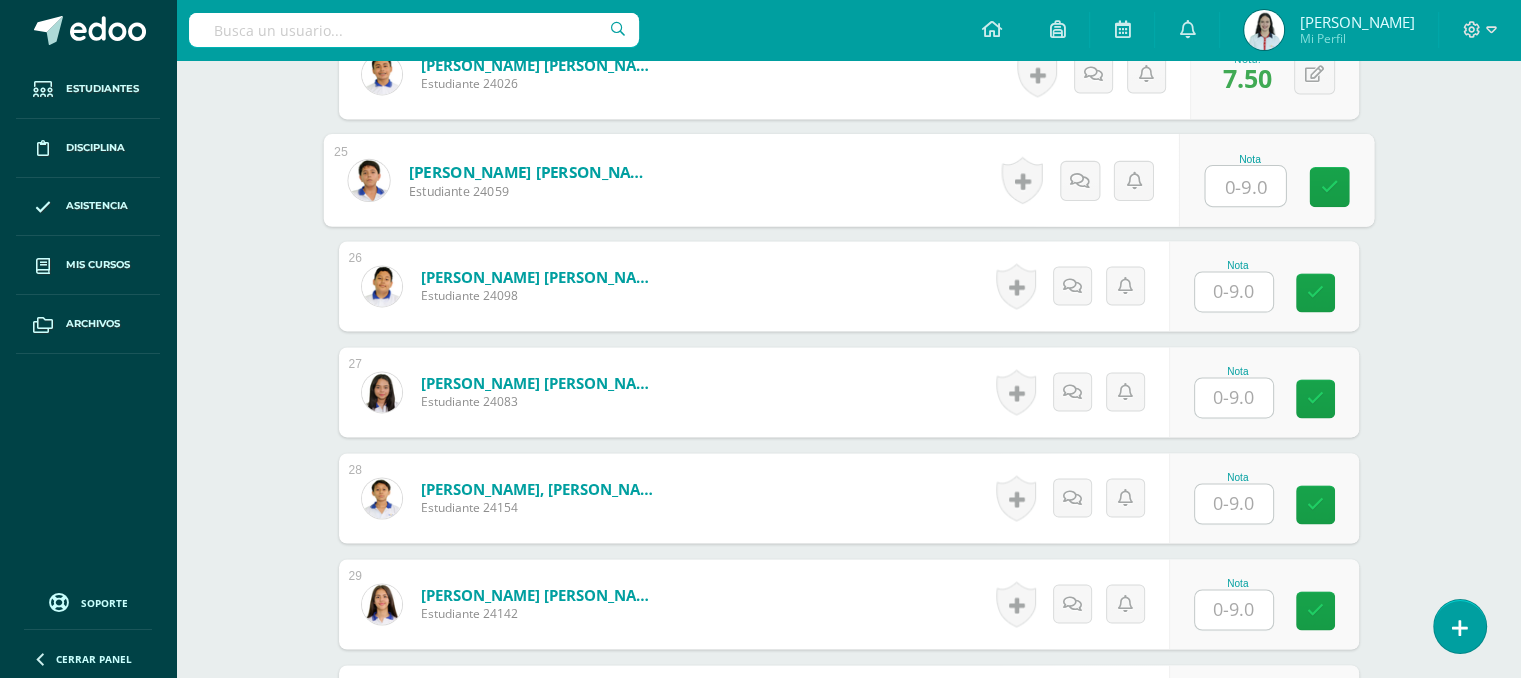 scroll, scrollTop: 3111, scrollLeft: 0, axis: vertical 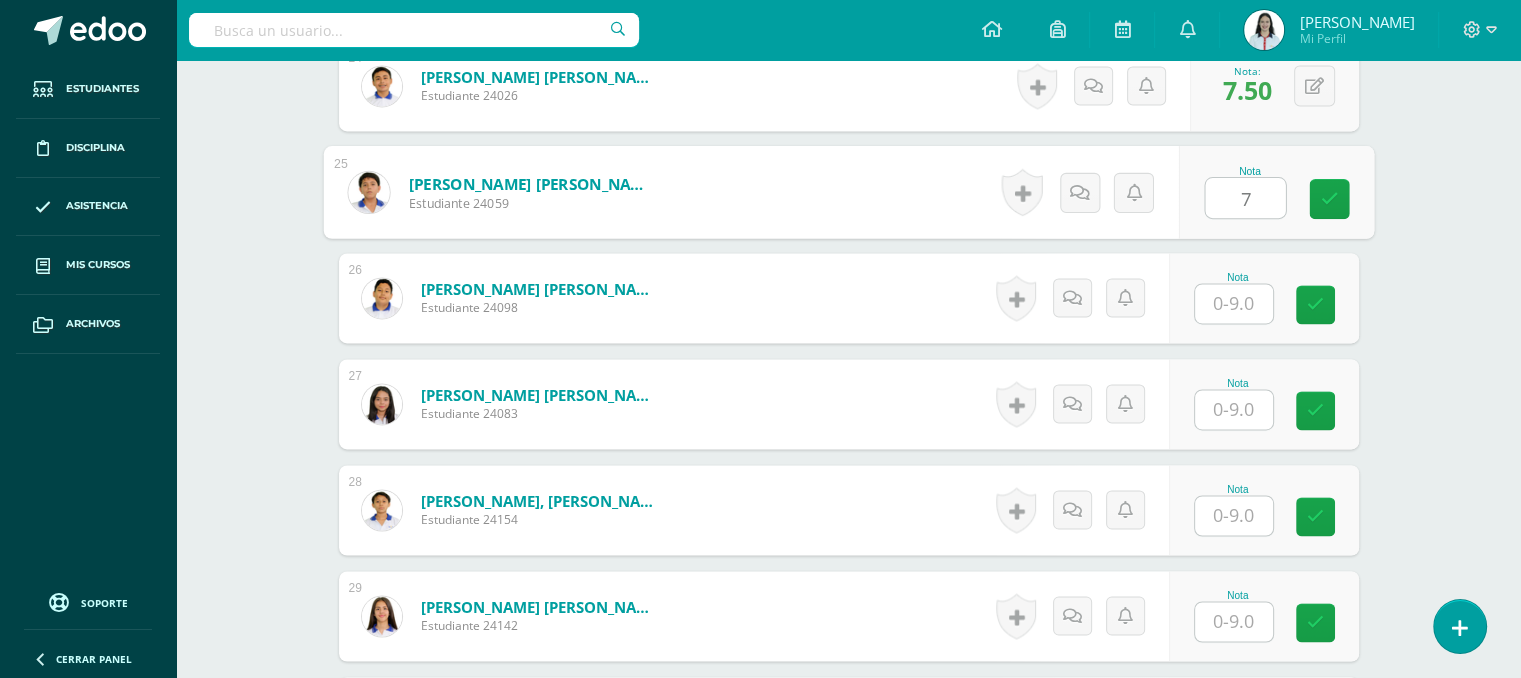 type on "7" 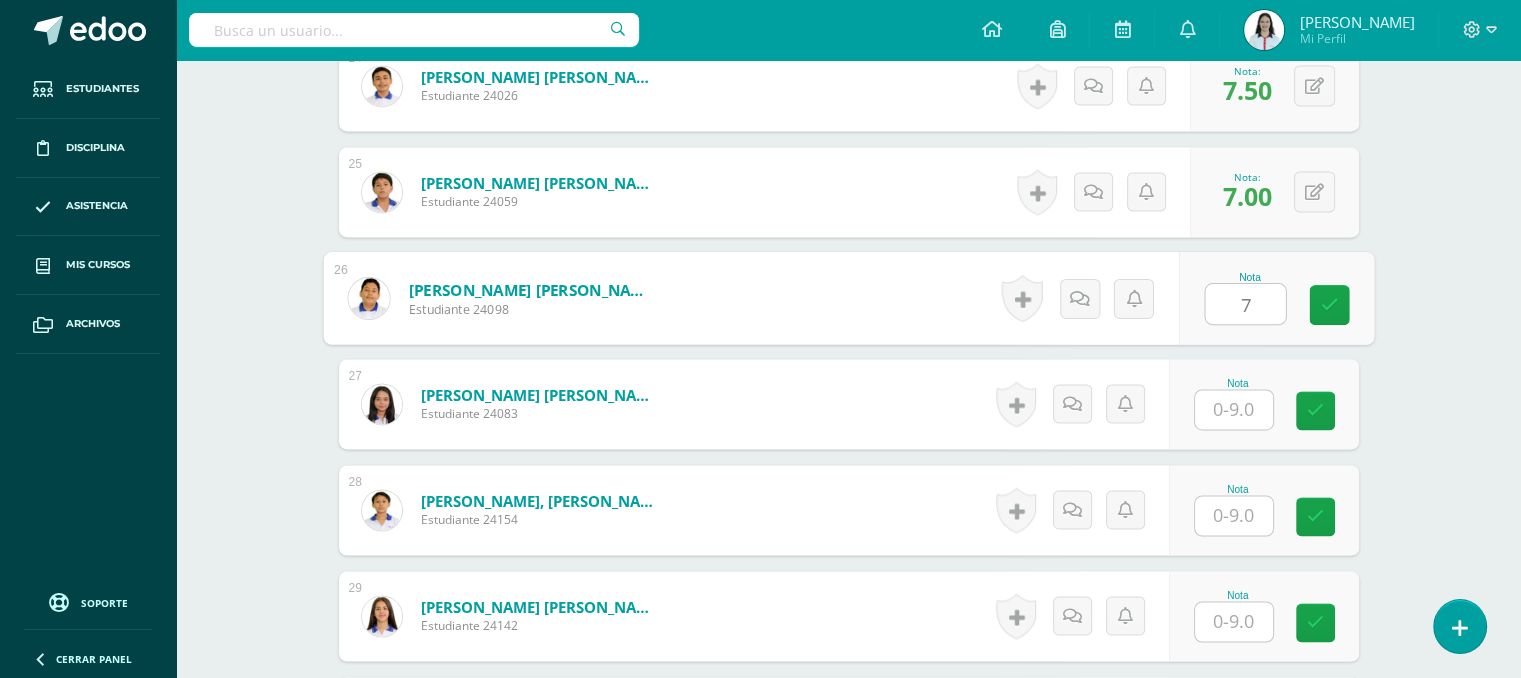 type on "7" 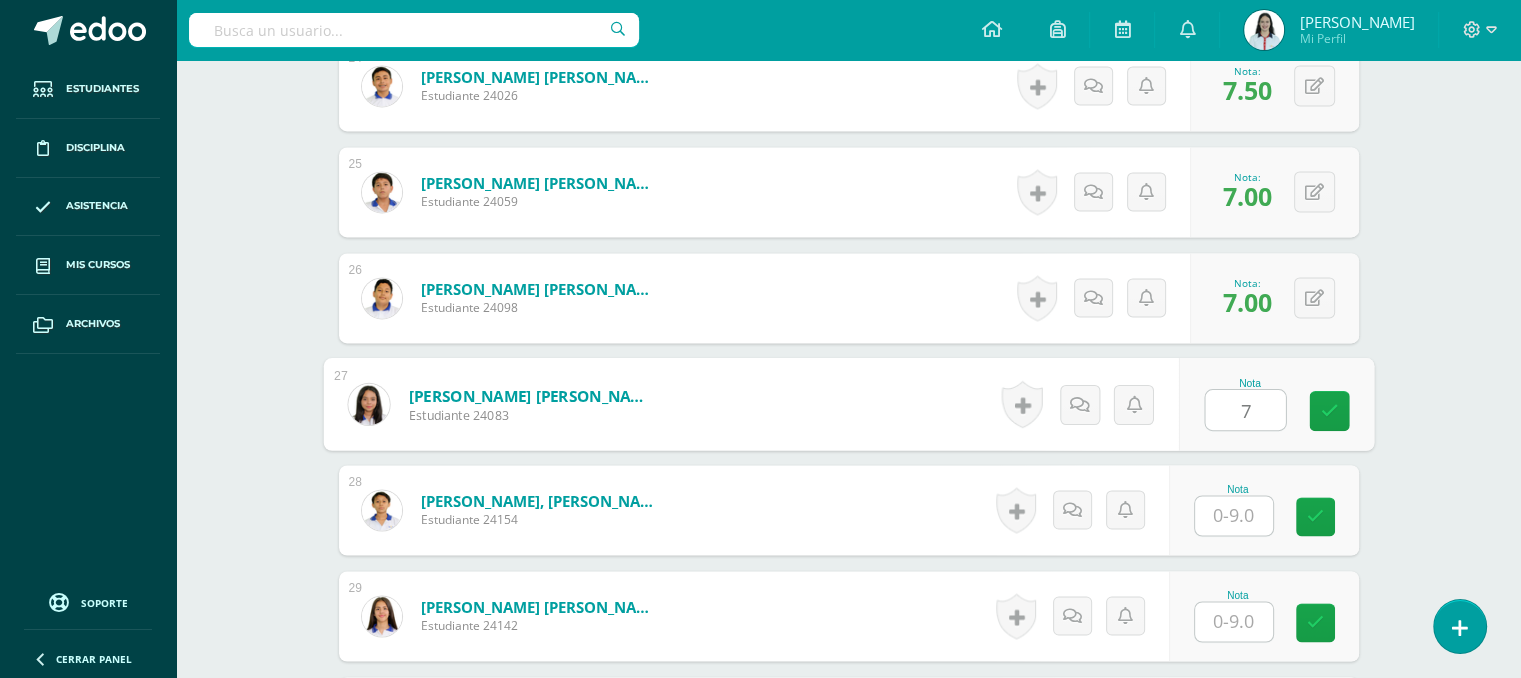 type on "7" 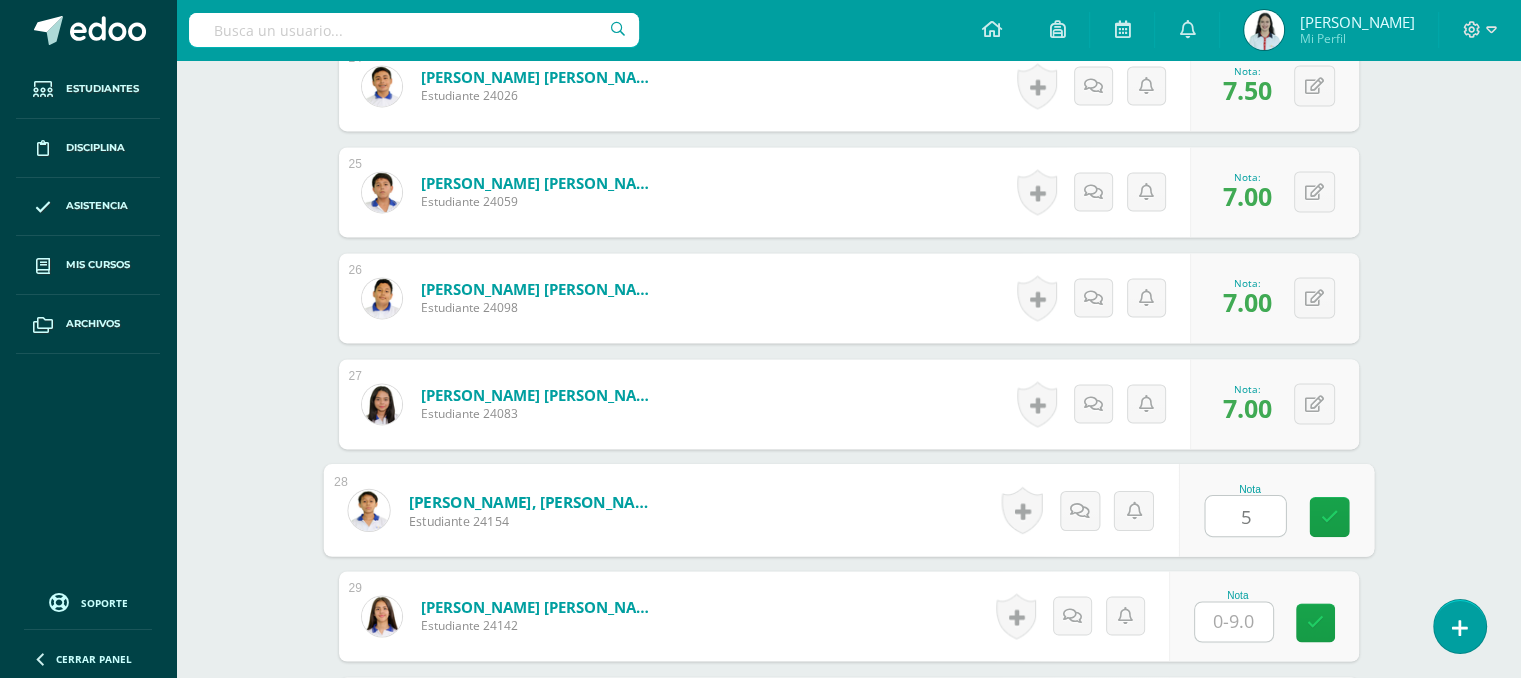 type on "5" 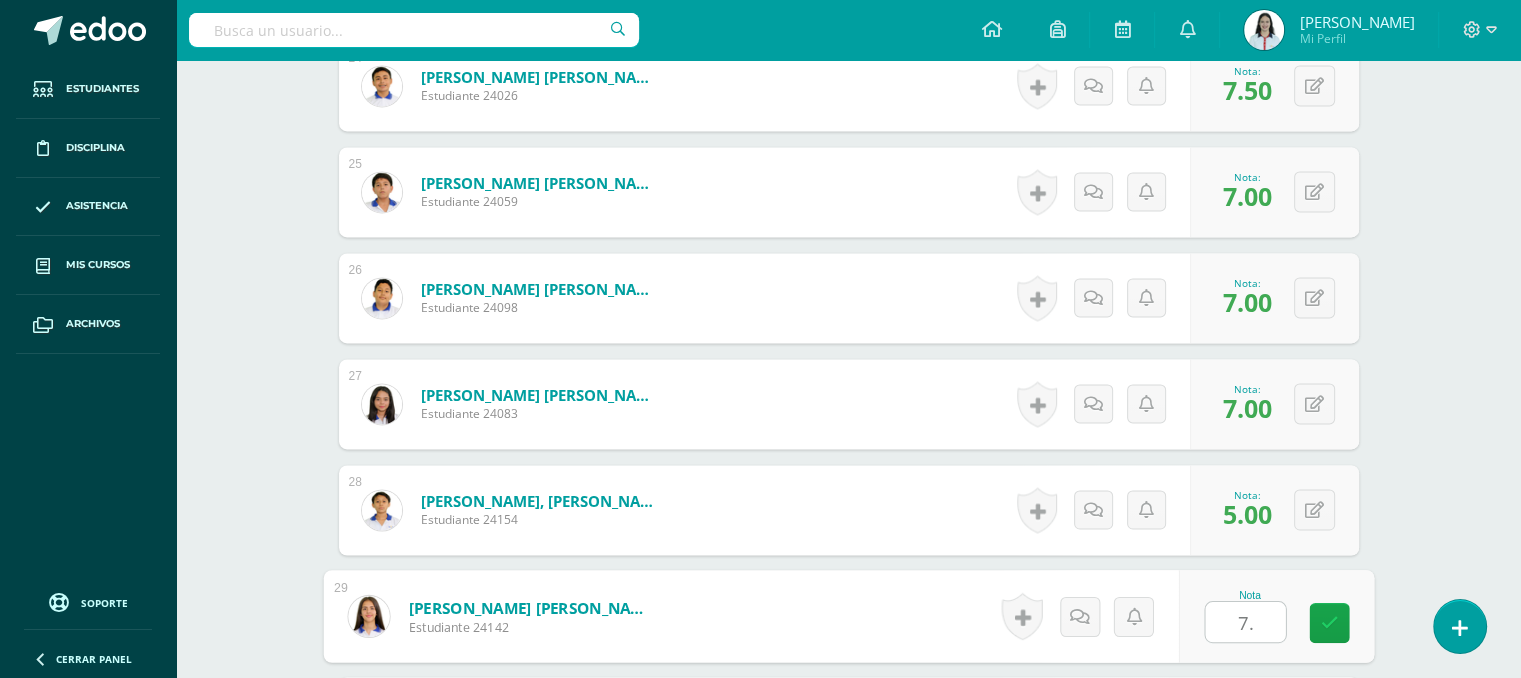 type on "7" 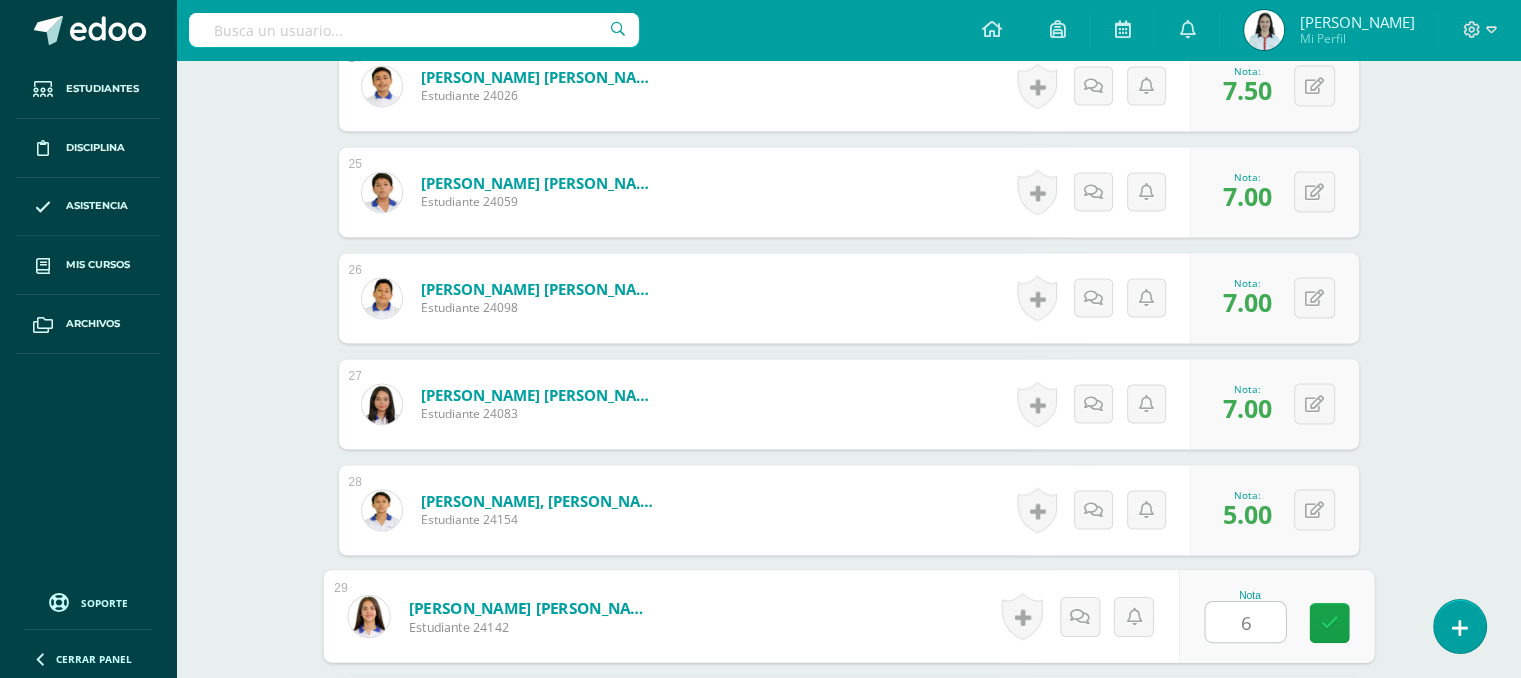 type on "6" 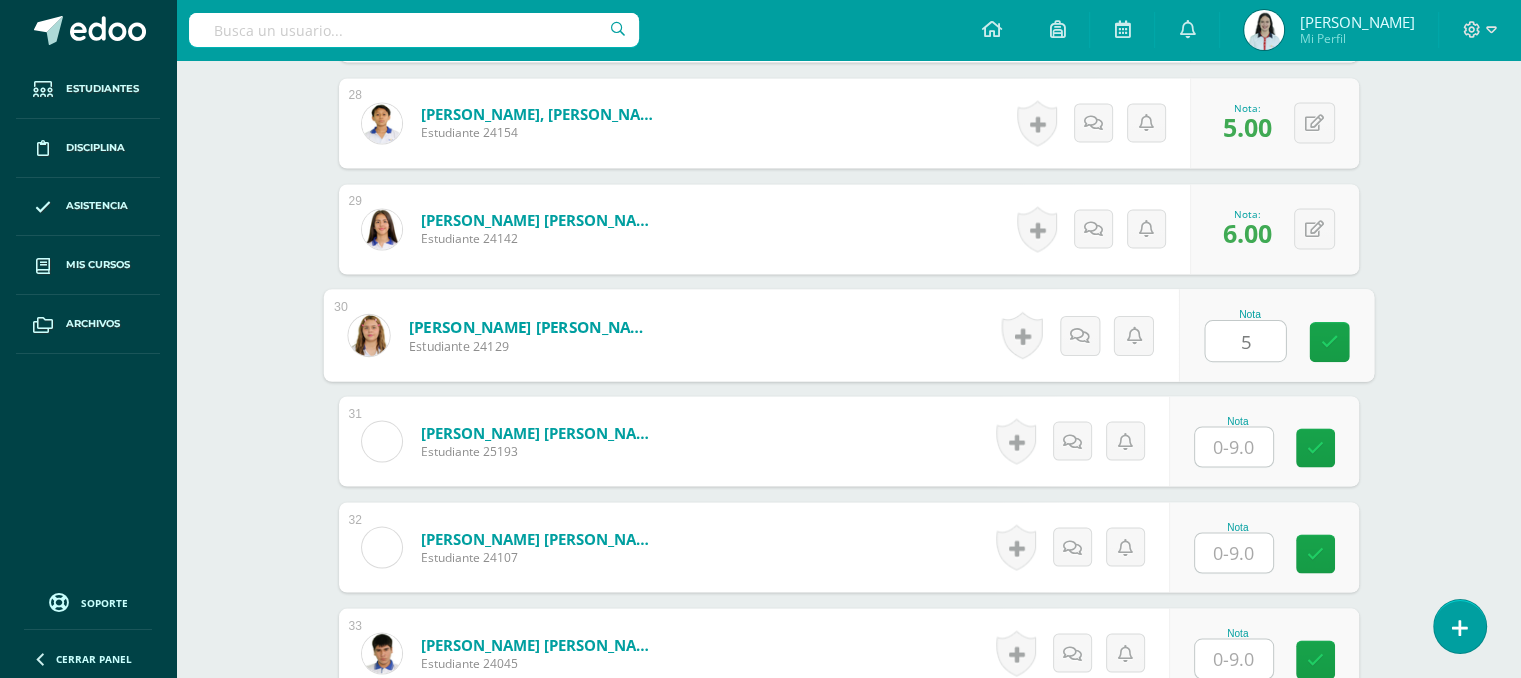 type on "5" 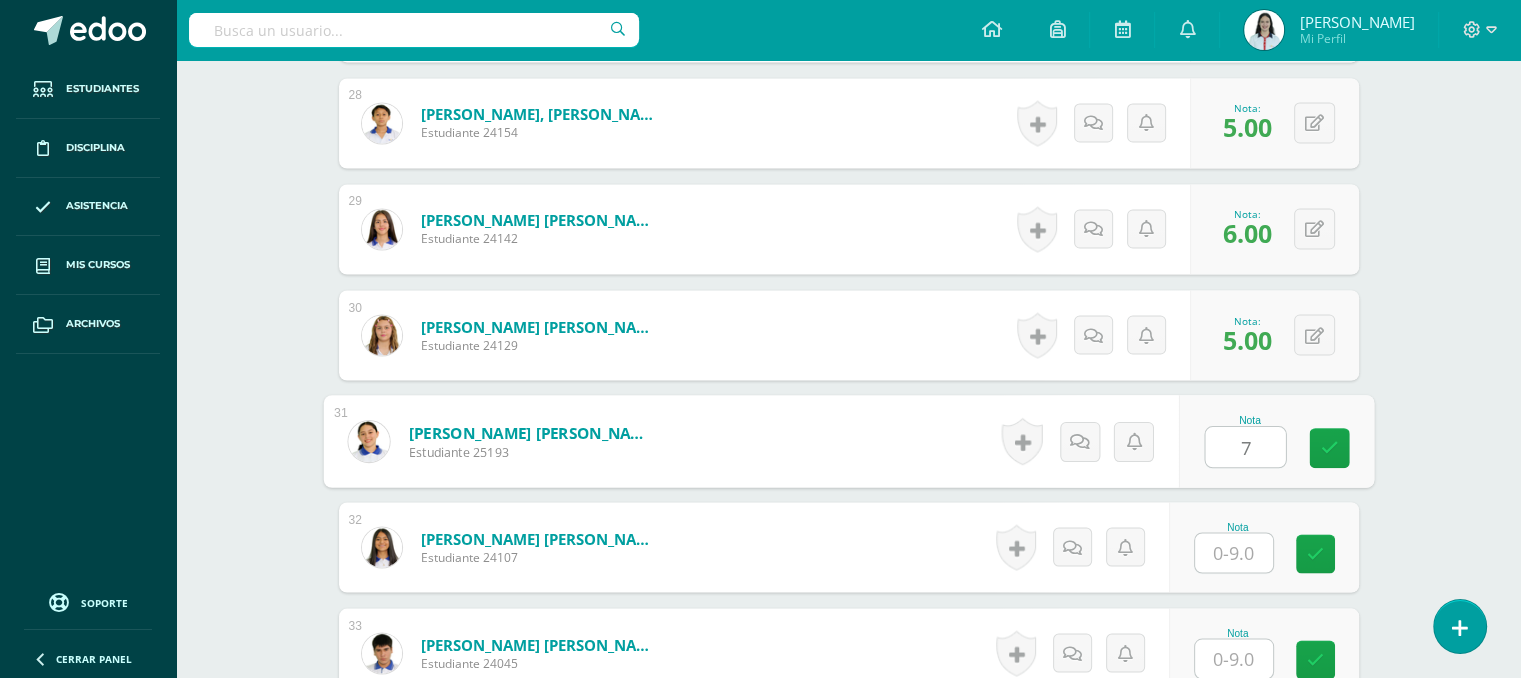 type on "7" 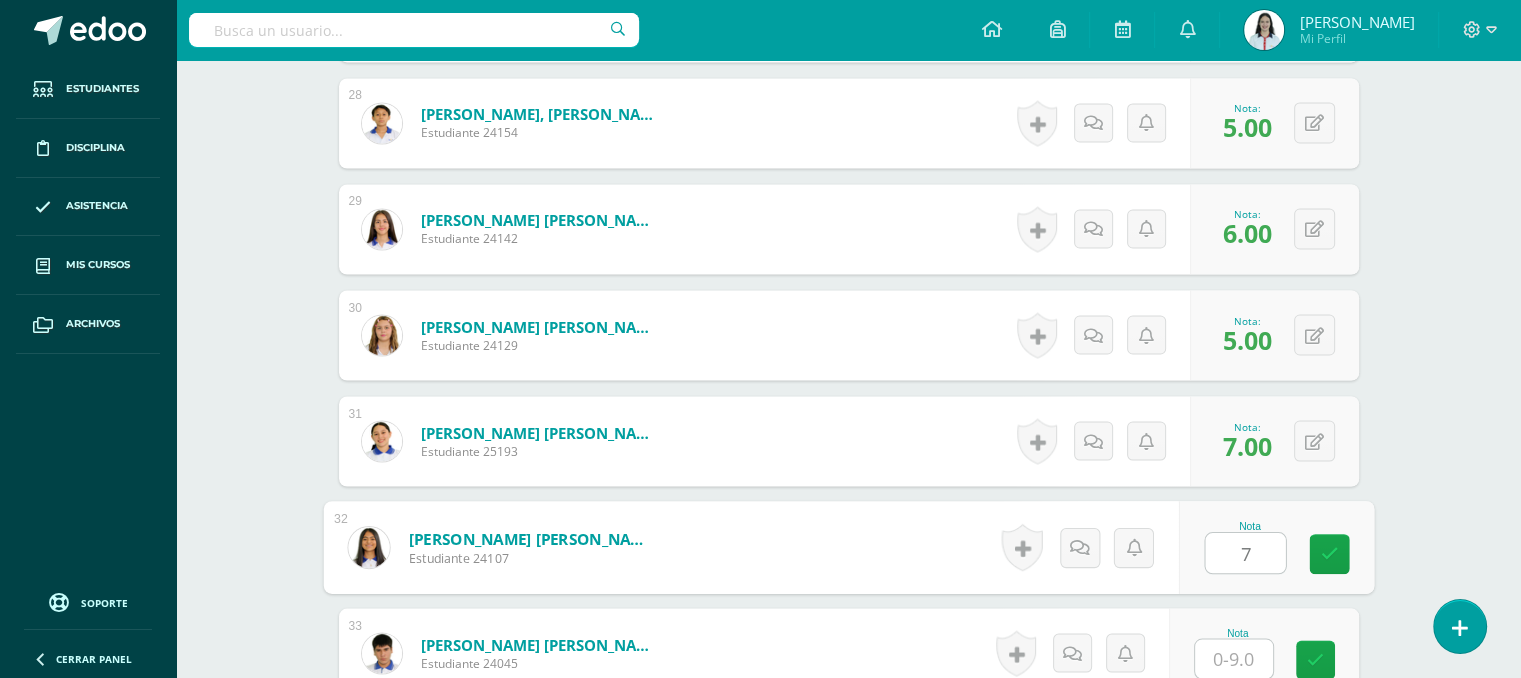 type on "7" 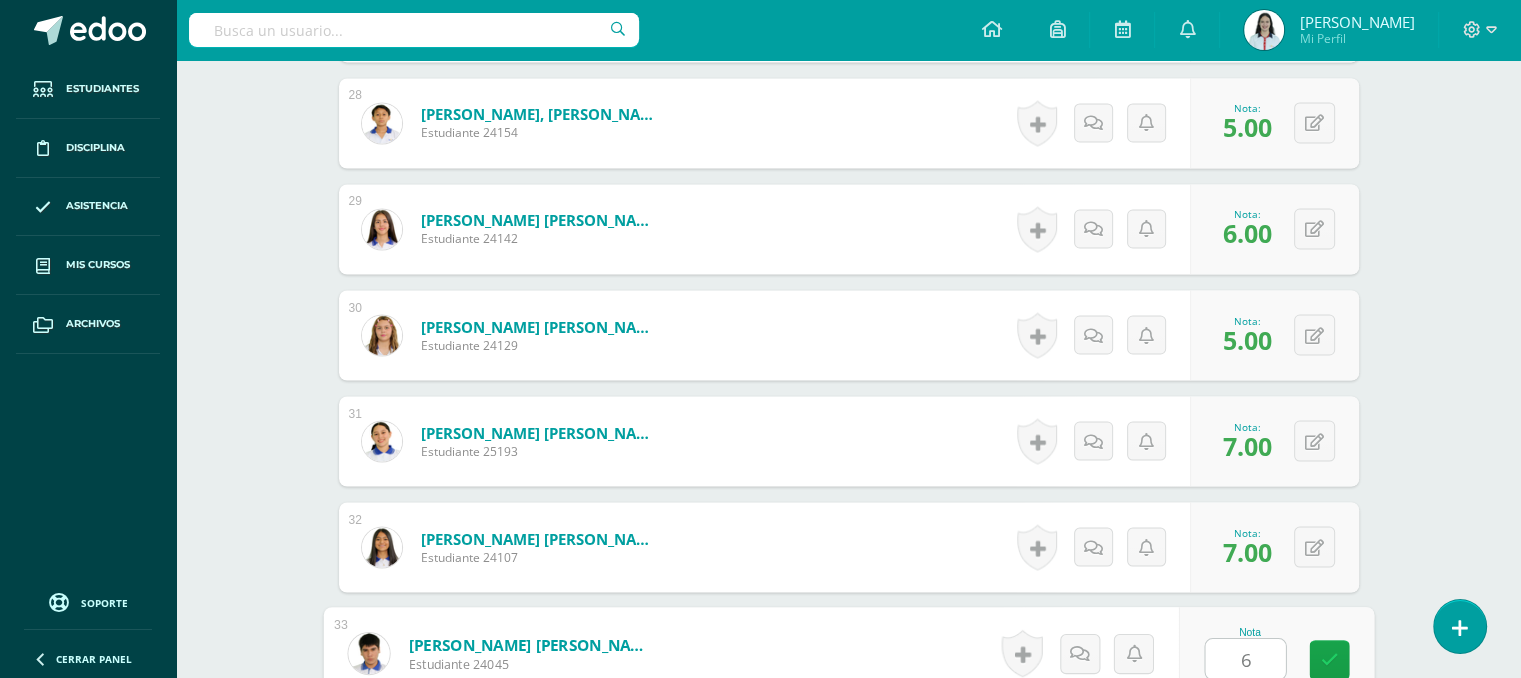 type on "6" 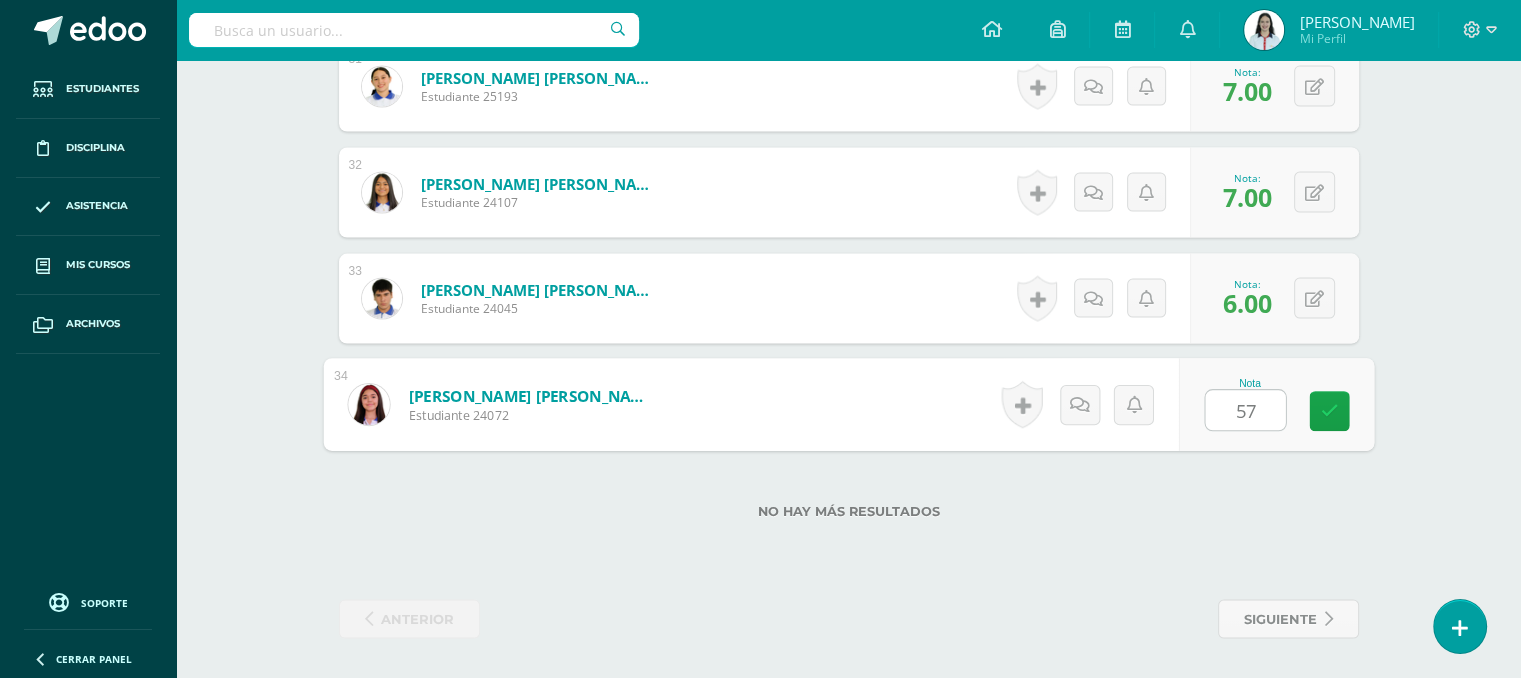 type on "5" 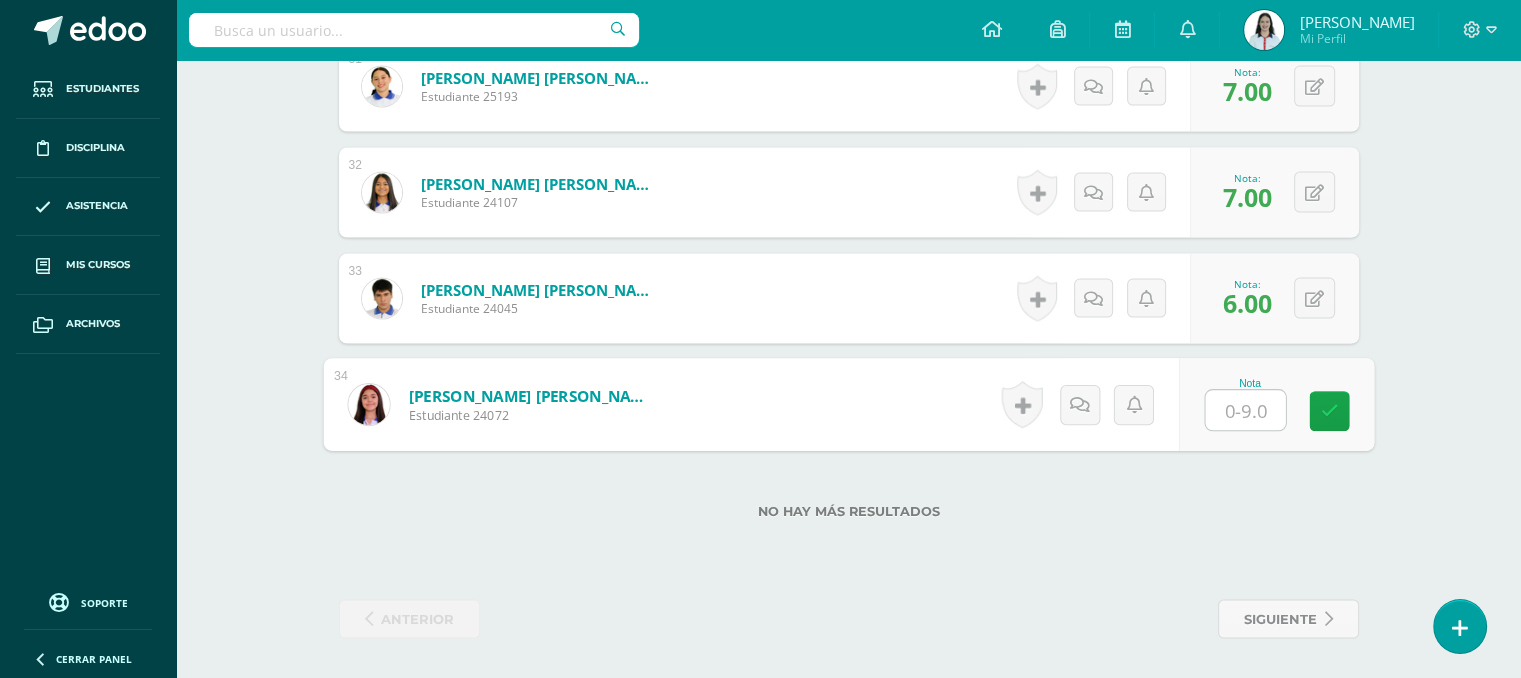 type on "7" 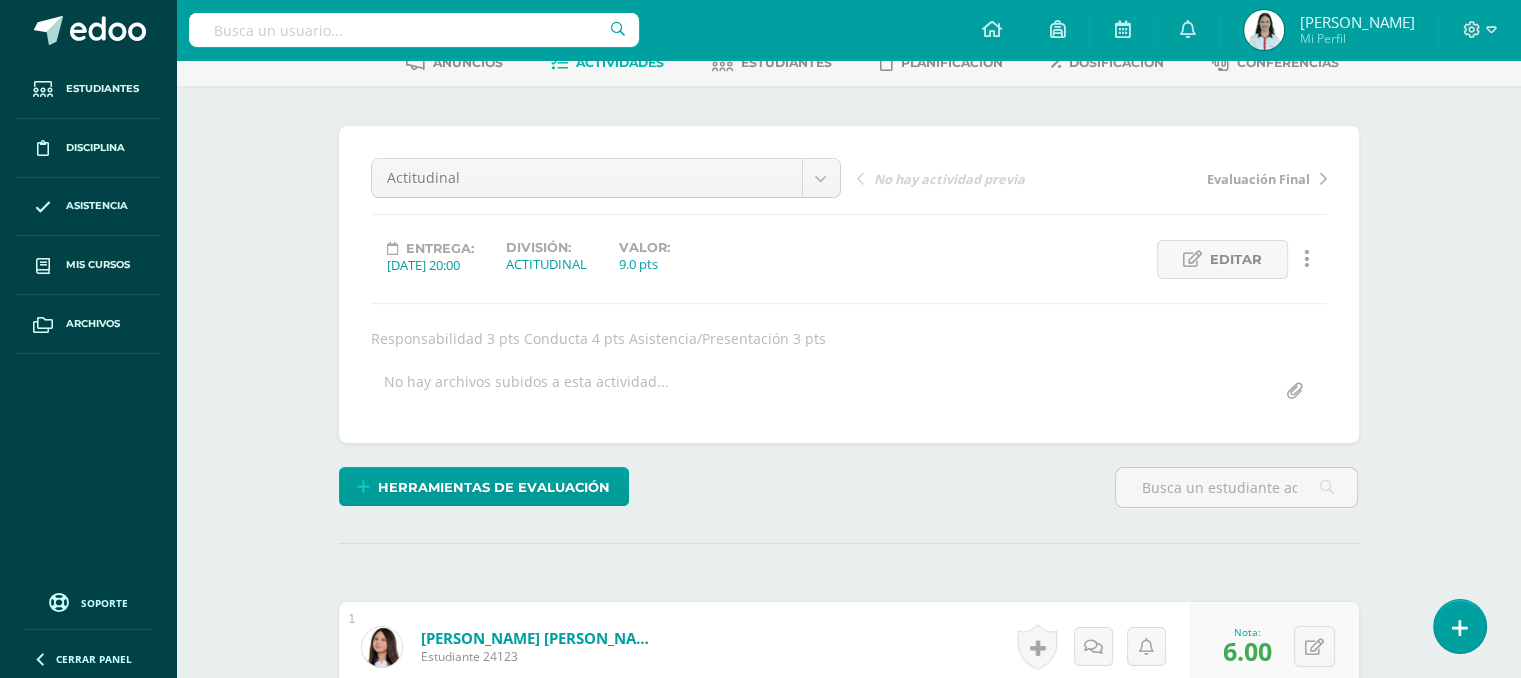 scroll, scrollTop: 0, scrollLeft: 0, axis: both 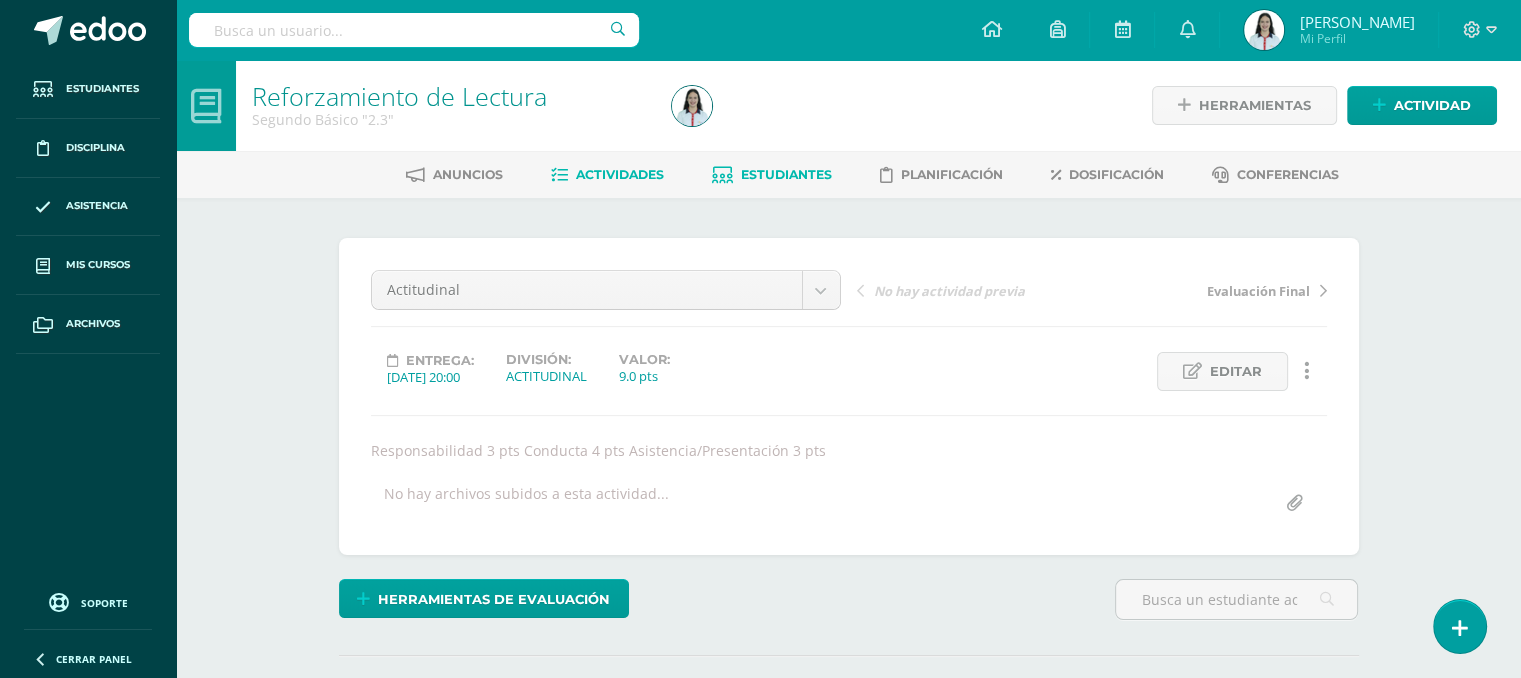 click on "Estudiantes" at bounding box center [786, 174] 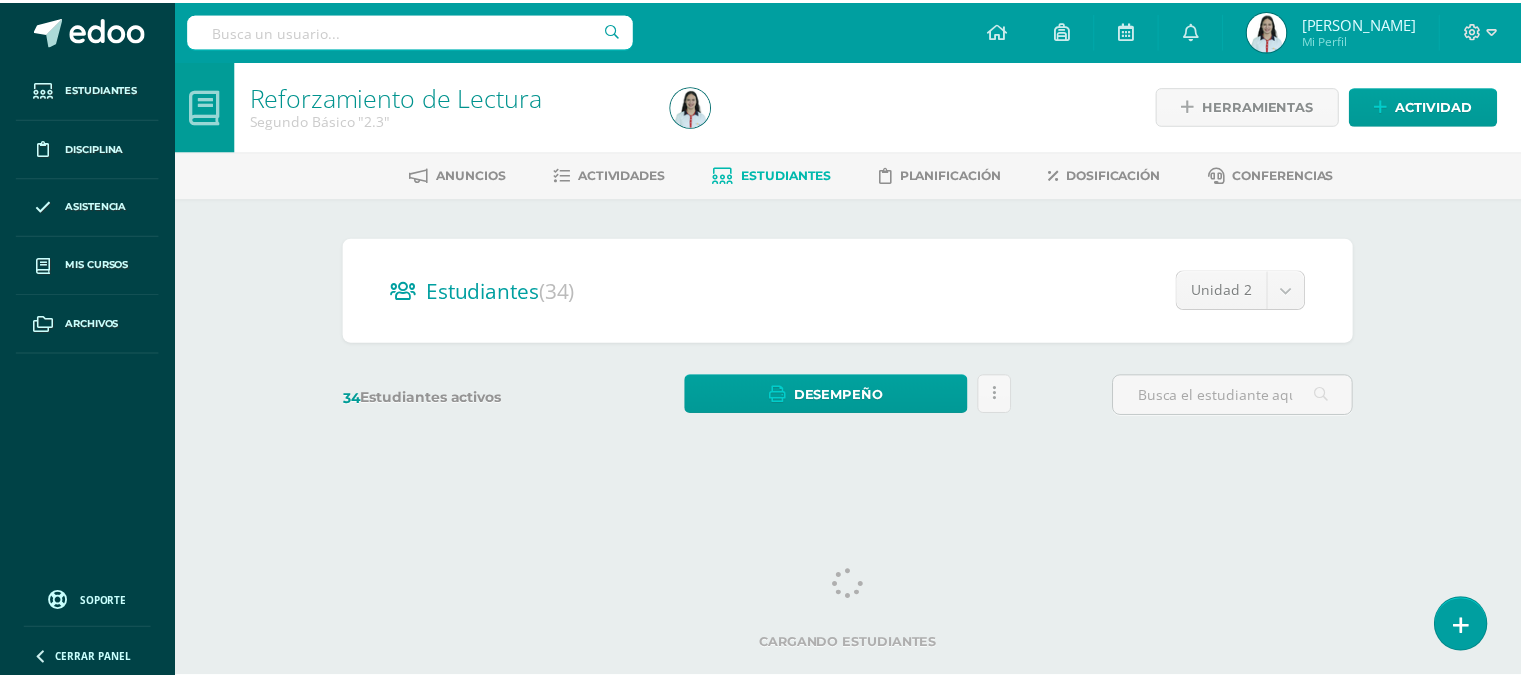 scroll, scrollTop: 0, scrollLeft: 0, axis: both 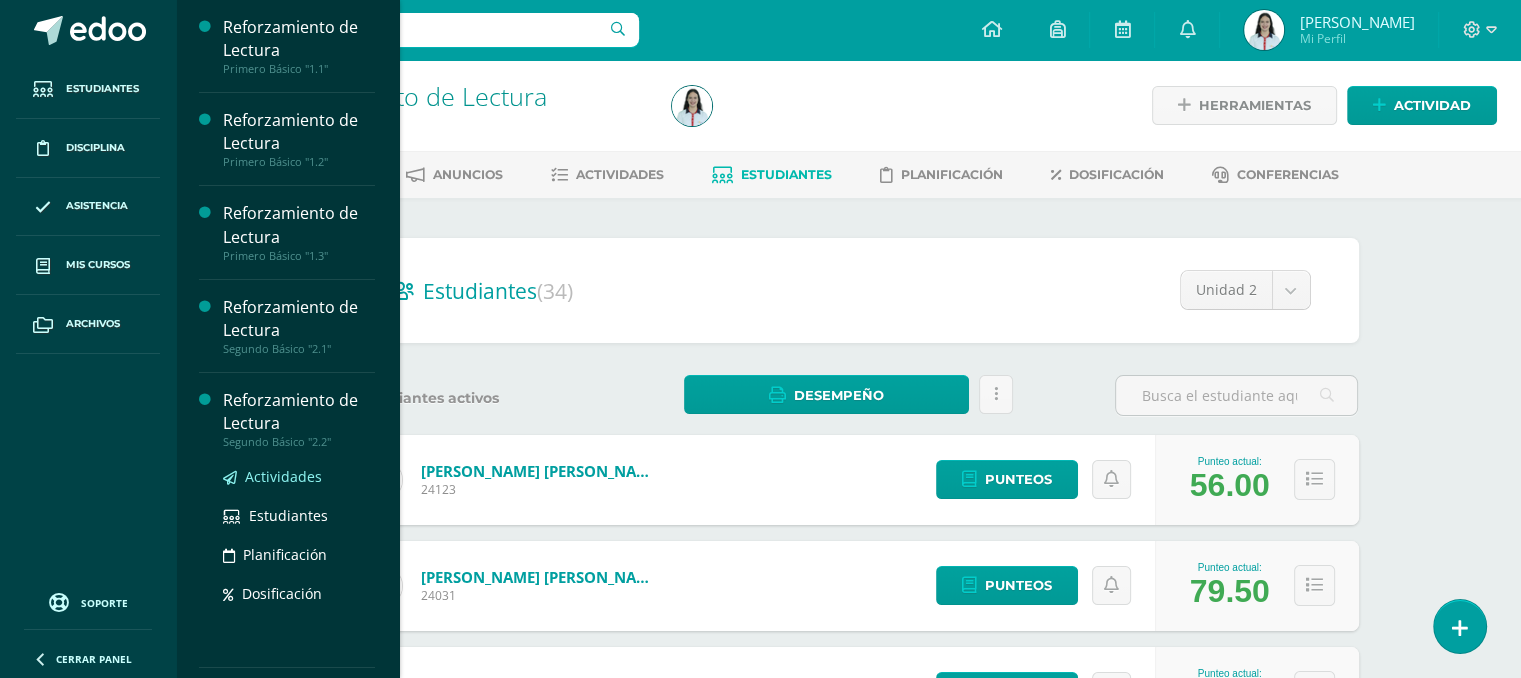 click on "Actividades" at bounding box center (283, 476) 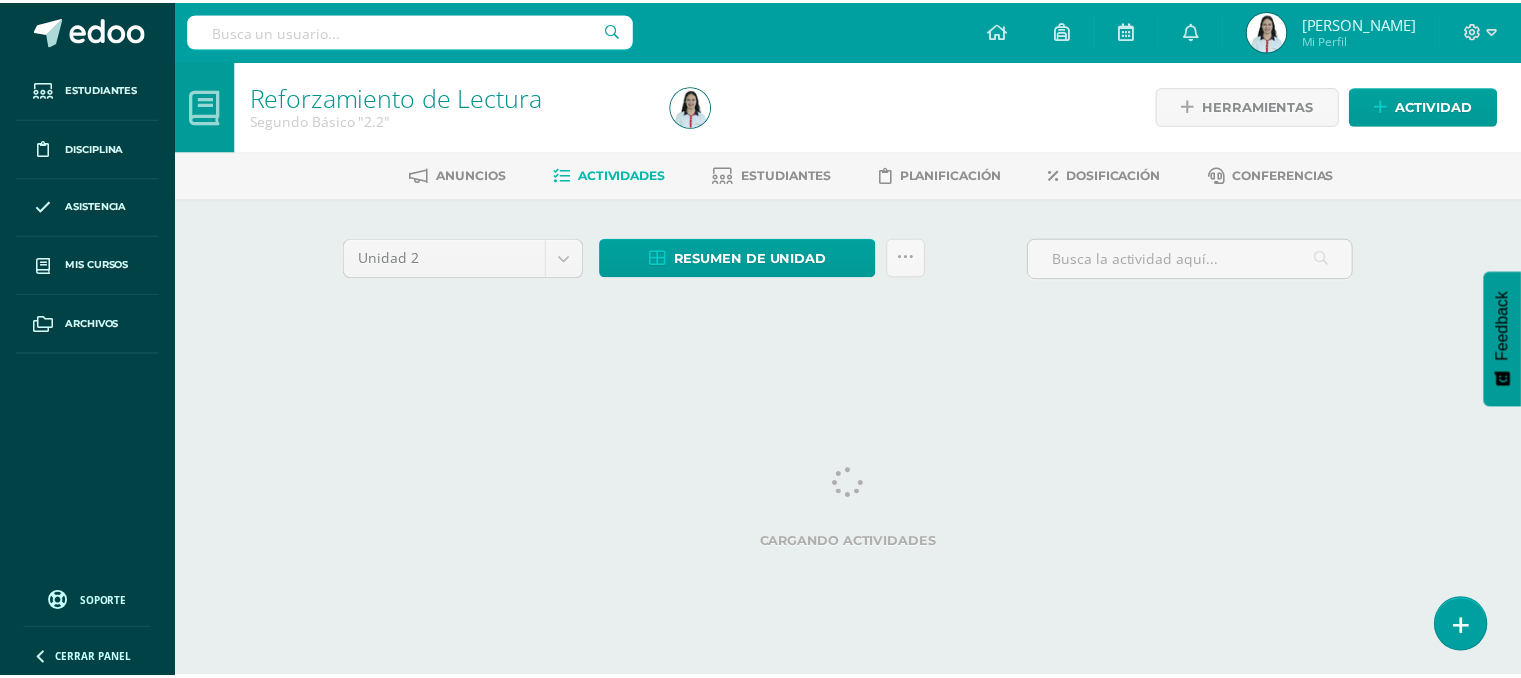 scroll, scrollTop: 0, scrollLeft: 0, axis: both 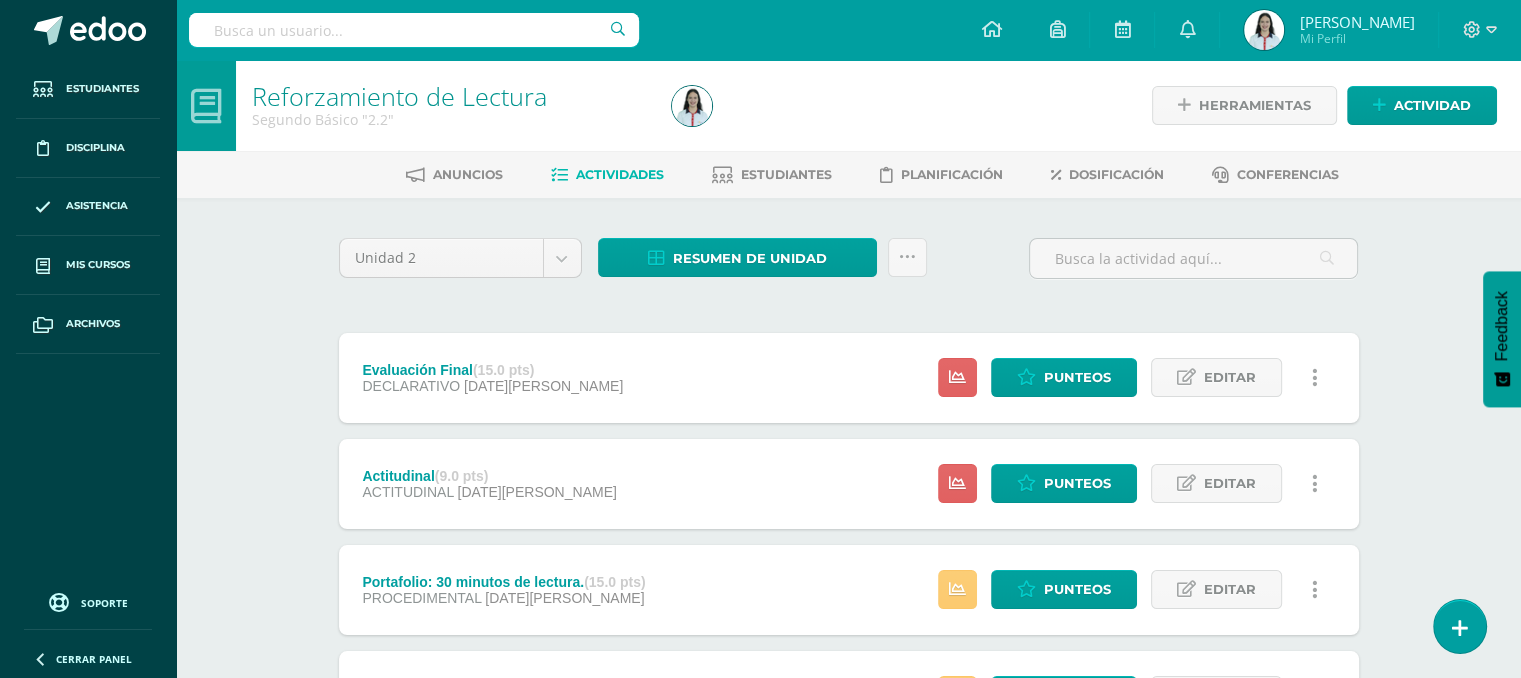 click on "Portafolio: 30 minutos de lectura.  (15.0 pts)
PROCEDIMENTAL
[DATE][PERSON_NAME]
Estatus de Actividad:
0
Estudiantes sin calificar
6
Estudiantes con cero
Media
75.4
Max
100
Min
0
Punteos
Editar" at bounding box center [849, 590] 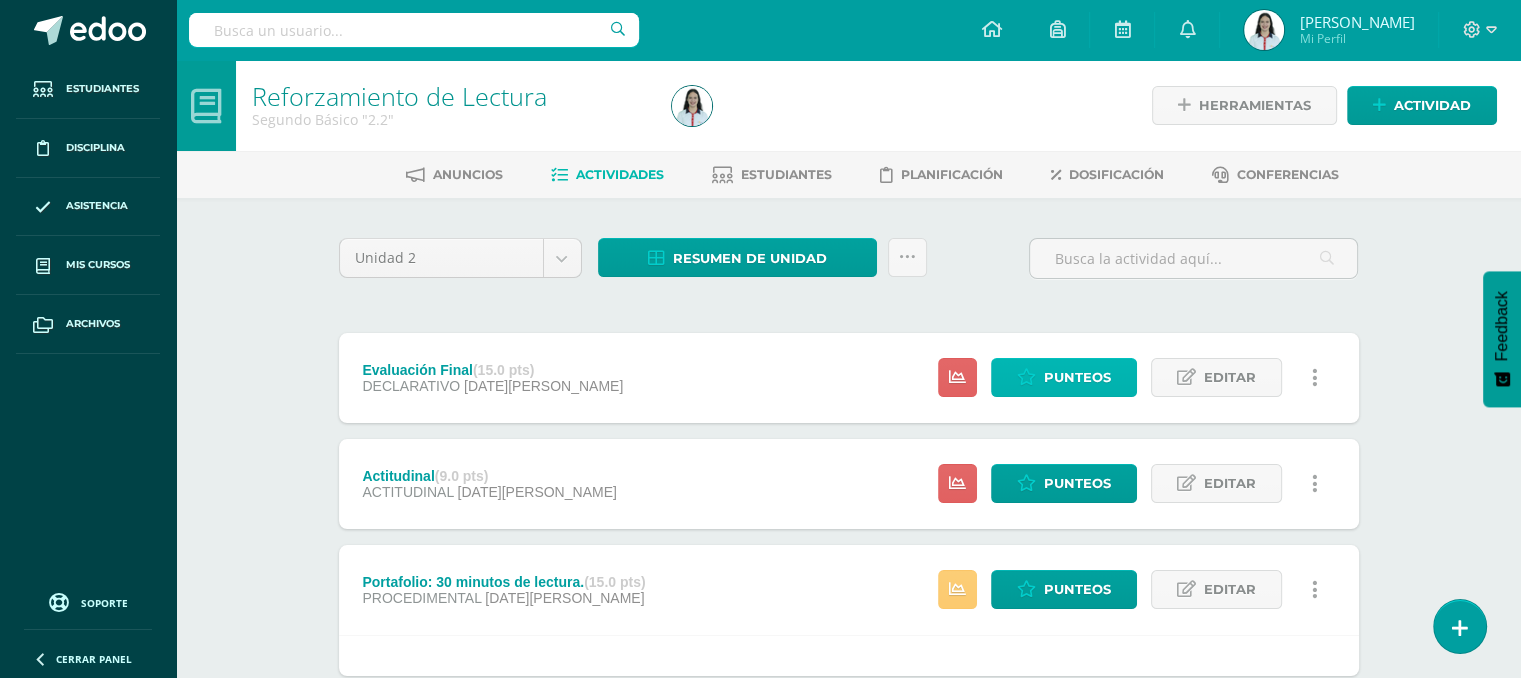 click on "Punteos" at bounding box center [1077, 377] 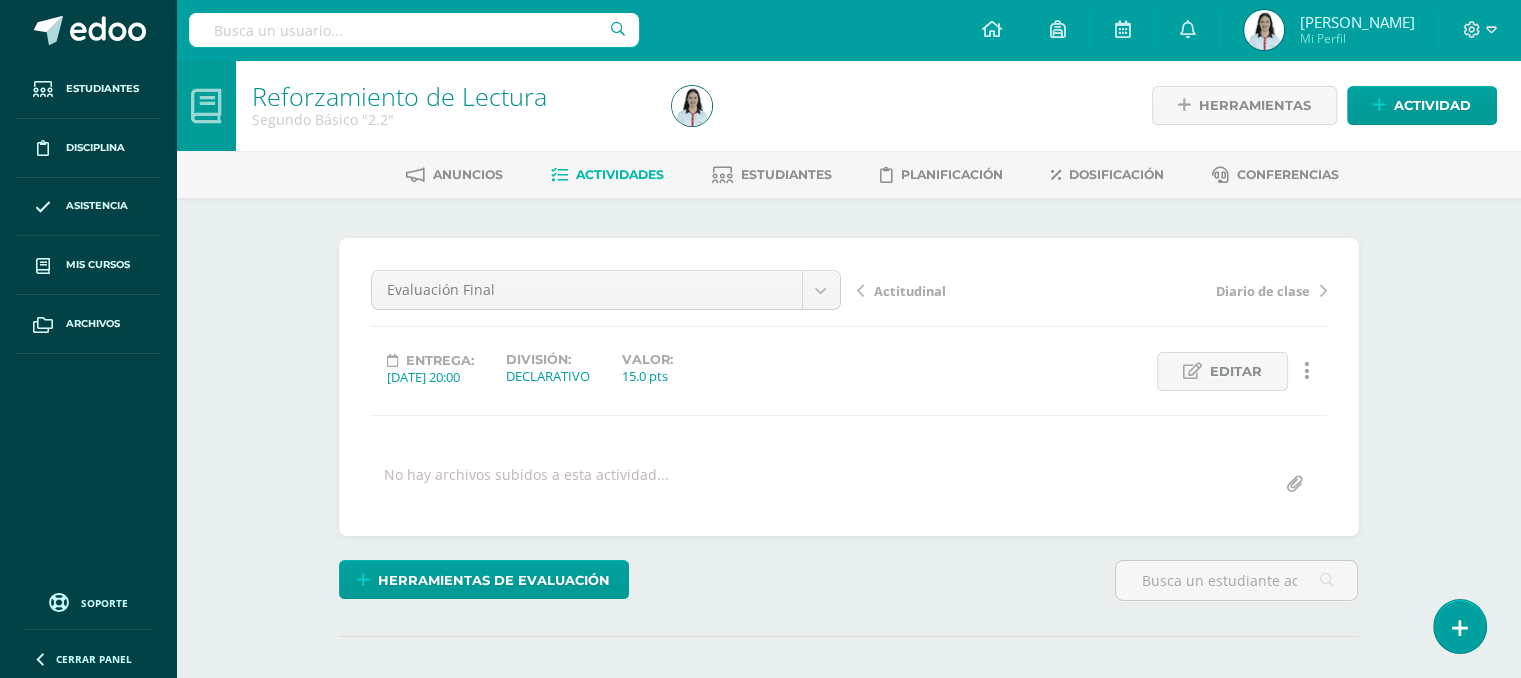 scroll, scrollTop: 1, scrollLeft: 0, axis: vertical 